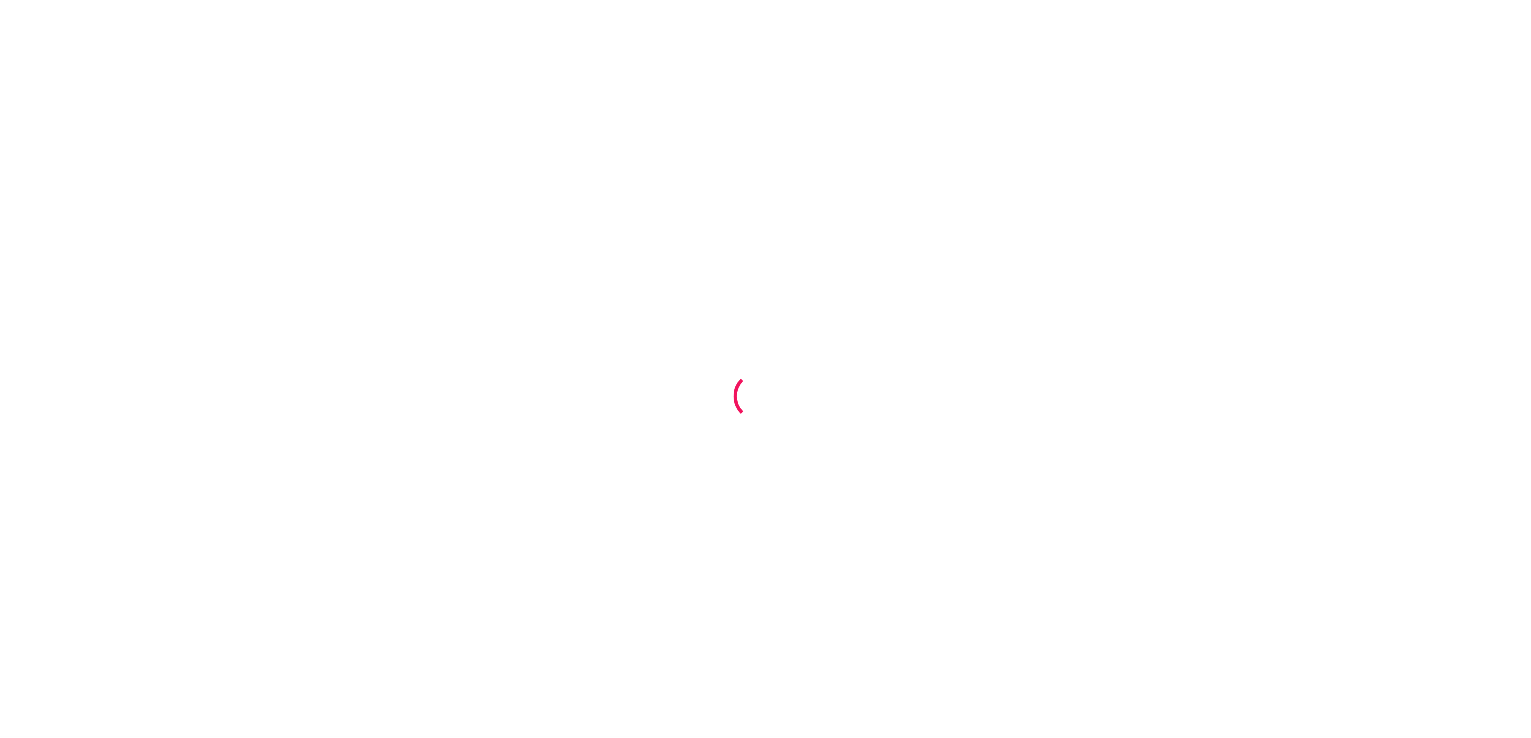 scroll, scrollTop: 0, scrollLeft: 0, axis: both 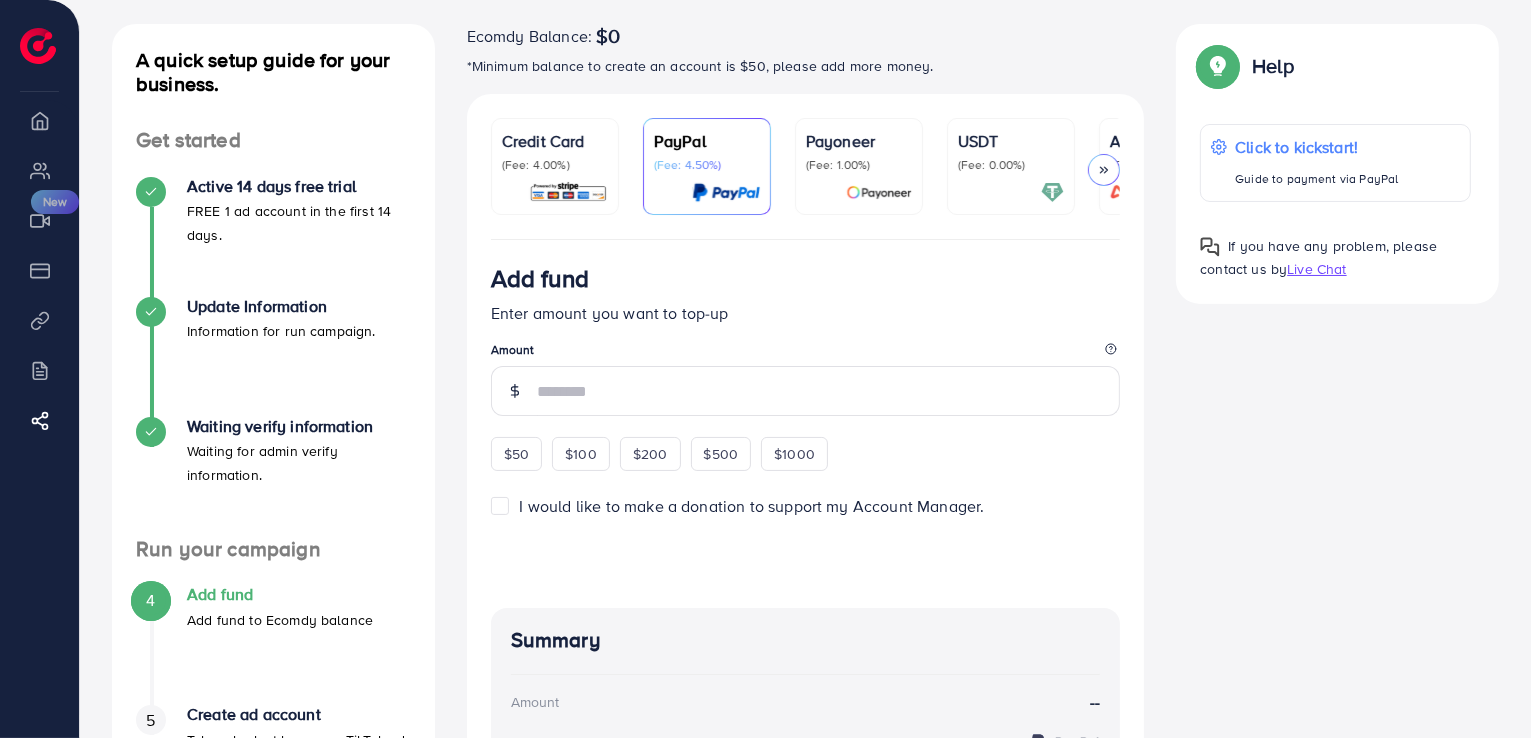 click on "USDT" at bounding box center [1011, 141] 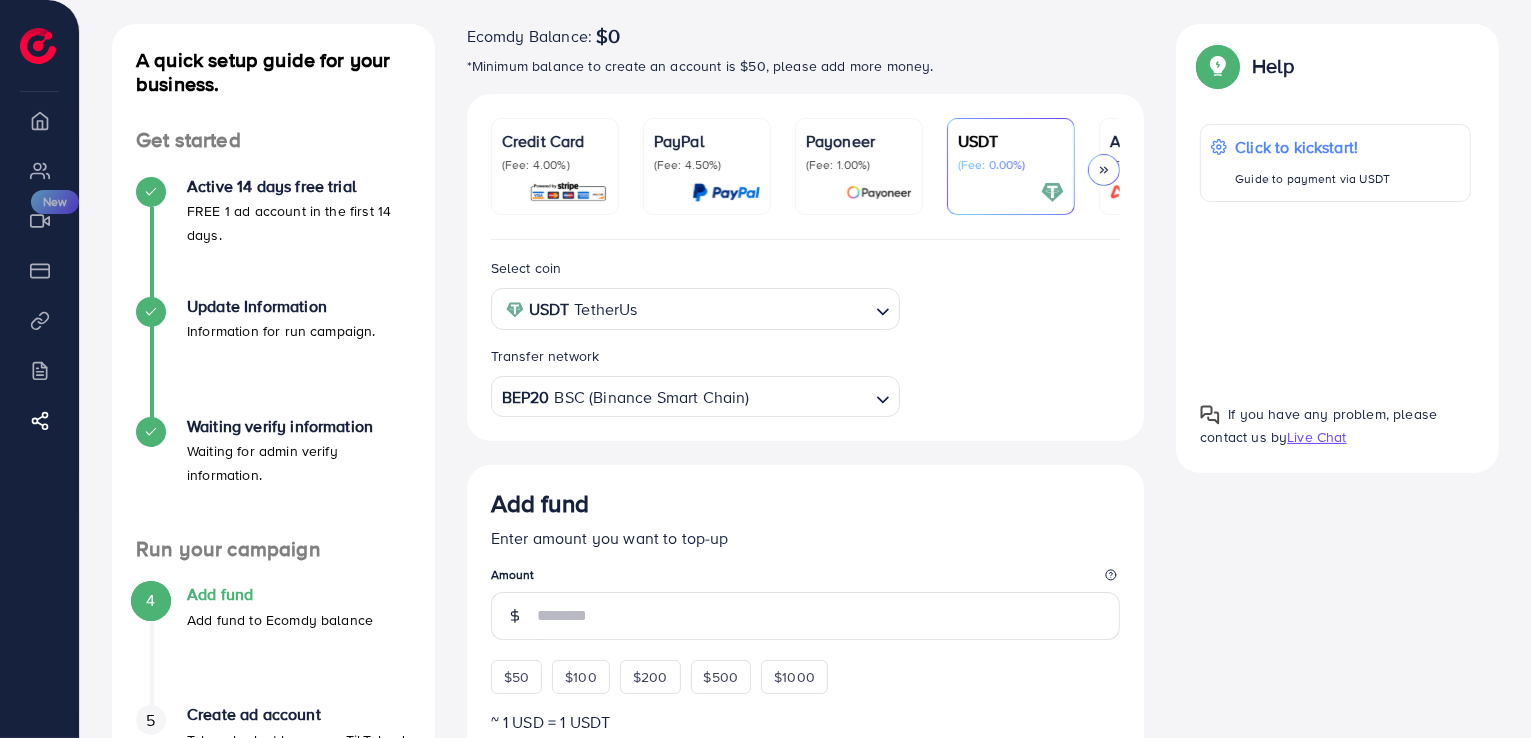 click at bounding box center (810, 397) 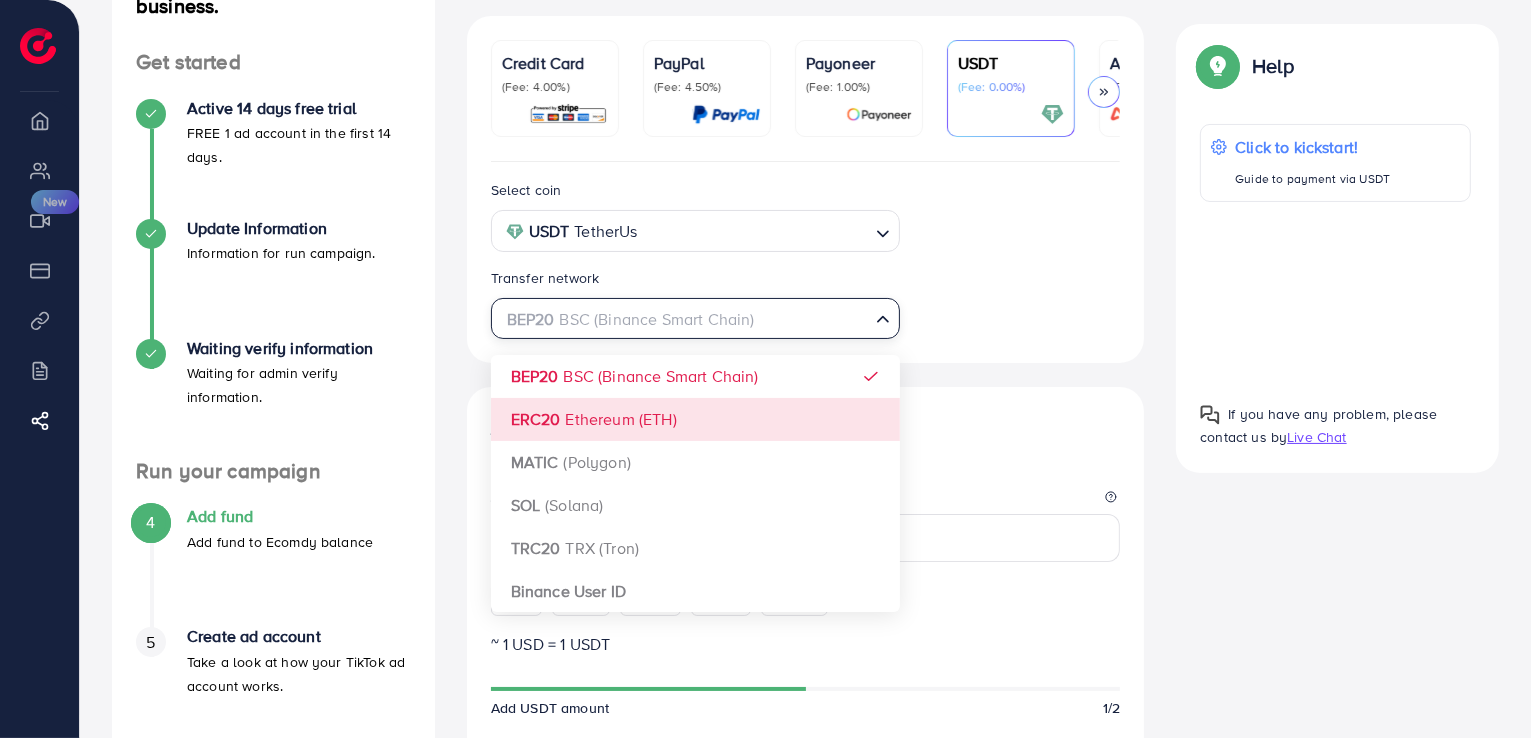 scroll, scrollTop: 200, scrollLeft: 0, axis: vertical 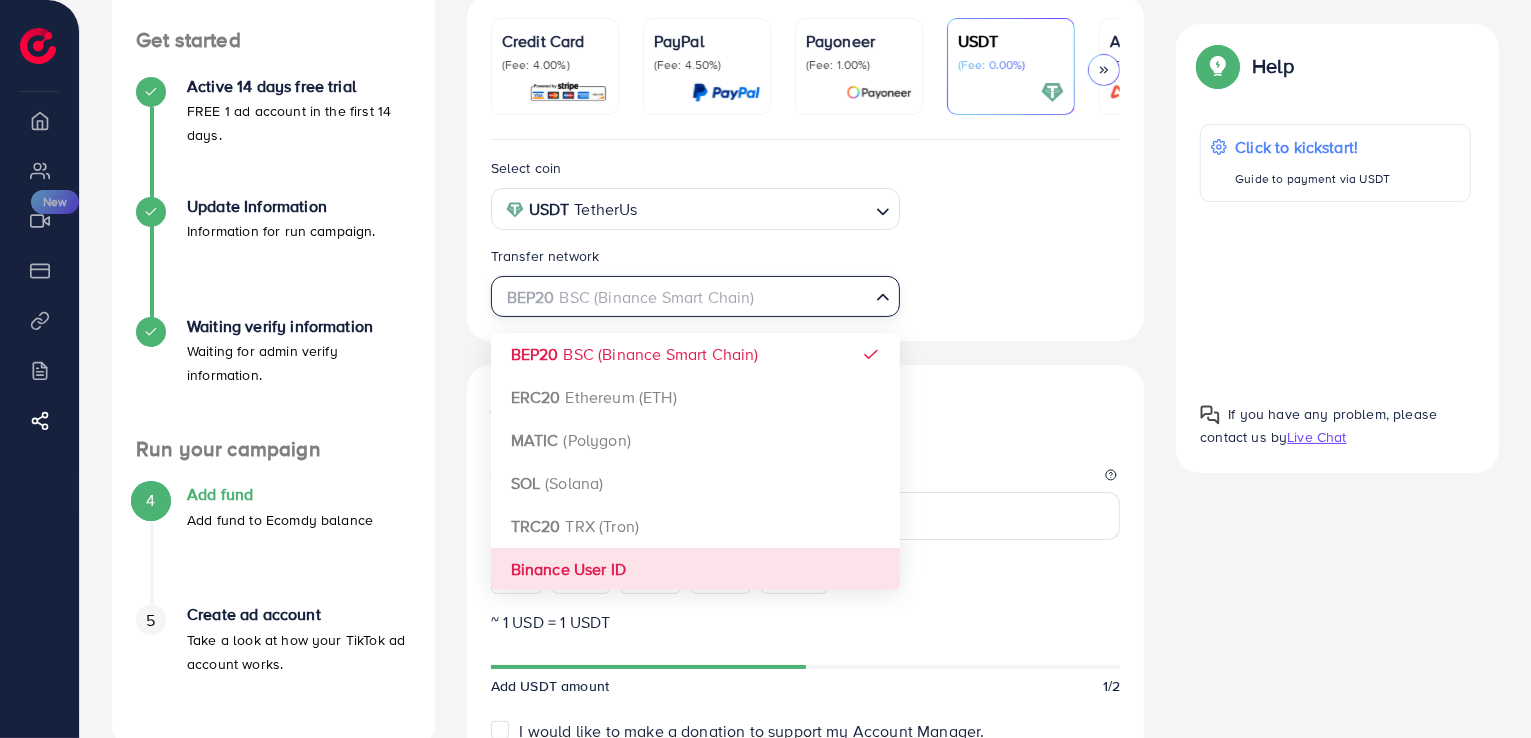 click on "Select coin   USDT TetherUs           Loading...     Transfer network   BEP20 BSC (Binance Smart Chain)           Loading...     BEP20 BSC (Binance Smart Chain) ERC20 Ethereum (ETH) MATIC (Polygon) SOL (Solana) TRC20 TRX (Tron) Binance User ID        Add fund  Enter amount you want to top-up Amount $50 $100 $200 $500 $1000  ~ 1 USD = 1 USDT   Add USDT amount  1/2 I would like to make a donation to support my Account Manager. 5% 10% 15% 20%  Continue   Summary   Amount   --   Payment Method   --   Coin type   --   Tax   (3.00%)   --   Transfer network   --   Total Amount   --" at bounding box center (806, 695) 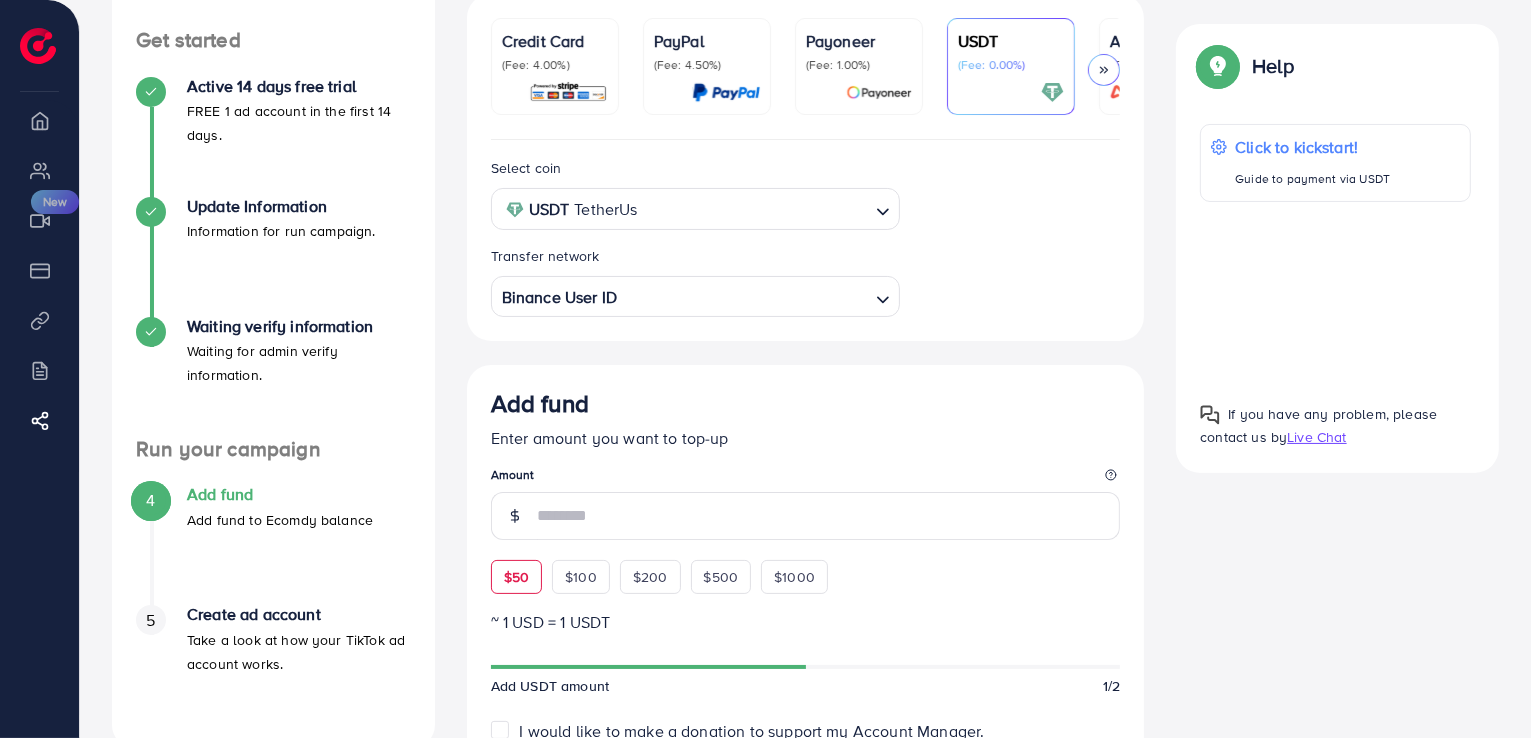 click on "$50" at bounding box center [516, 577] 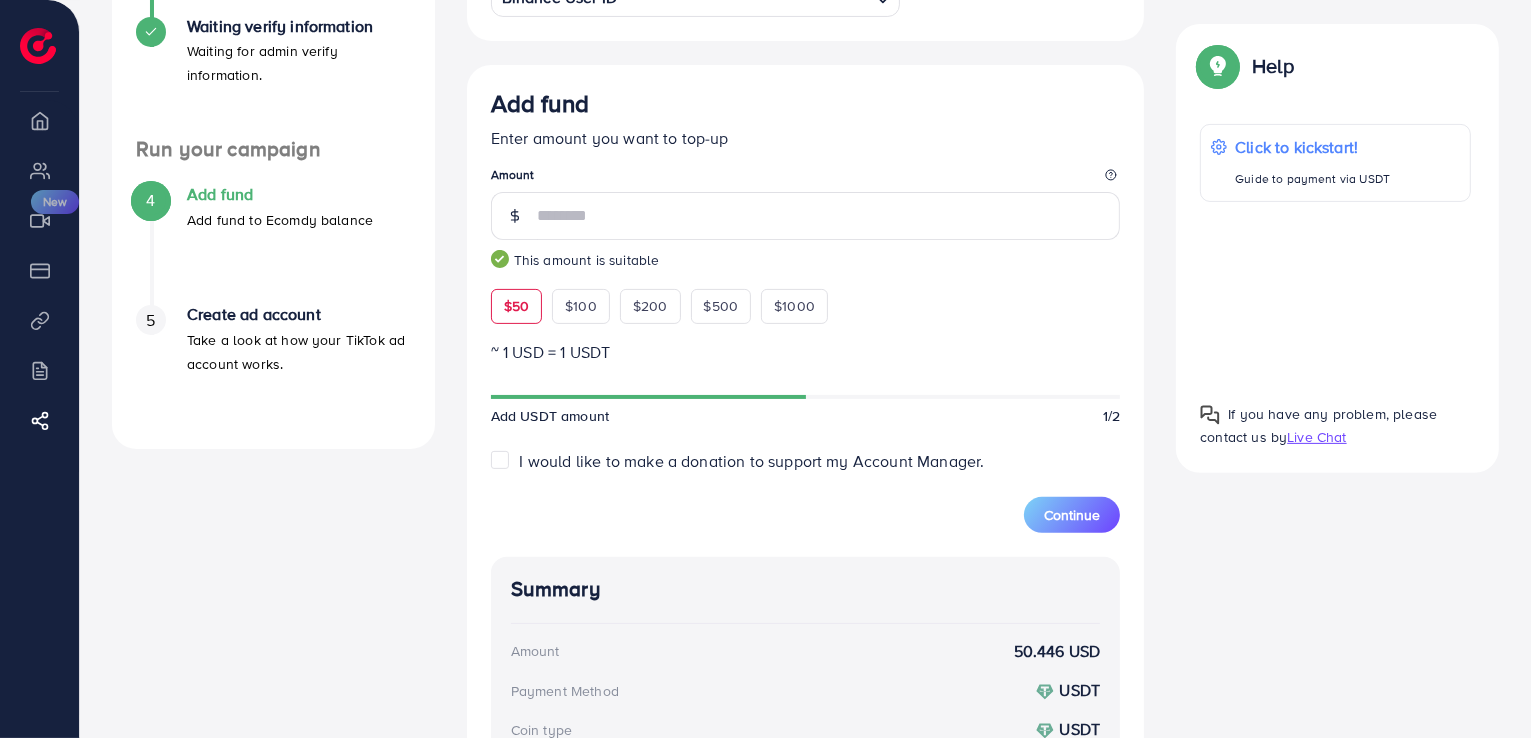 scroll, scrollTop: 600, scrollLeft: 0, axis: vertical 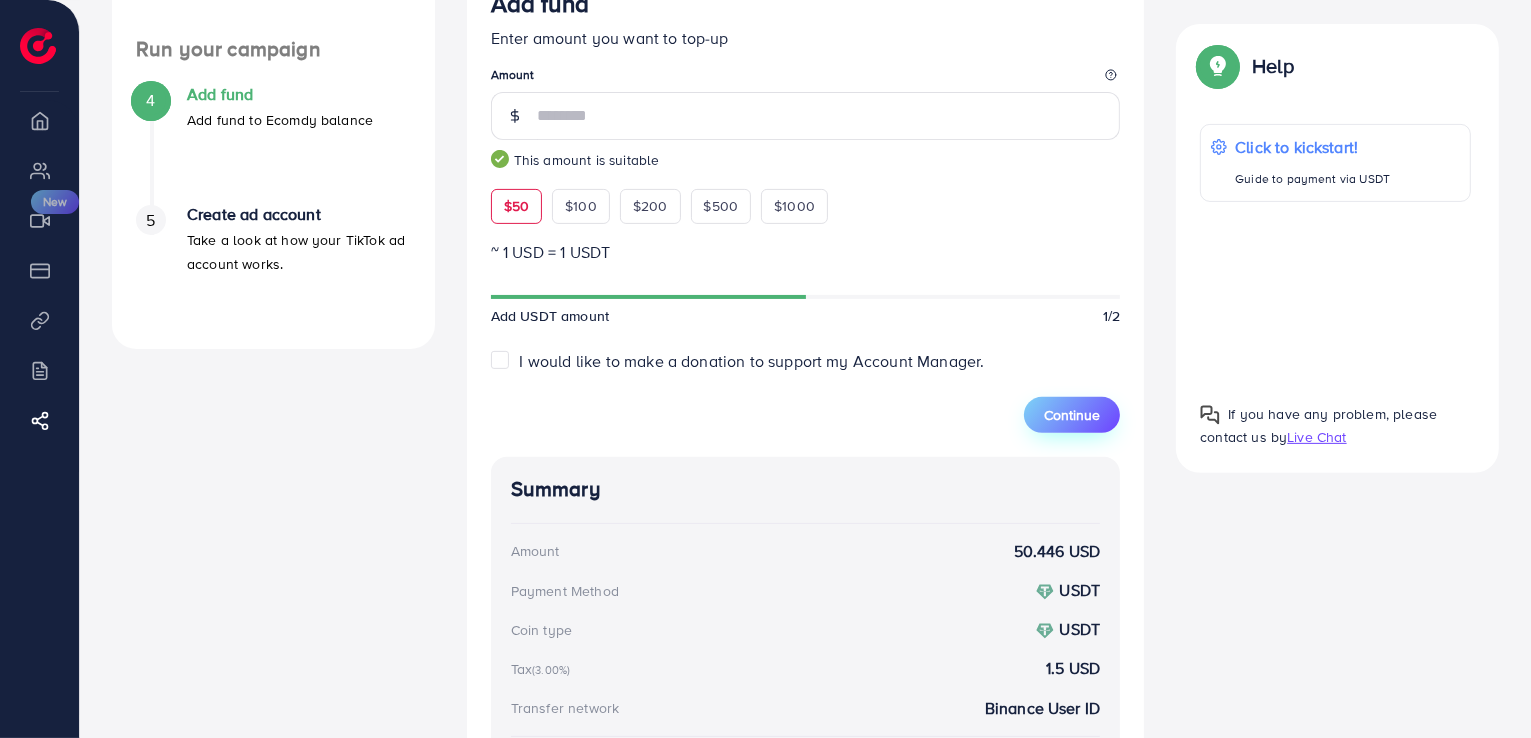click on "Continue" at bounding box center [1072, 415] 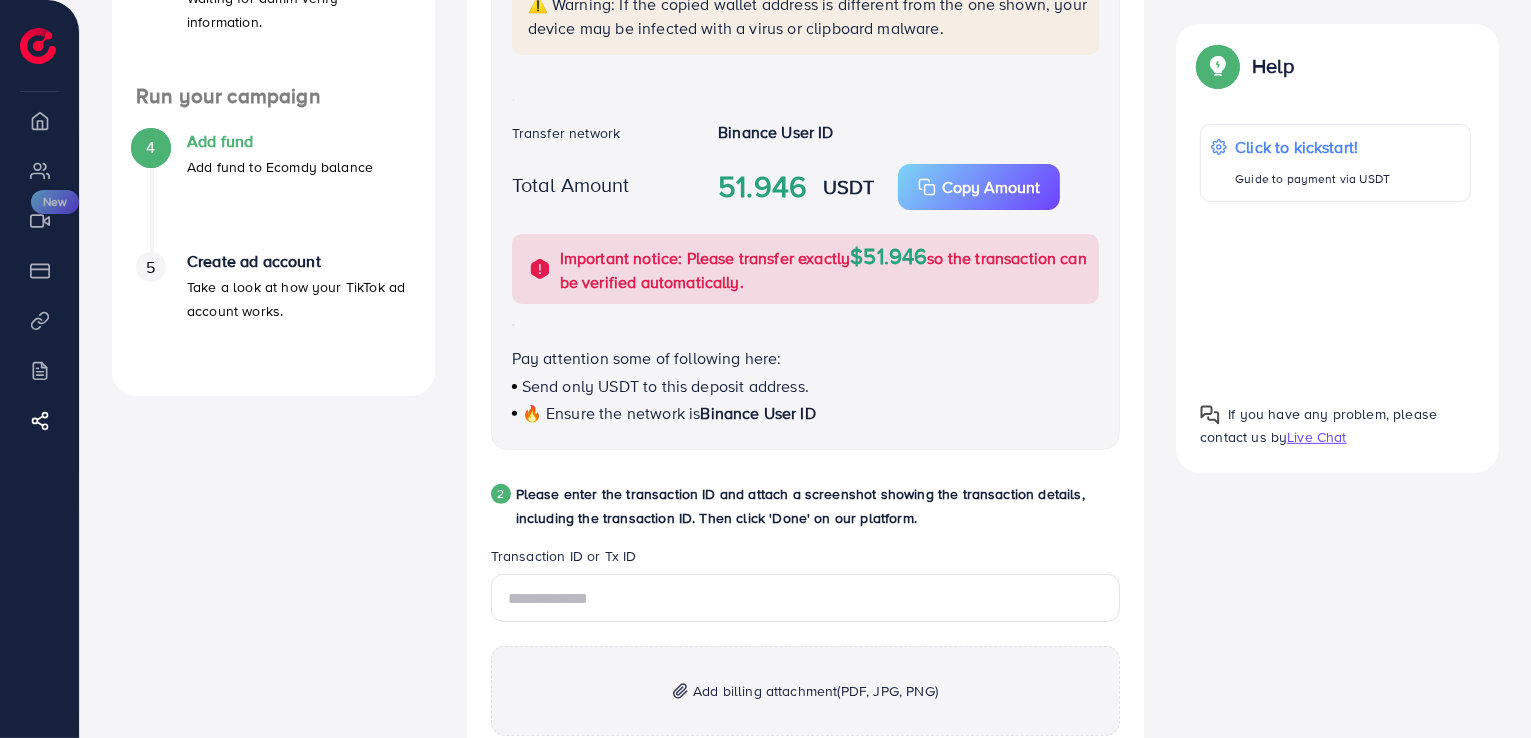 scroll, scrollTop: 600, scrollLeft: 0, axis: vertical 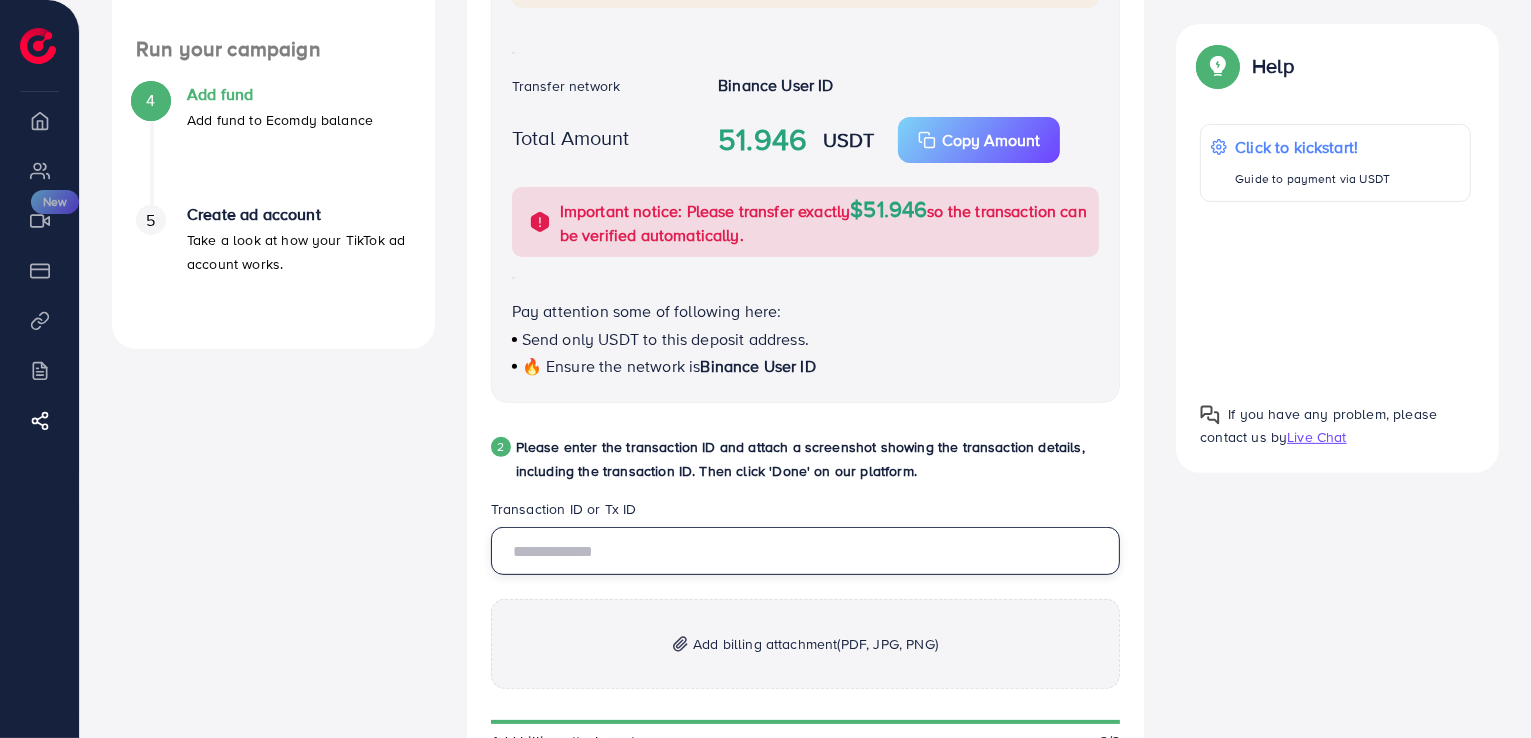click at bounding box center [806, 551] 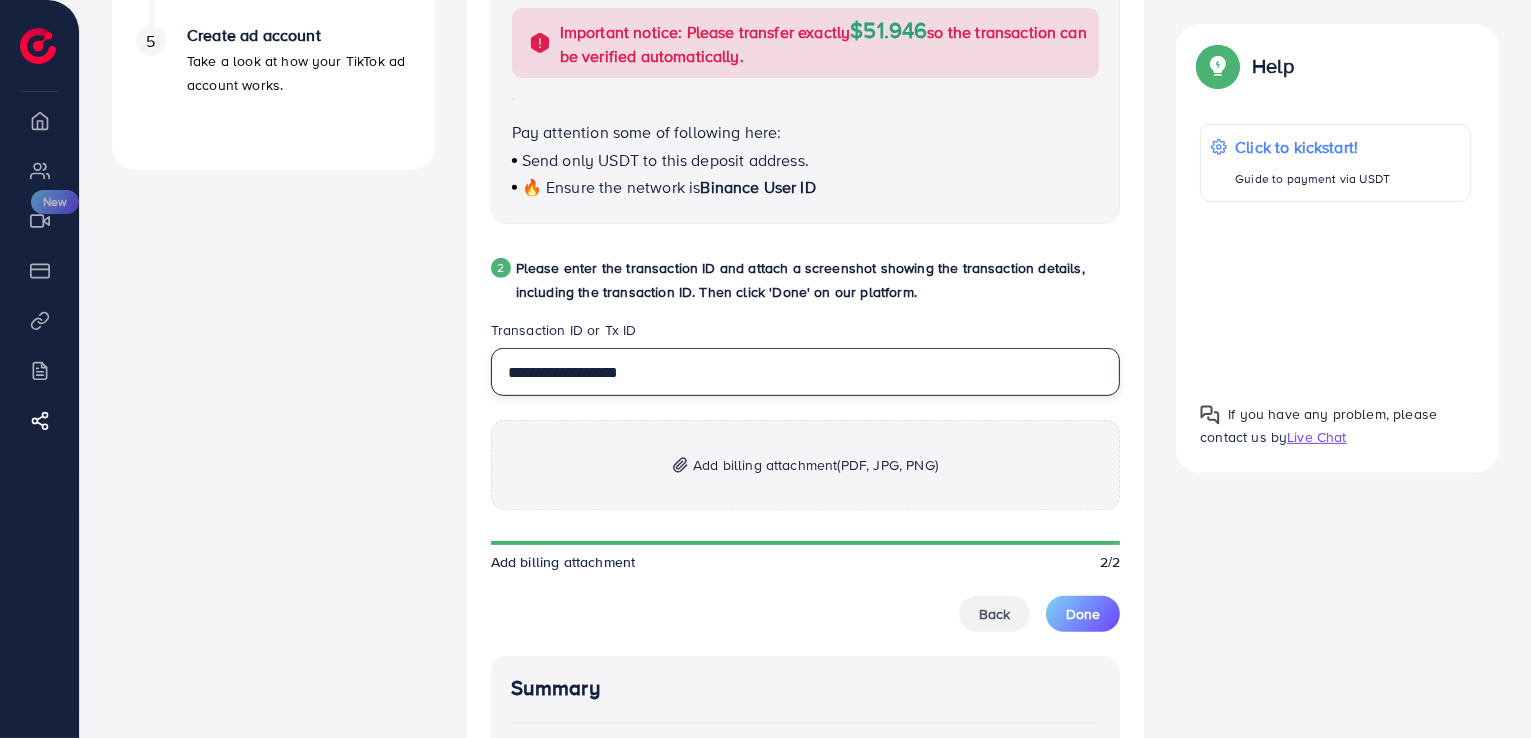 scroll, scrollTop: 800, scrollLeft: 0, axis: vertical 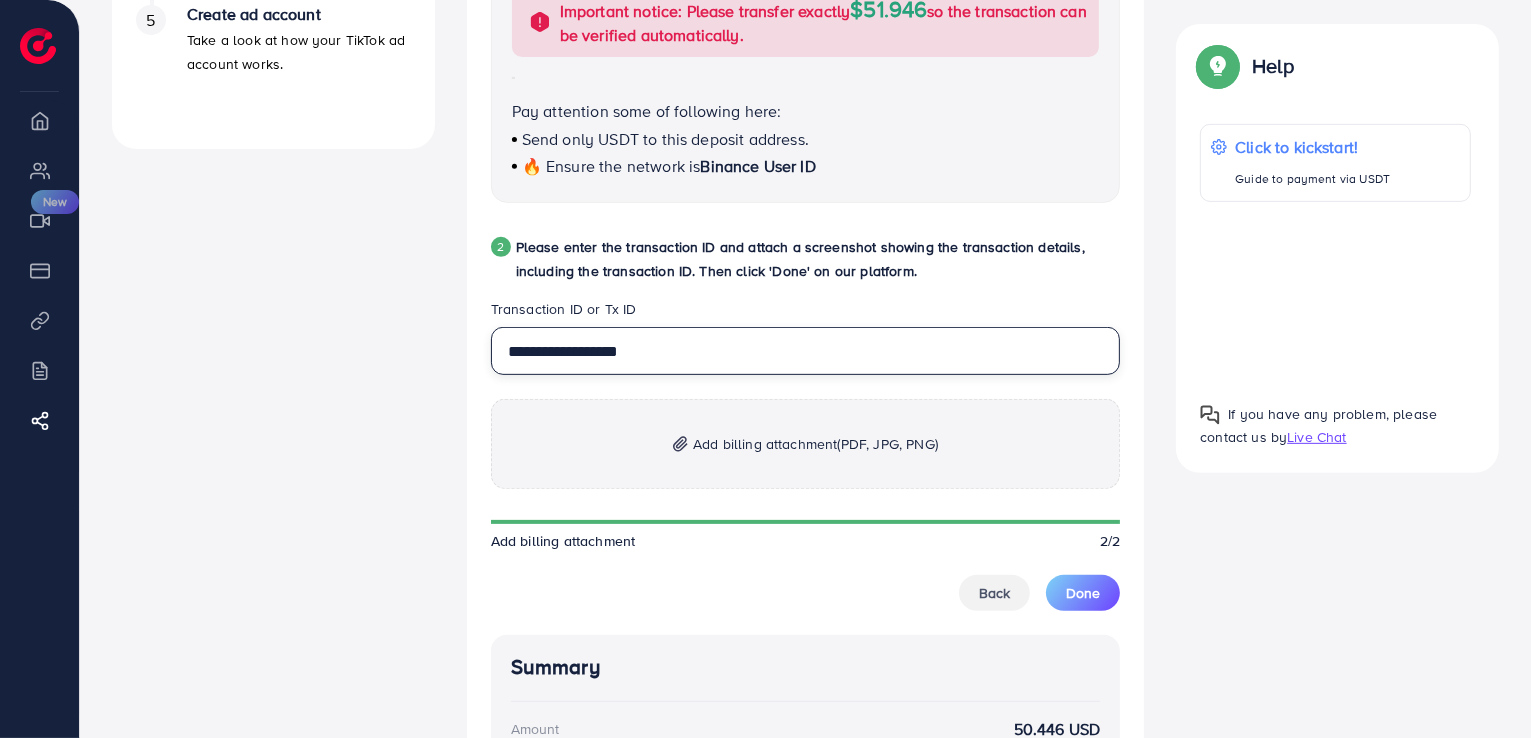 type on "**********" 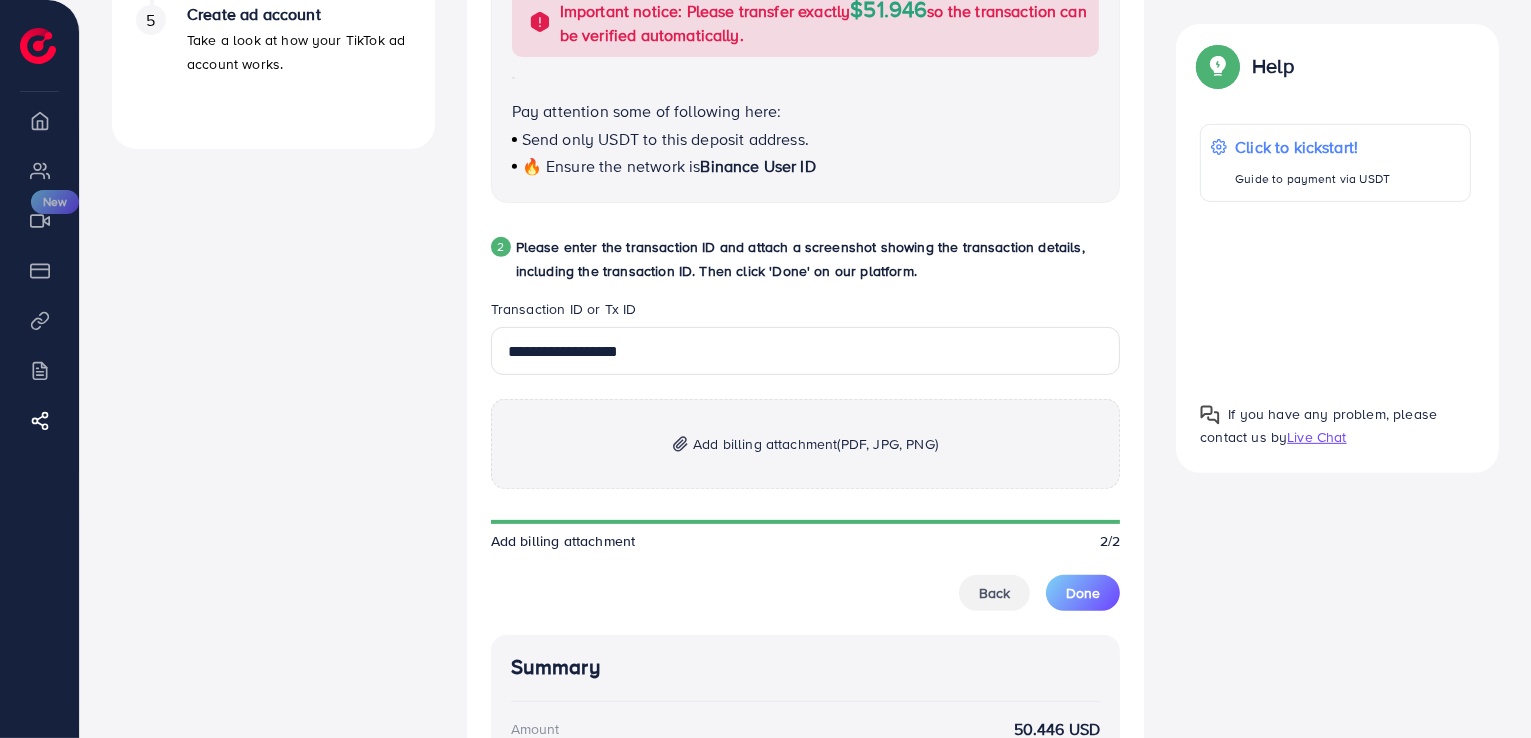click on "(PDF, JPG, PNG)" at bounding box center (888, 444) 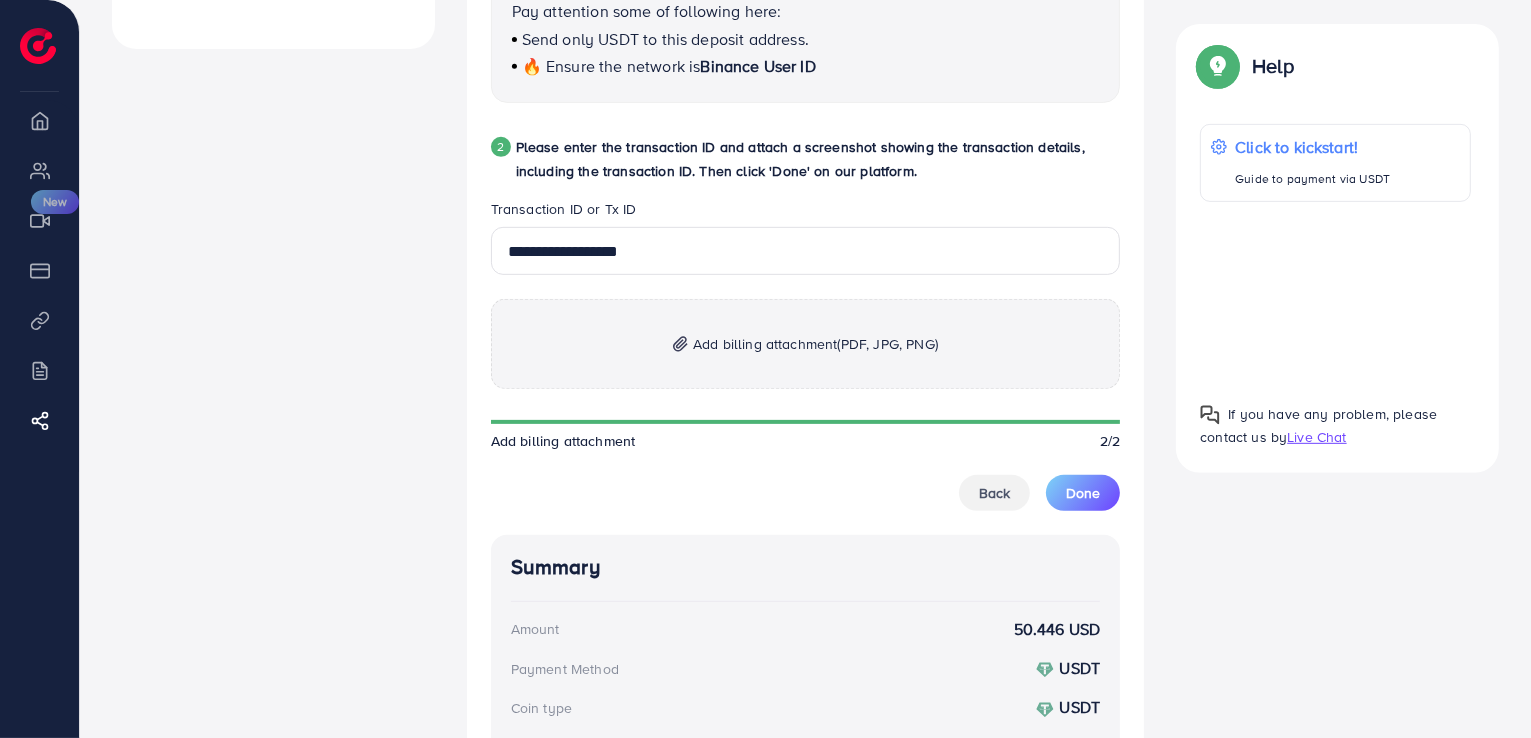click on "Add billing attachment  (PDF, JPG, PNG)" at bounding box center [815, 344] 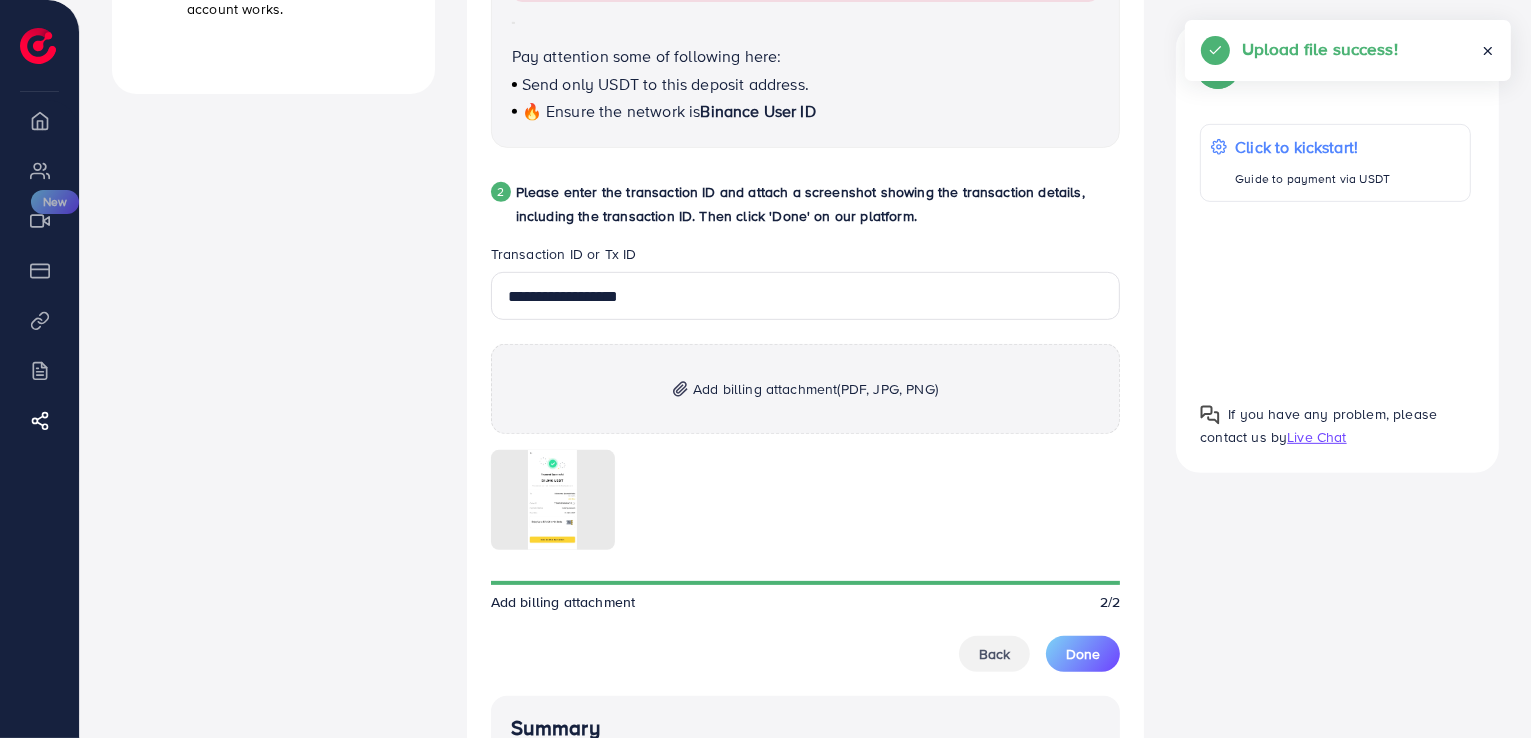 scroll, scrollTop: 900, scrollLeft: 0, axis: vertical 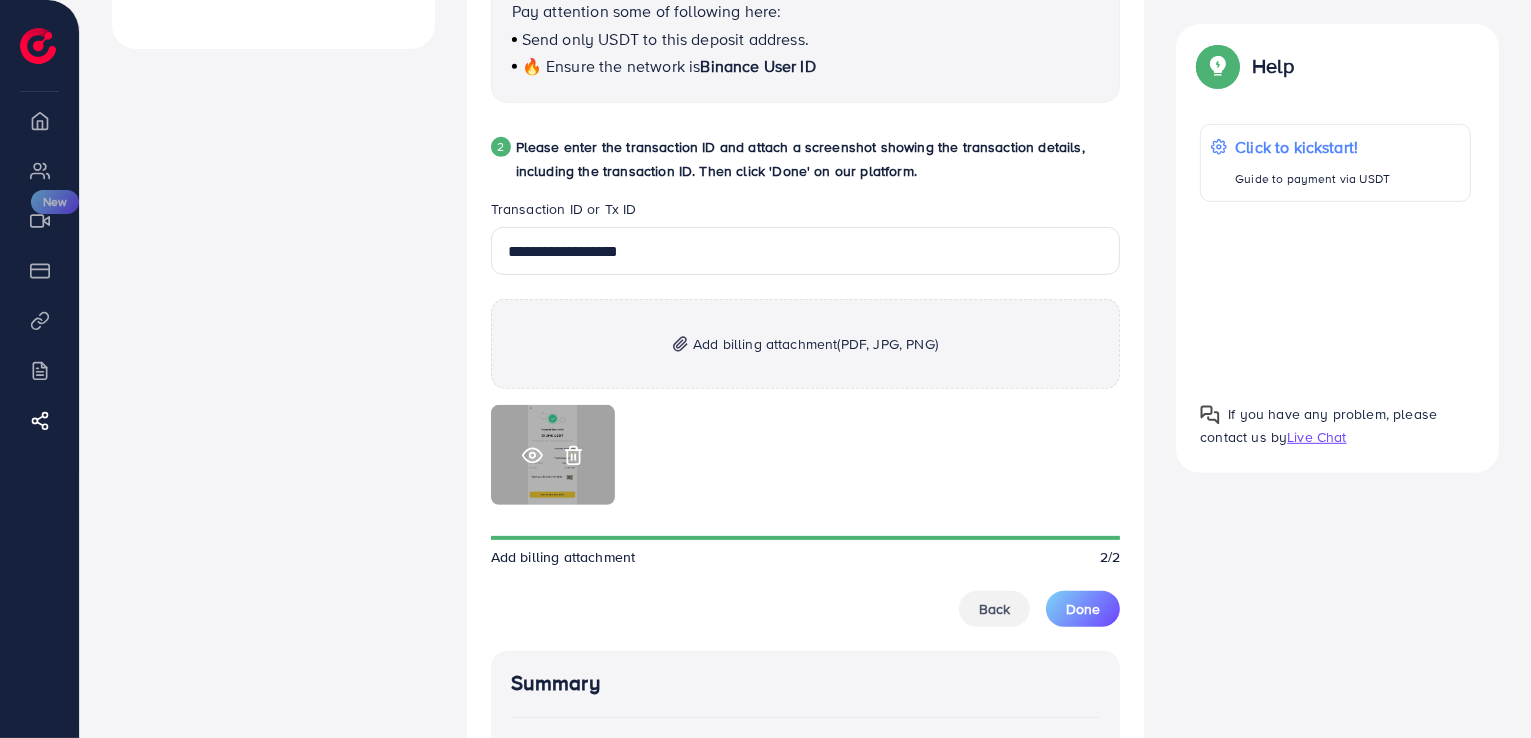 click 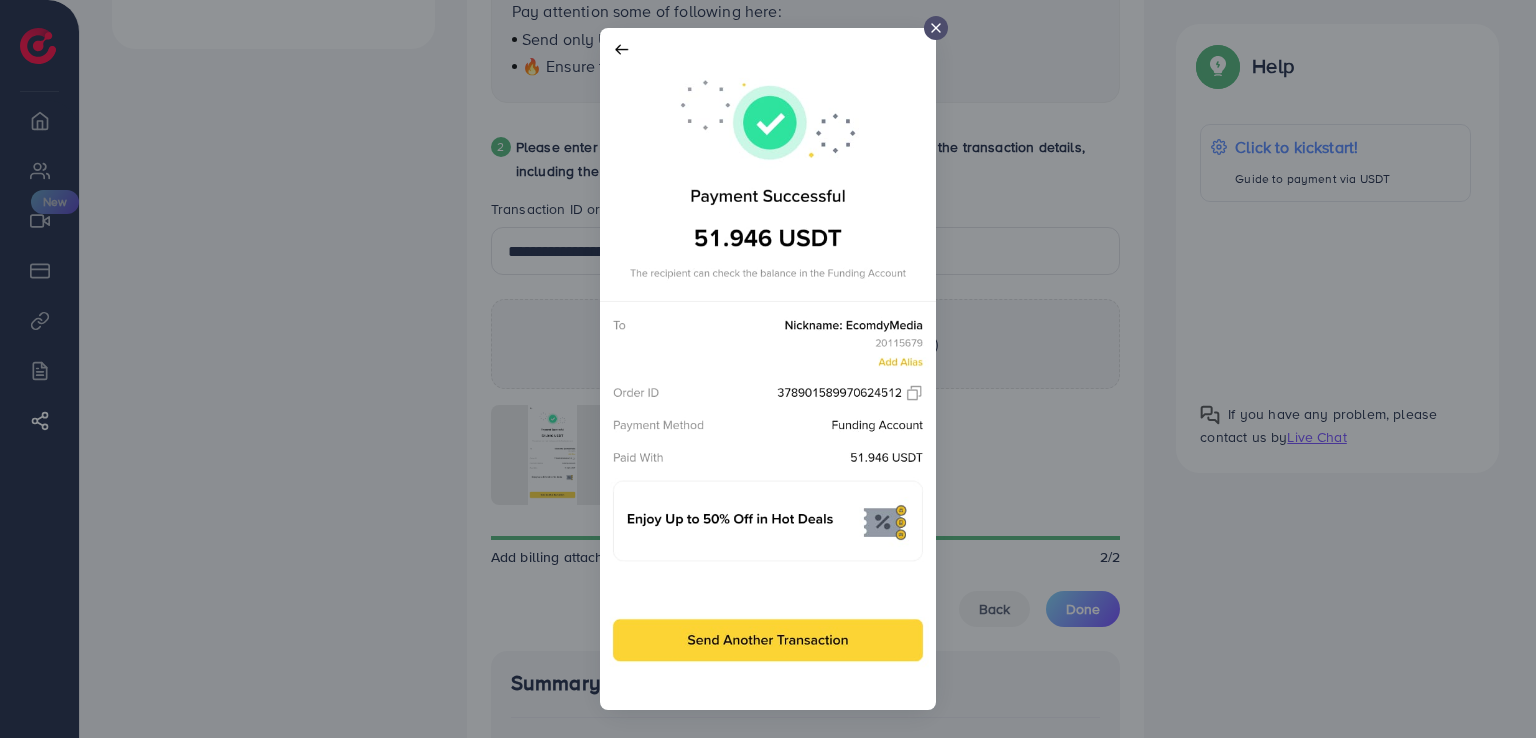 click at bounding box center (768, 369) 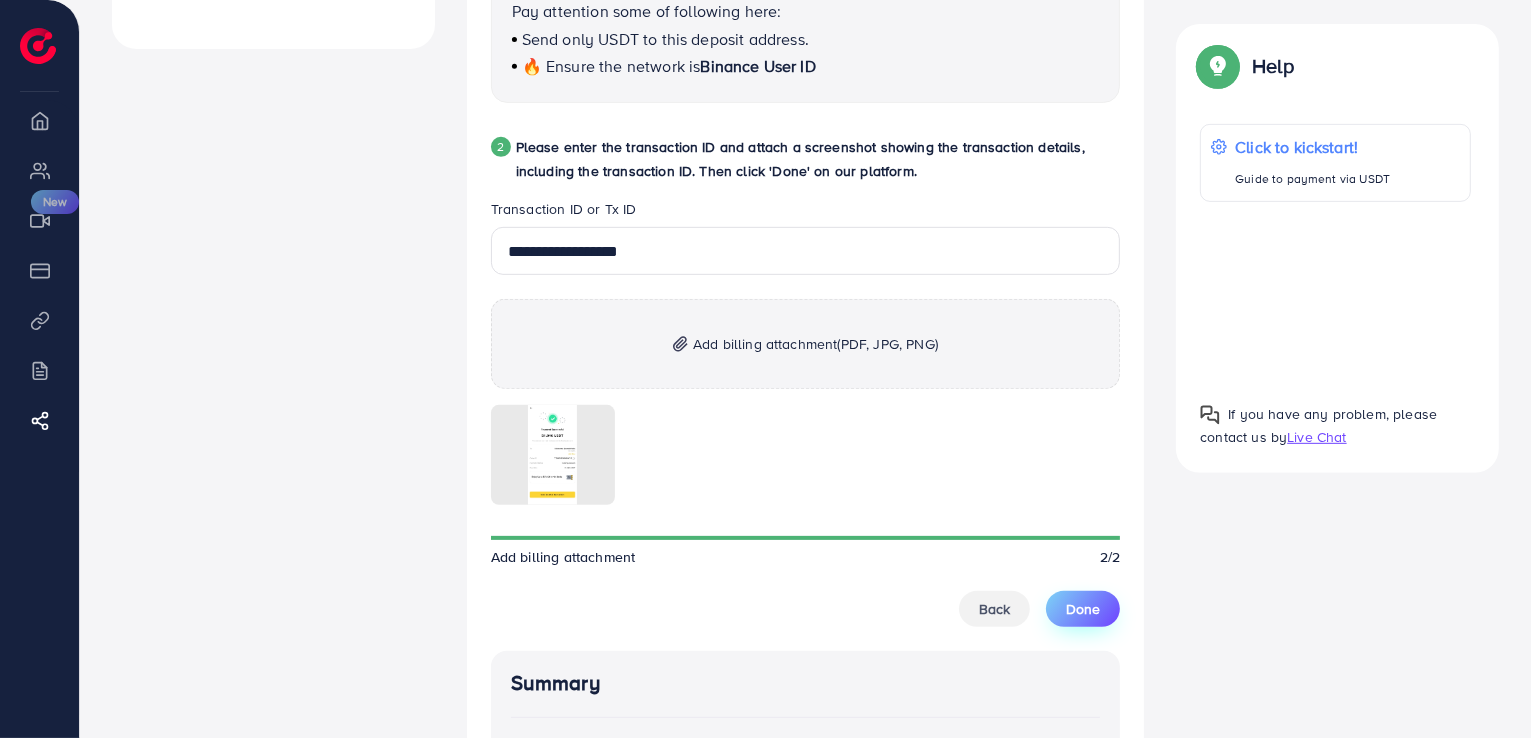 click on "Done" at bounding box center [1083, 609] 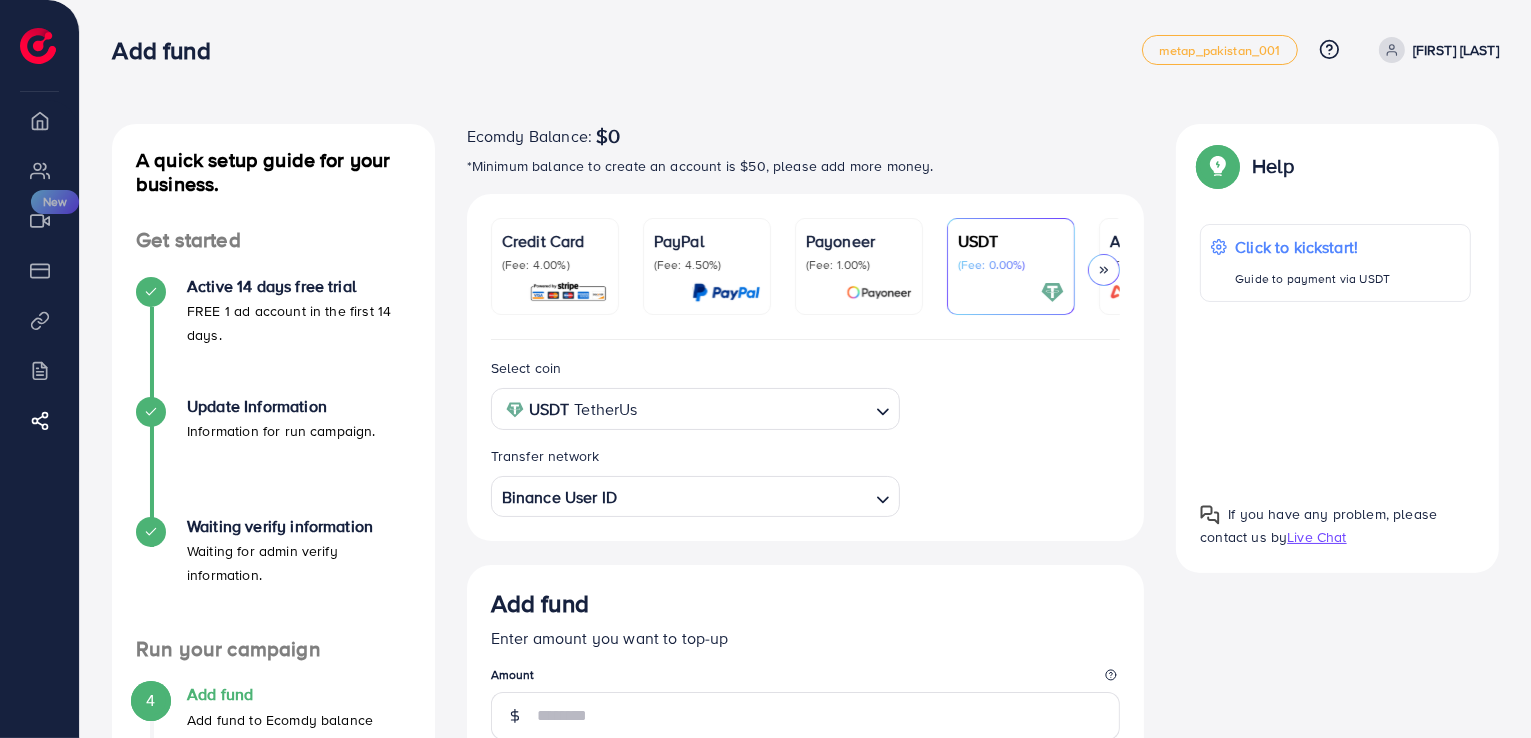 scroll, scrollTop: 0, scrollLeft: 0, axis: both 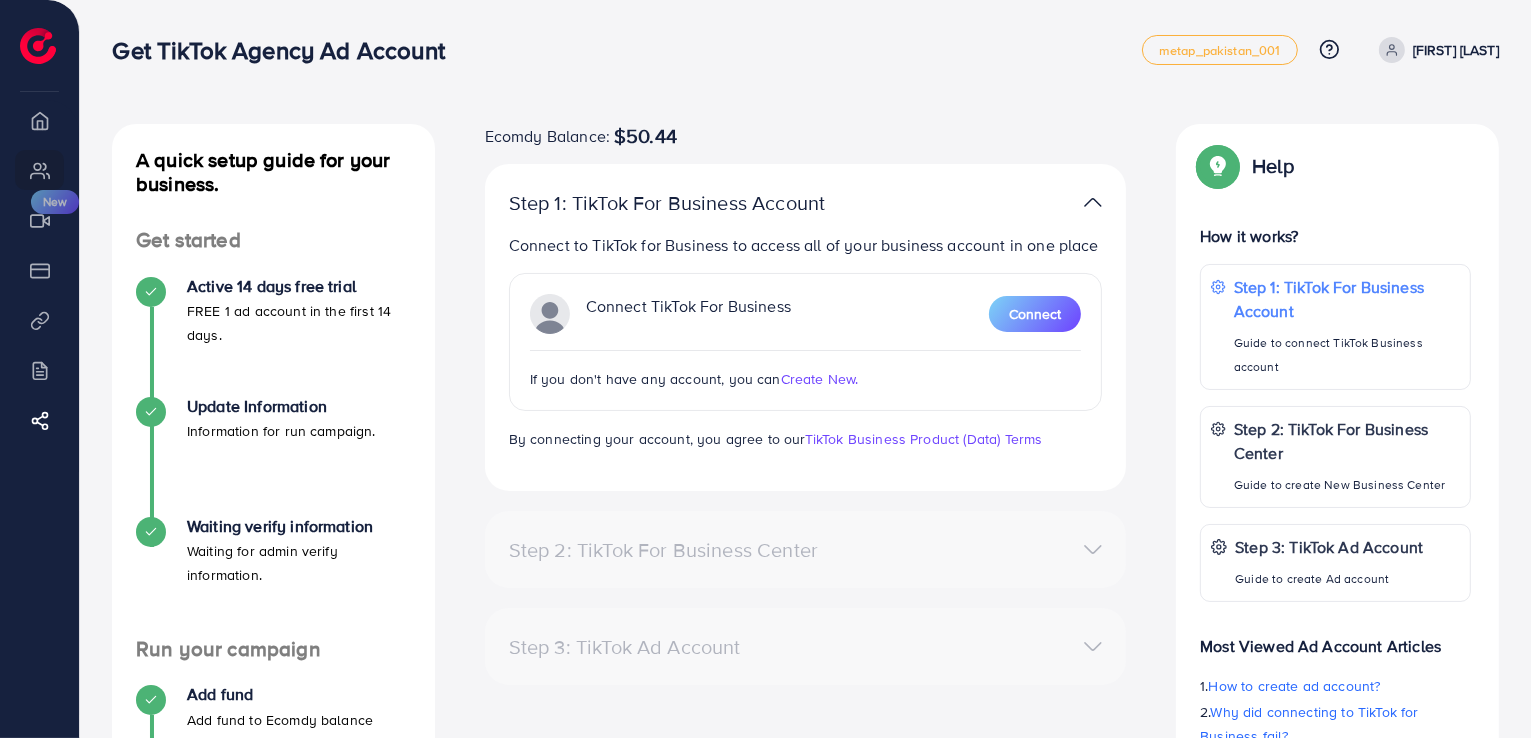 click on "Create New." at bounding box center (820, 379) 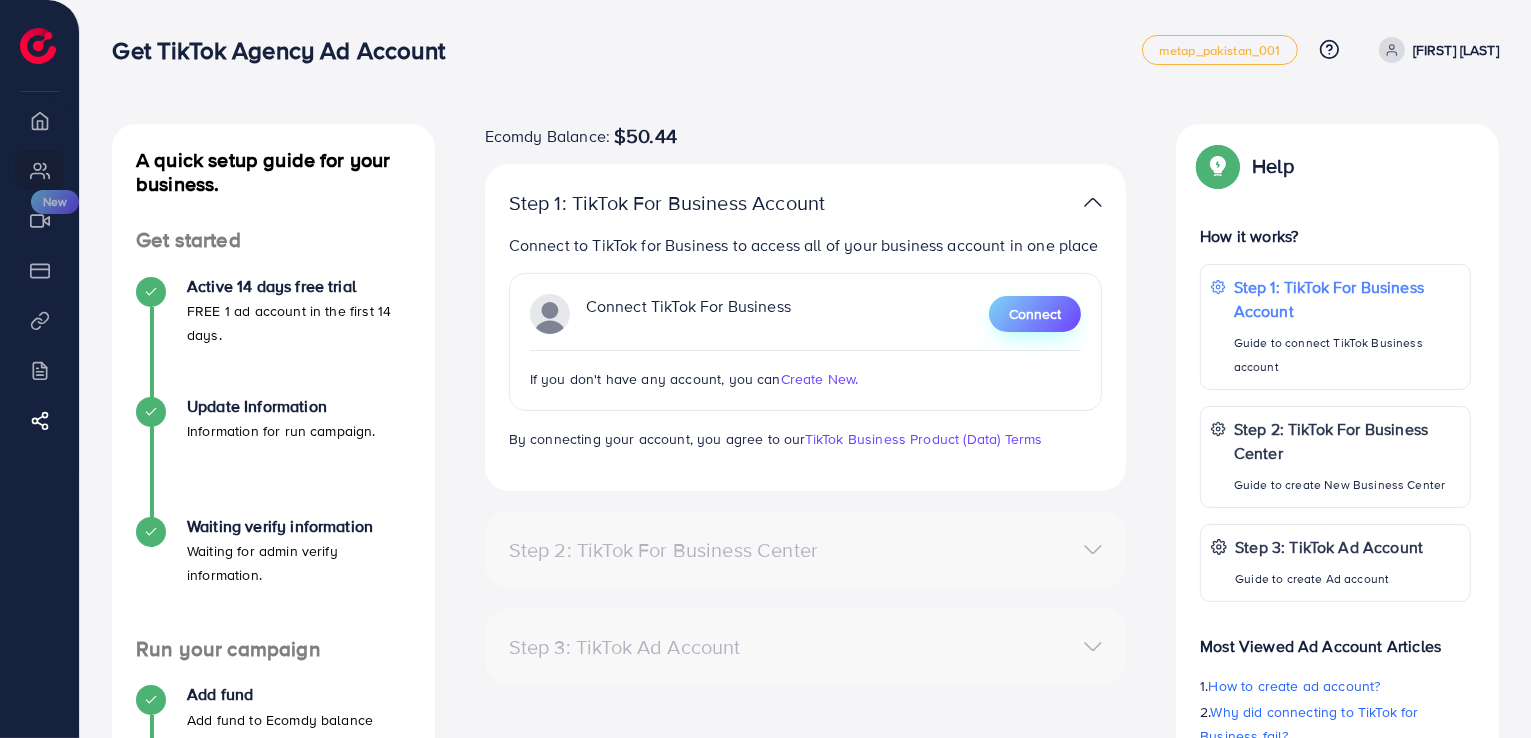 click on "Connect" at bounding box center (1035, 314) 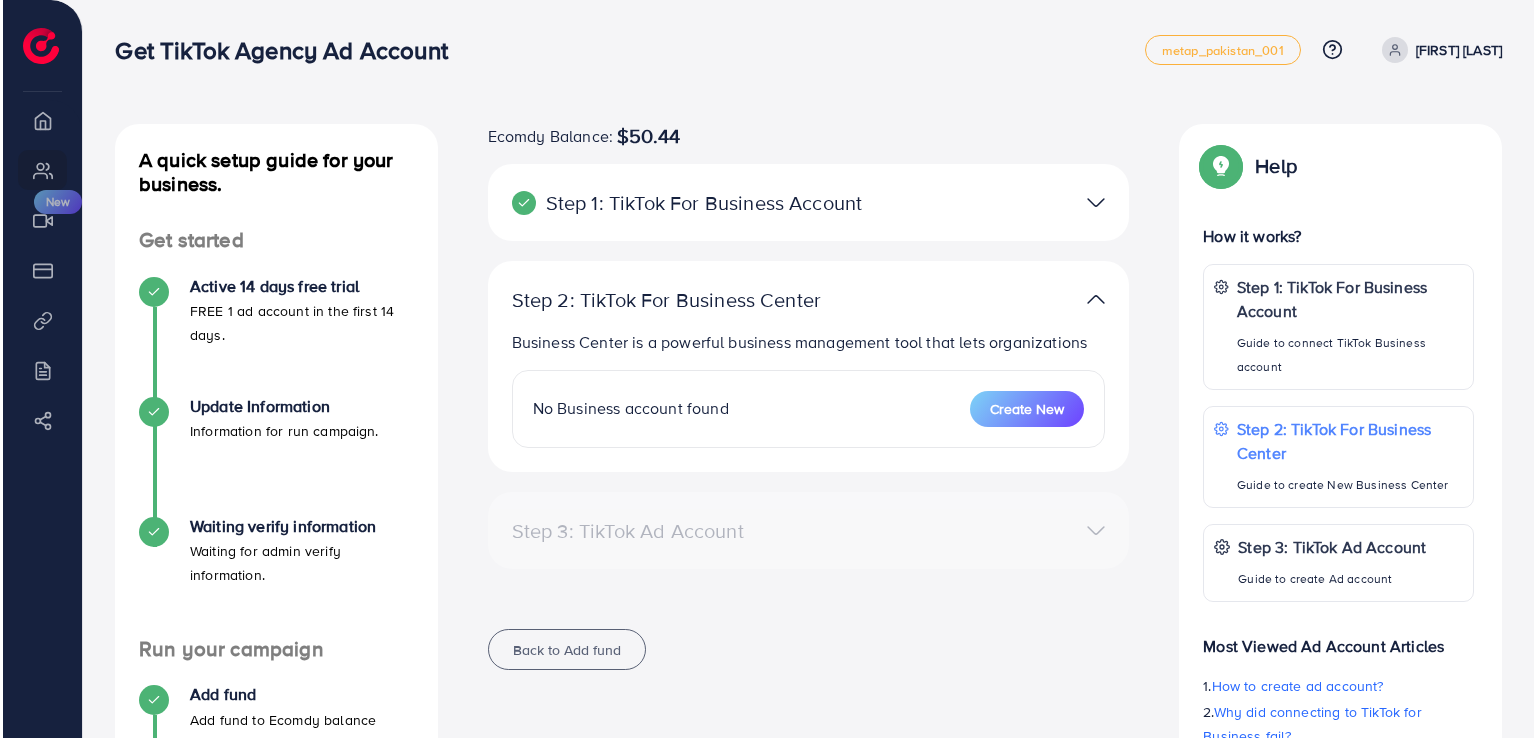 scroll, scrollTop: 0, scrollLeft: 0, axis: both 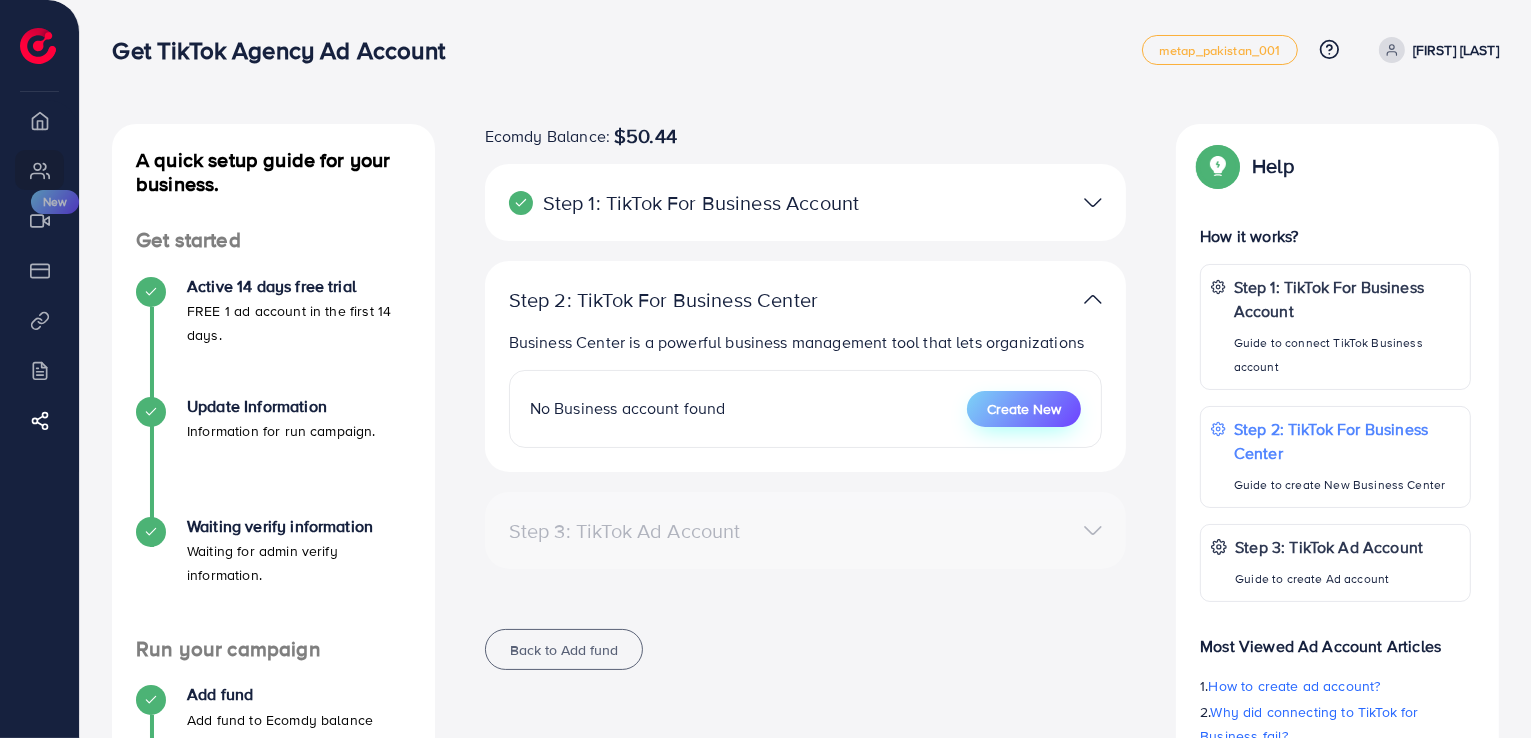 click on "Create New" at bounding box center (1024, 409) 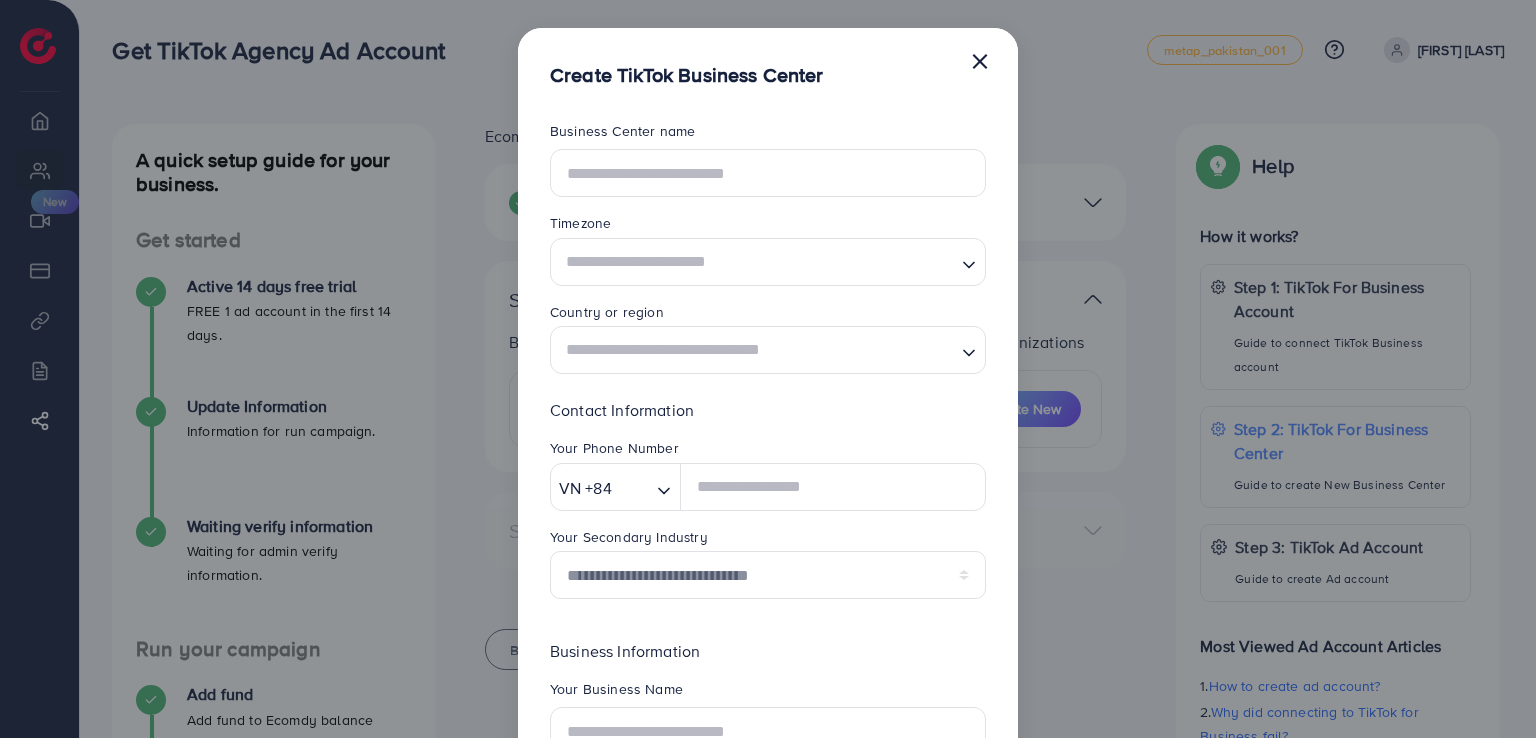 scroll, scrollTop: 0, scrollLeft: 0, axis: both 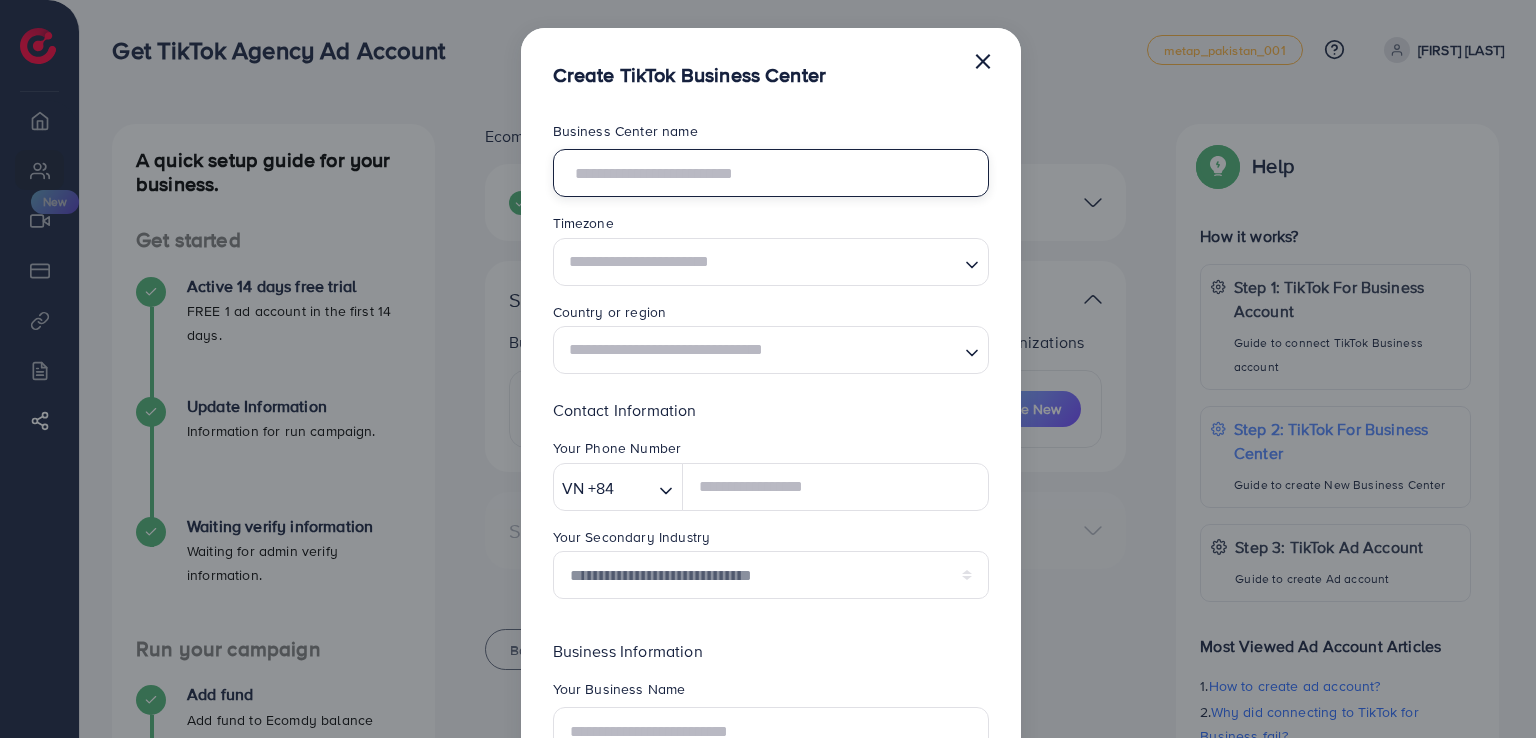 click at bounding box center (771, 173) 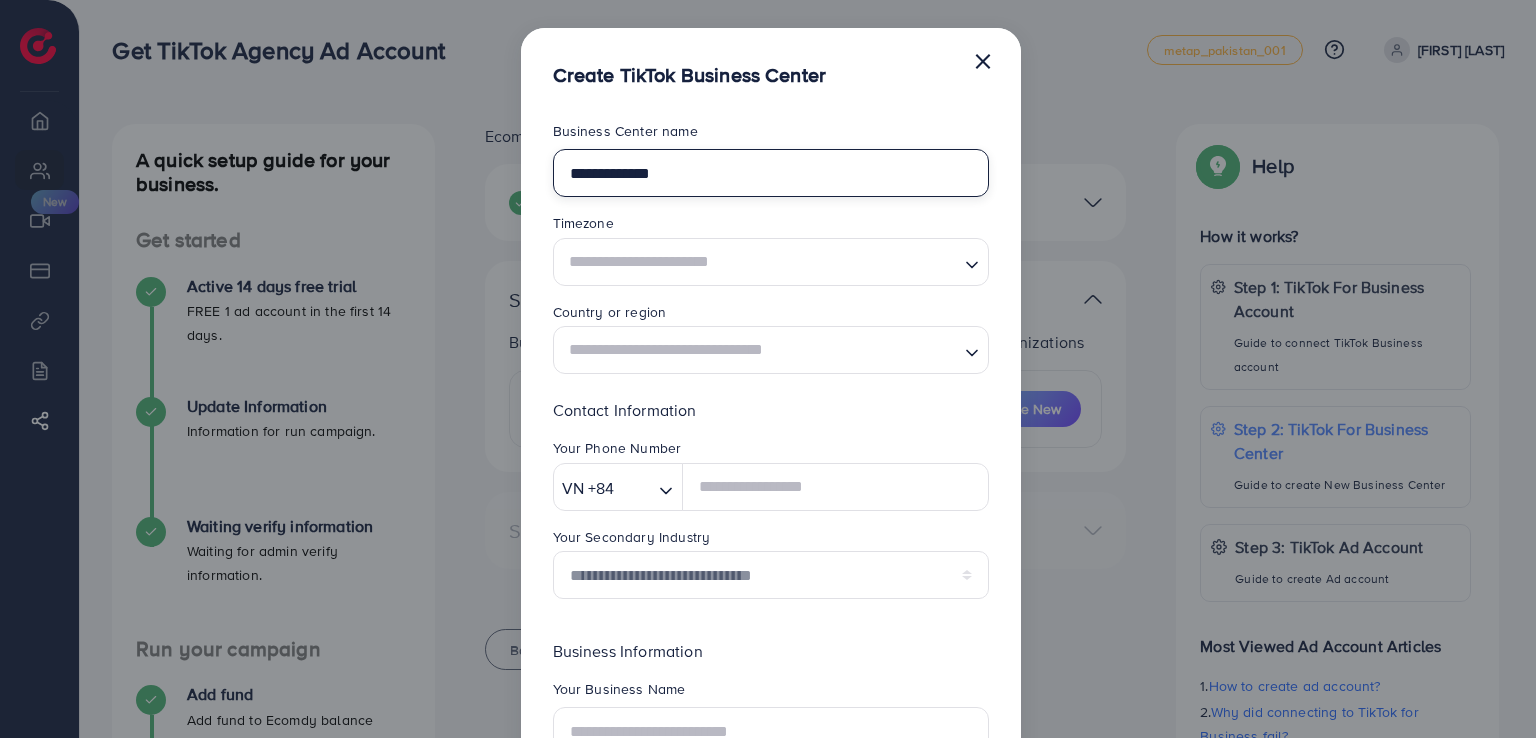 type on "**********" 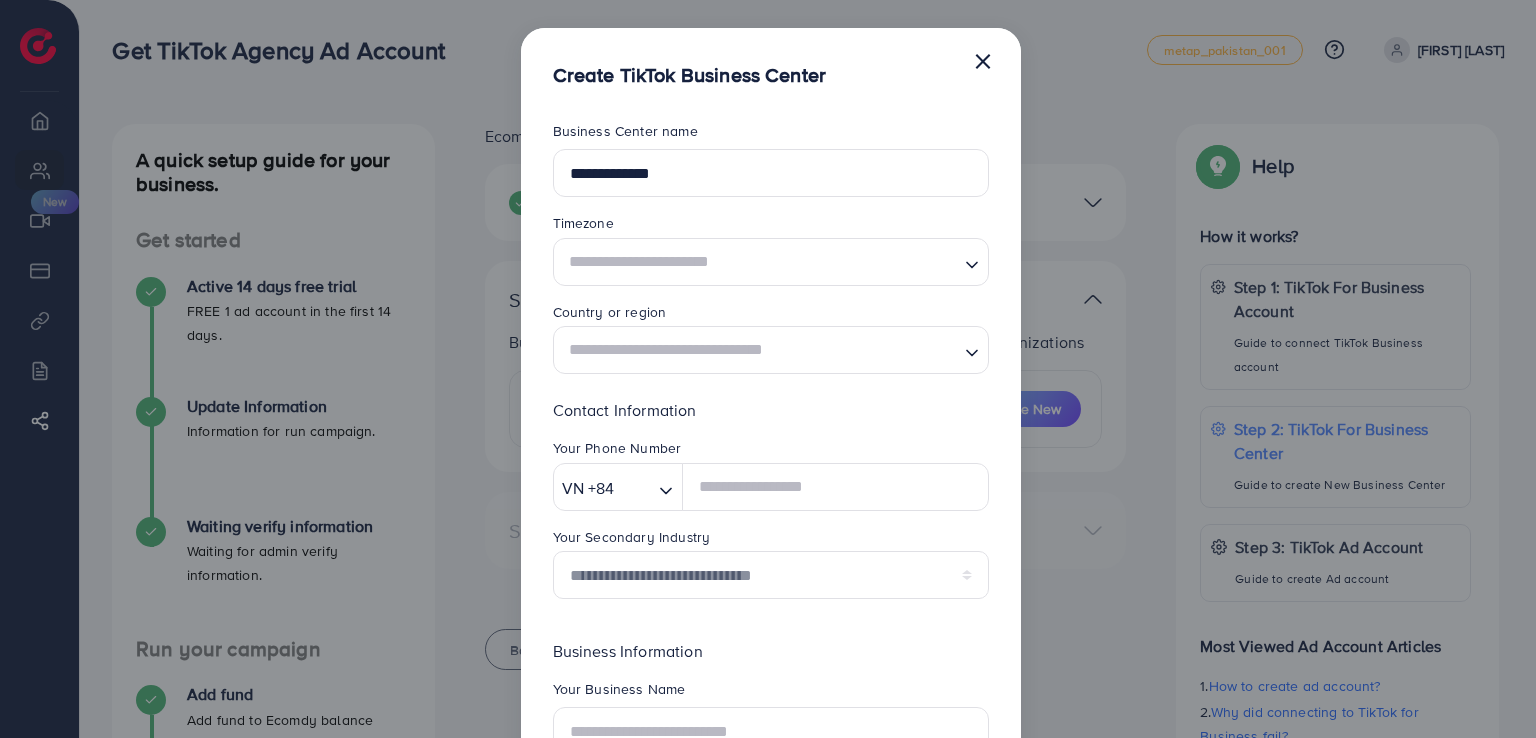 click at bounding box center (759, 261) 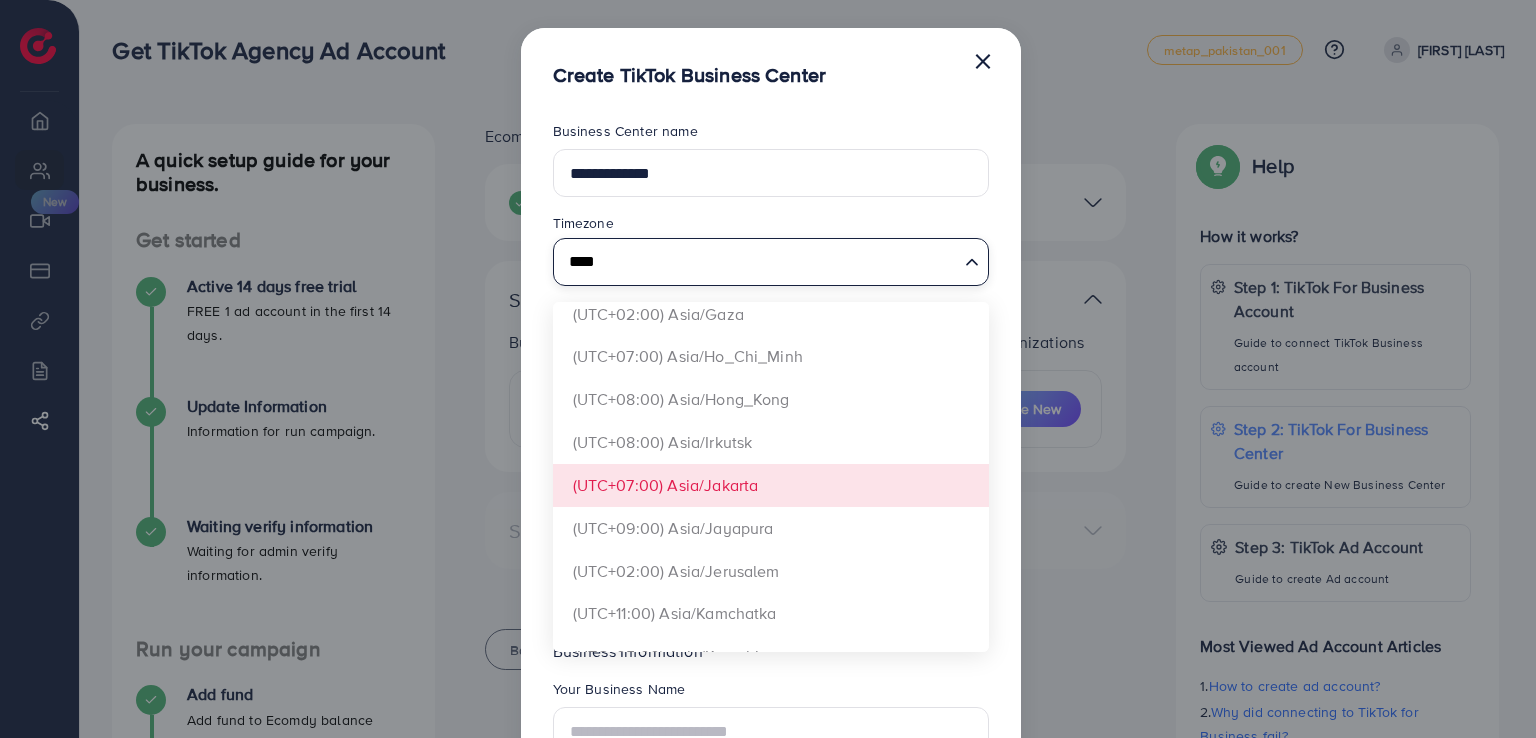 scroll, scrollTop: 400, scrollLeft: 0, axis: vertical 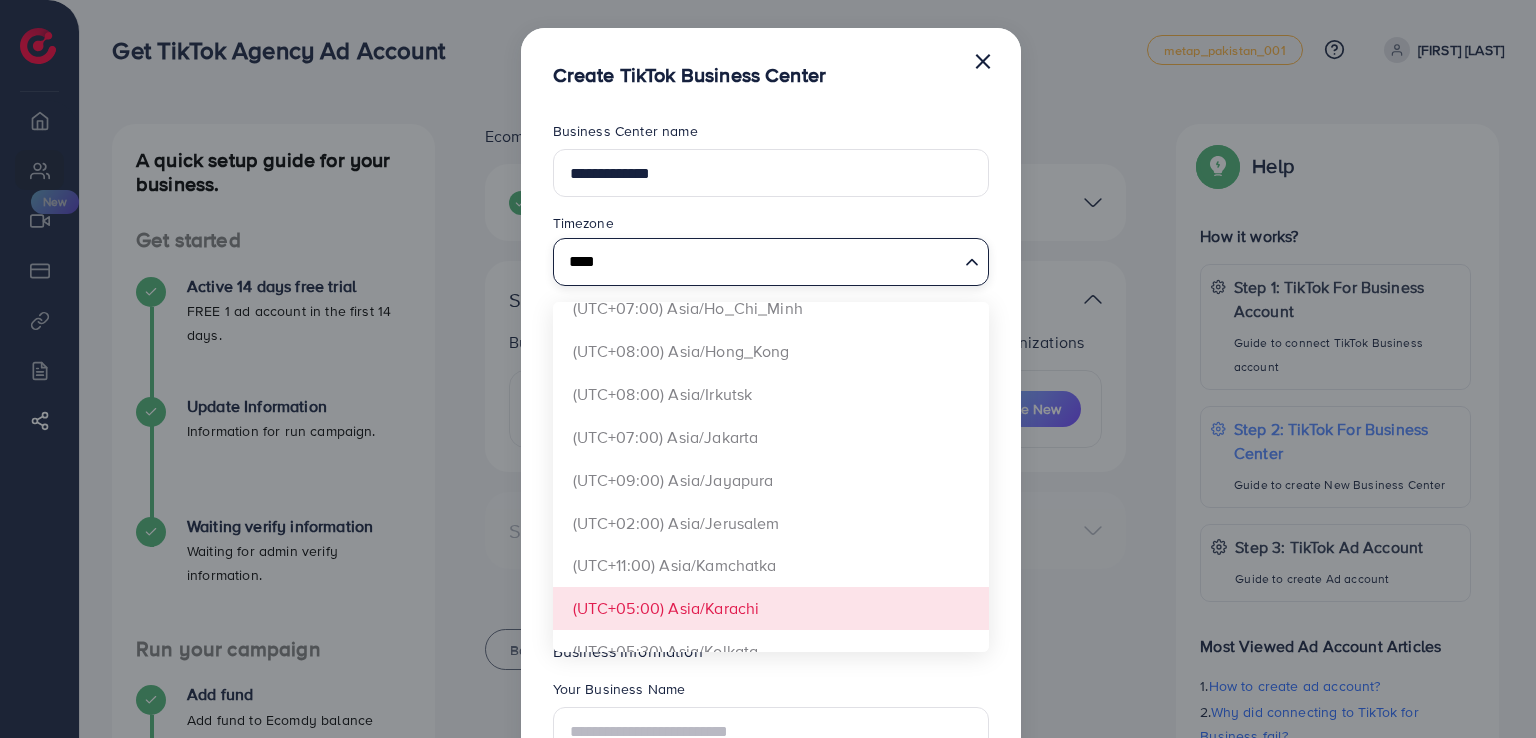 type on "****" 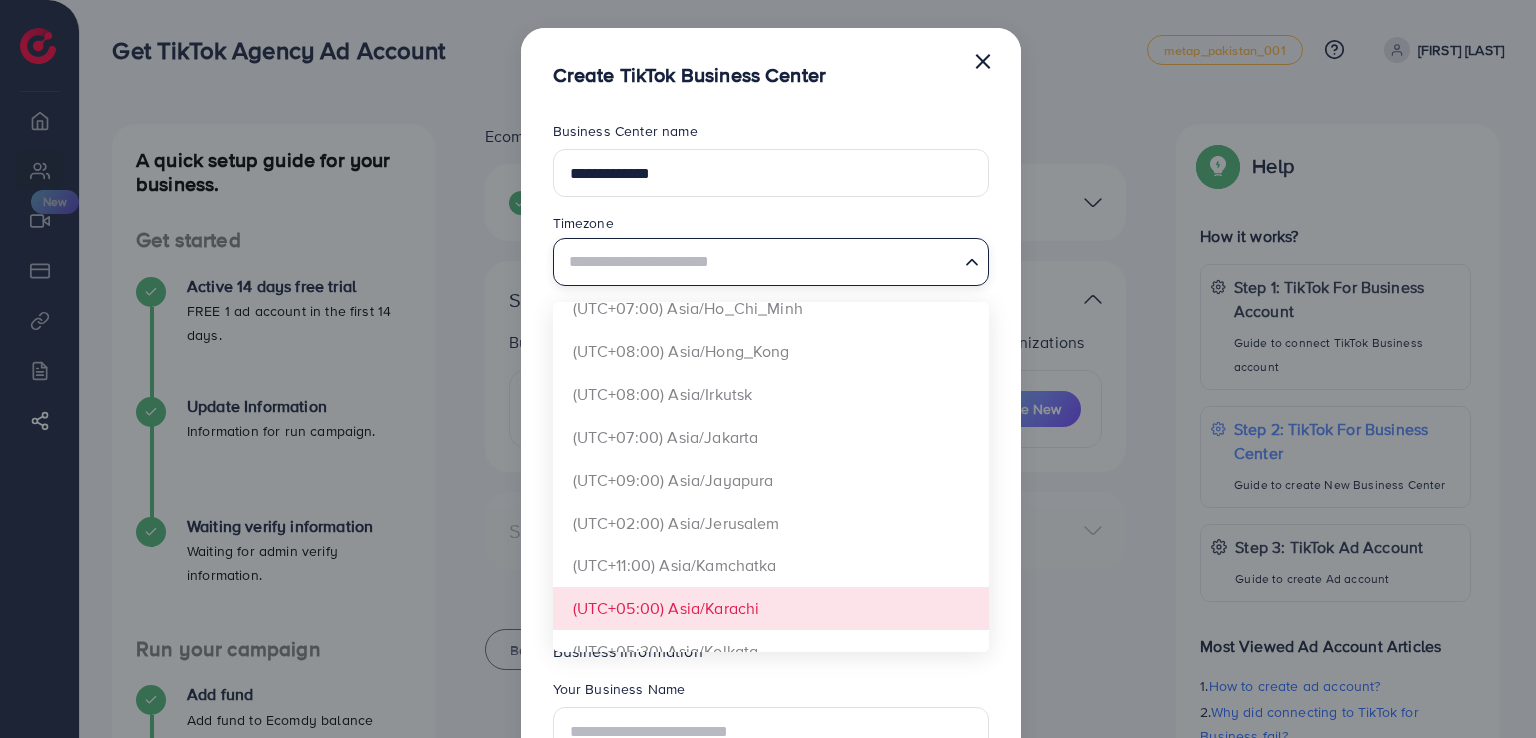 click on "**********" at bounding box center (771, 522) 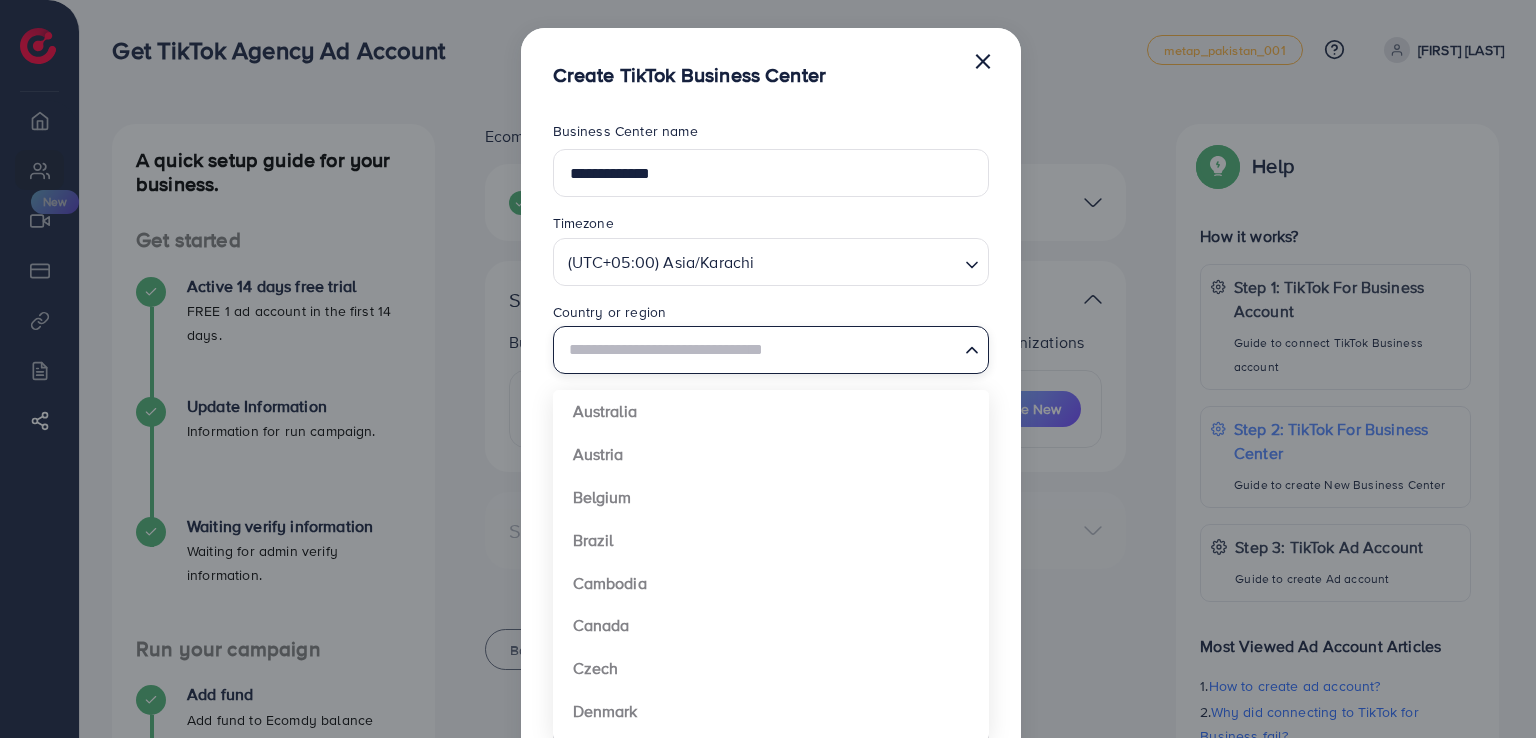 click at bounding box center [759, 350] 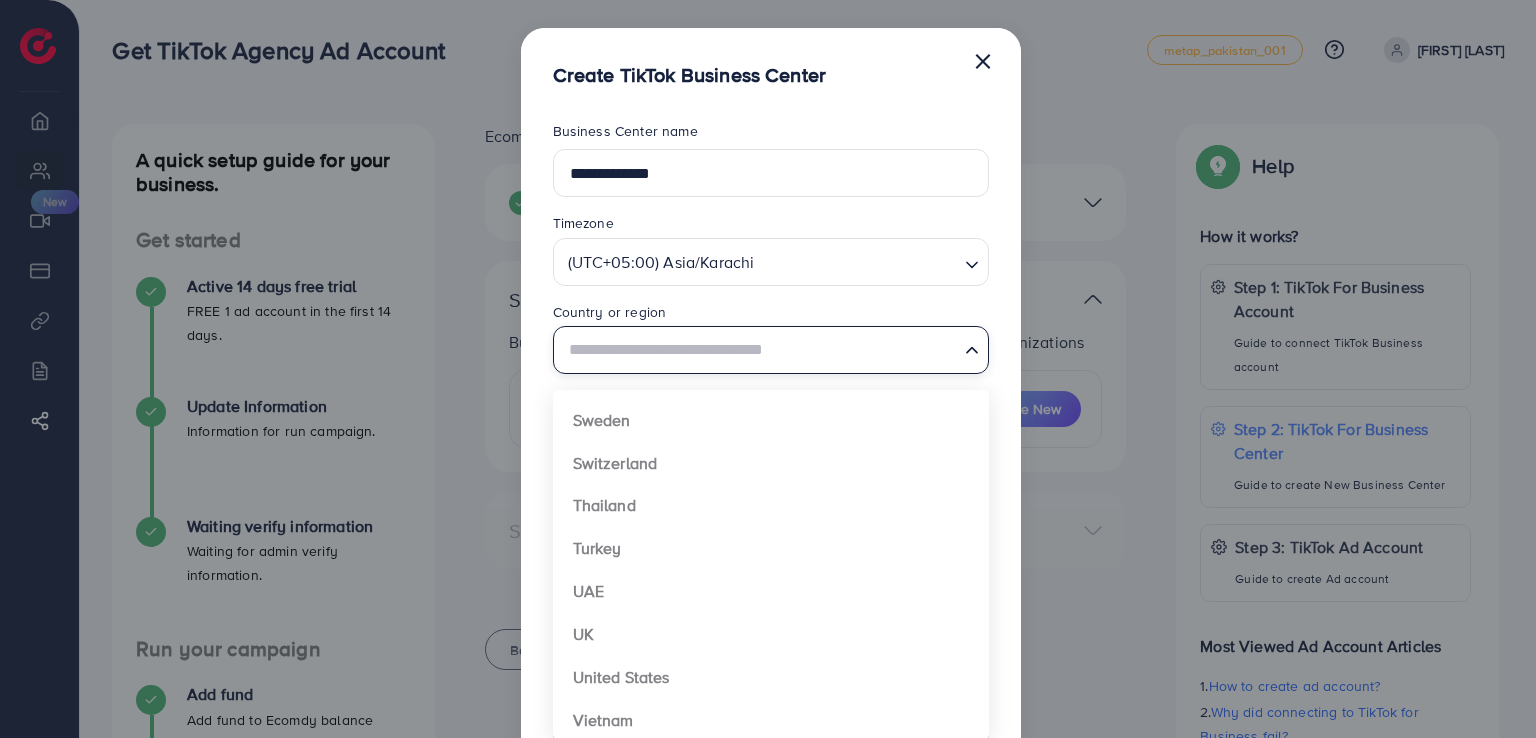 scroll, scrollTop: 1492, scrollLeft: 0, axis: vertical 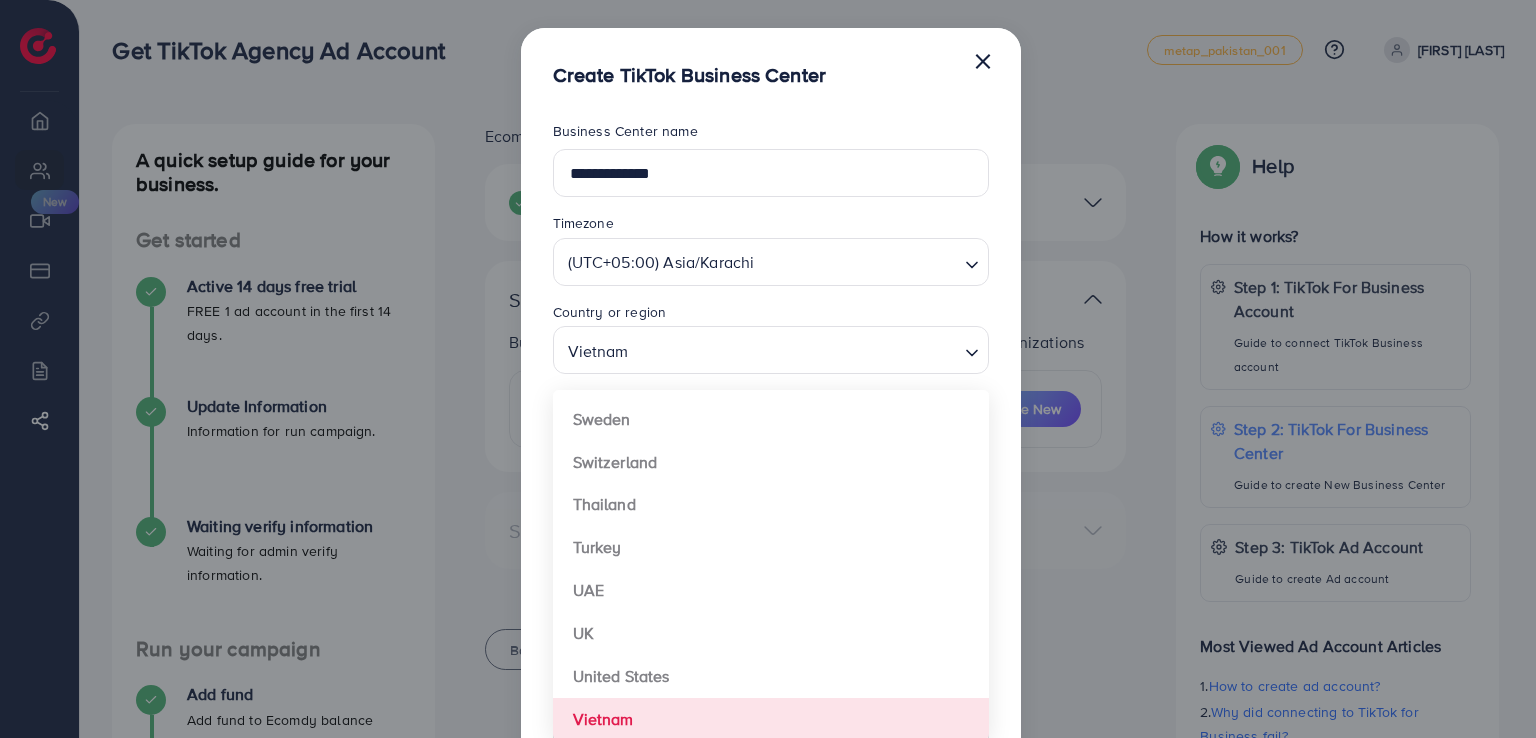 click on "**********" at bounding box center [771, 522] 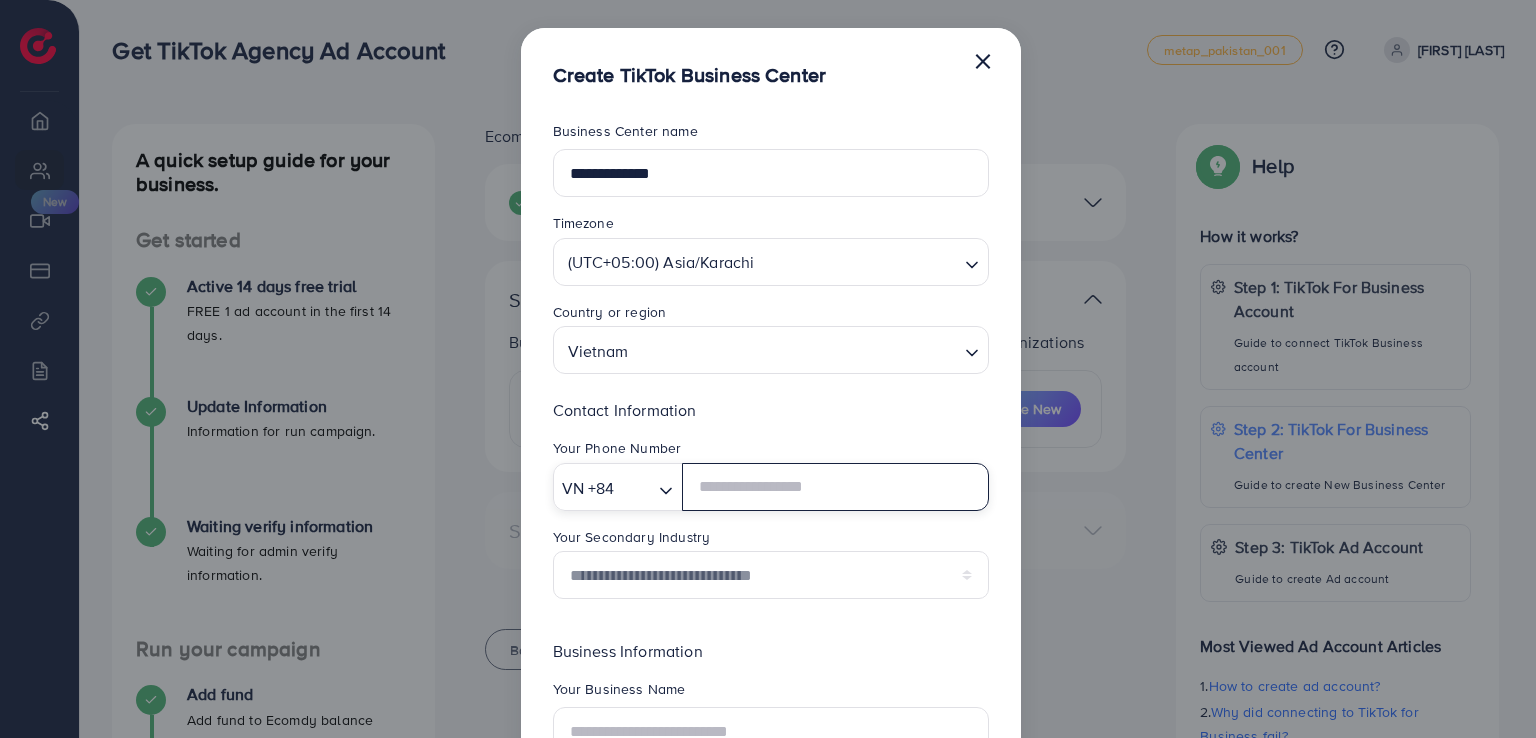 click 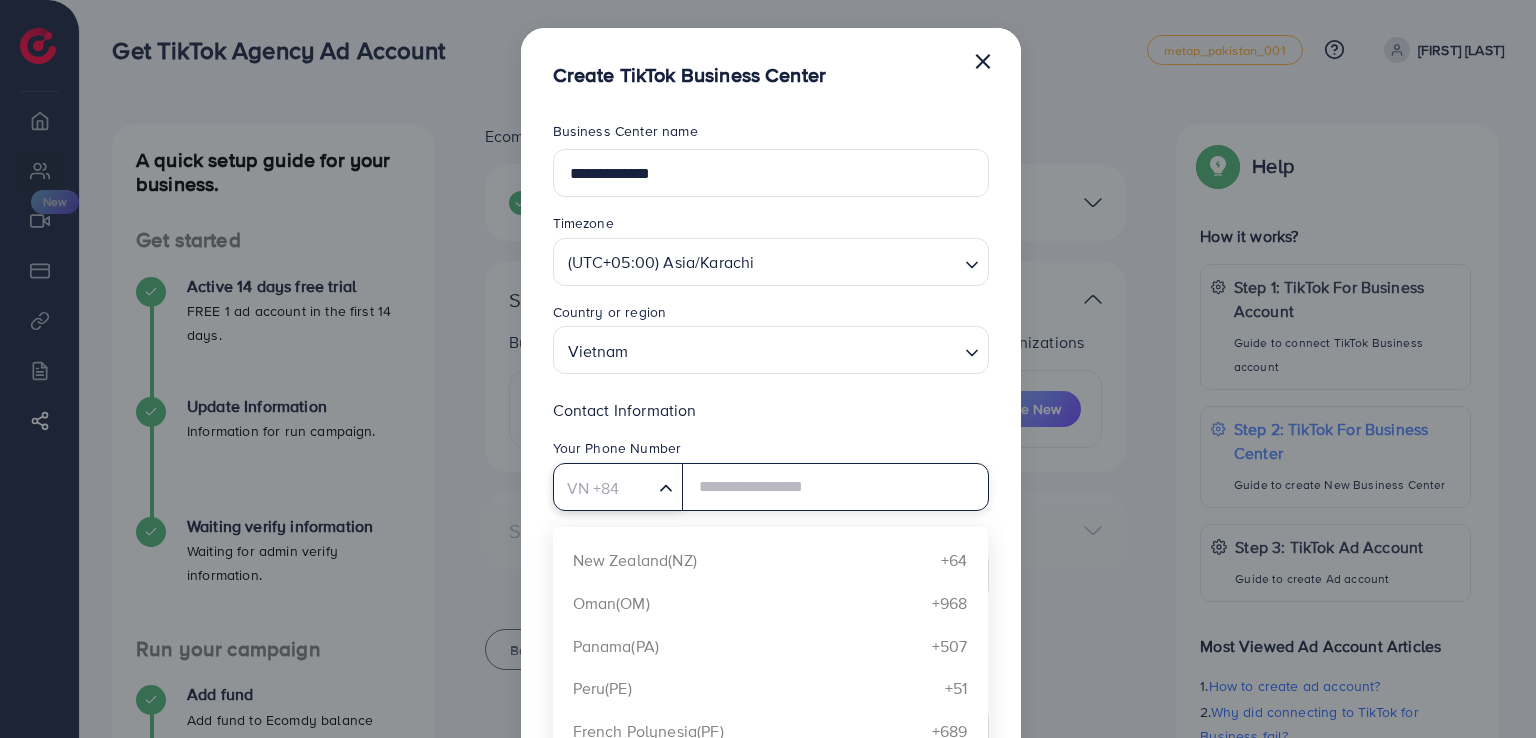 scroll, scrollTop: 7100, scrollLeft: 0, axis: vertical 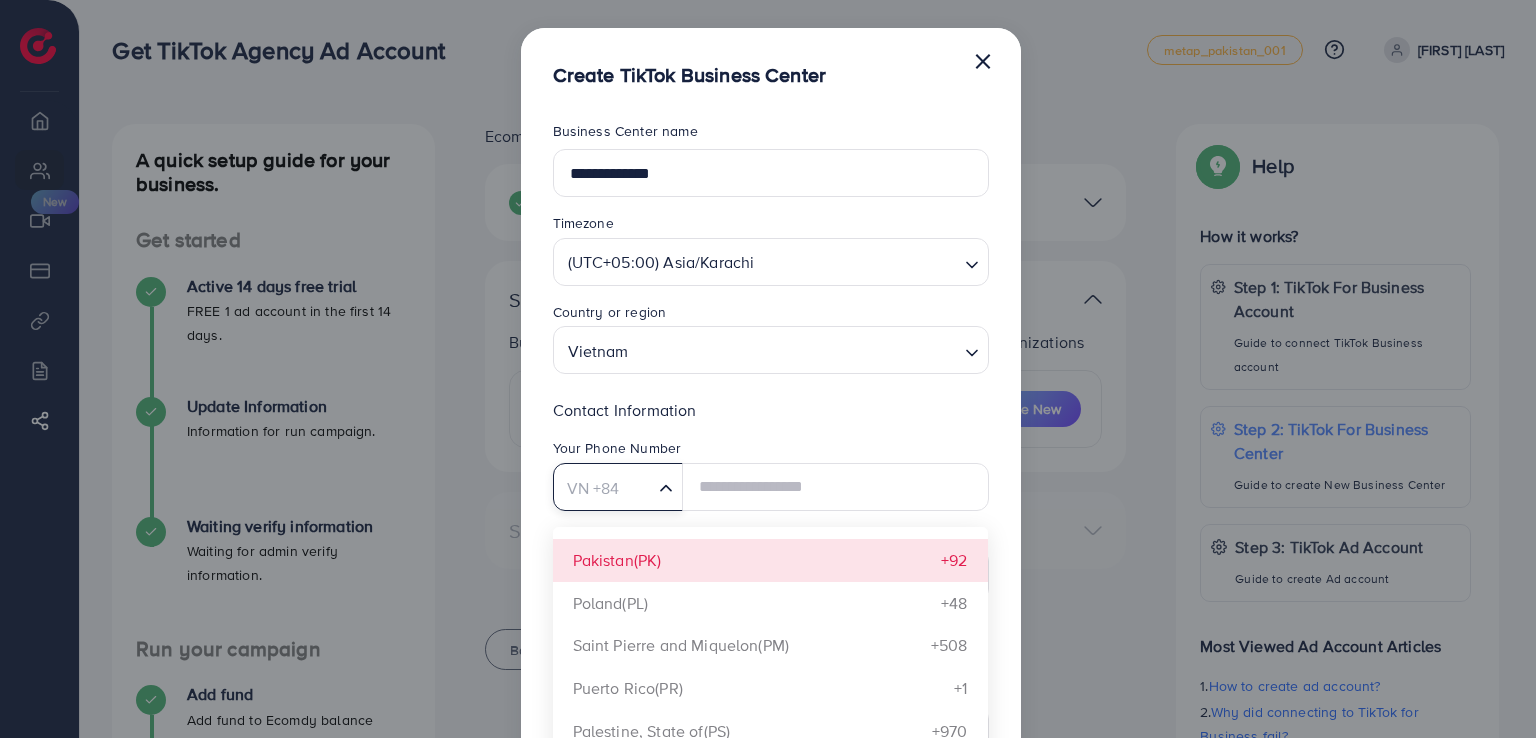 click on "Contact Information  Your Phone Number   VN +84           Loading...     Antigua and Barbuda(AC) +247 Andorra(AD) +376 United Arab Emirates(AE) +971 Afghanistan(AF) +93 Antigua and Barbuda(AG) +1 Anguilla(AI) +1 Albania(AL) +355 Armenia(AM) +374 Angola(AO) +244 Argentina(AR) +54 American Samoa(AS) +1 Austria(AT) +43 Australia(AU) +61 Aruba(AW) +297 Åland Islands(AX) +358 Azerbaijan(AZ) +994 Bosnia and Herzegovina(BA) +387 Barbados(BB) +1 Bangladesh(BD) +880 Belgium(BE) +32 Burkina Faso(BF) +226 Bulgaria(BG) +359 Bahrain(BH) +973 Burundi(BI) +257 Benin(BJ) +229 Saint Barthélemy(BL) +590 Bermuda(BM) +1 Brunei Darussalam(BN) +673 Bolivia, Plurinational State of(BO) +591 Bonaire, Sint Eustatius and Saba(BQ) +599 Brazil(BR) +55 Bahamas(BS) +1 Bhutan(BT) +975 Botswana(BW) +267 Belarus(BY) +375 Belize(BZ) +501 Canada(CA) +1 Cocos (Keeling) Islands(CC) +61 Central African Republic(CF) +236 Congo(CG) +242 Switzerland(CH) +41 Cook Islands(CK) +682 Chile(CL) +56 Cameroon(CM) +237 China(CN) +86 Colombia(CO) +57 +506" at bounding box center (771, 506) 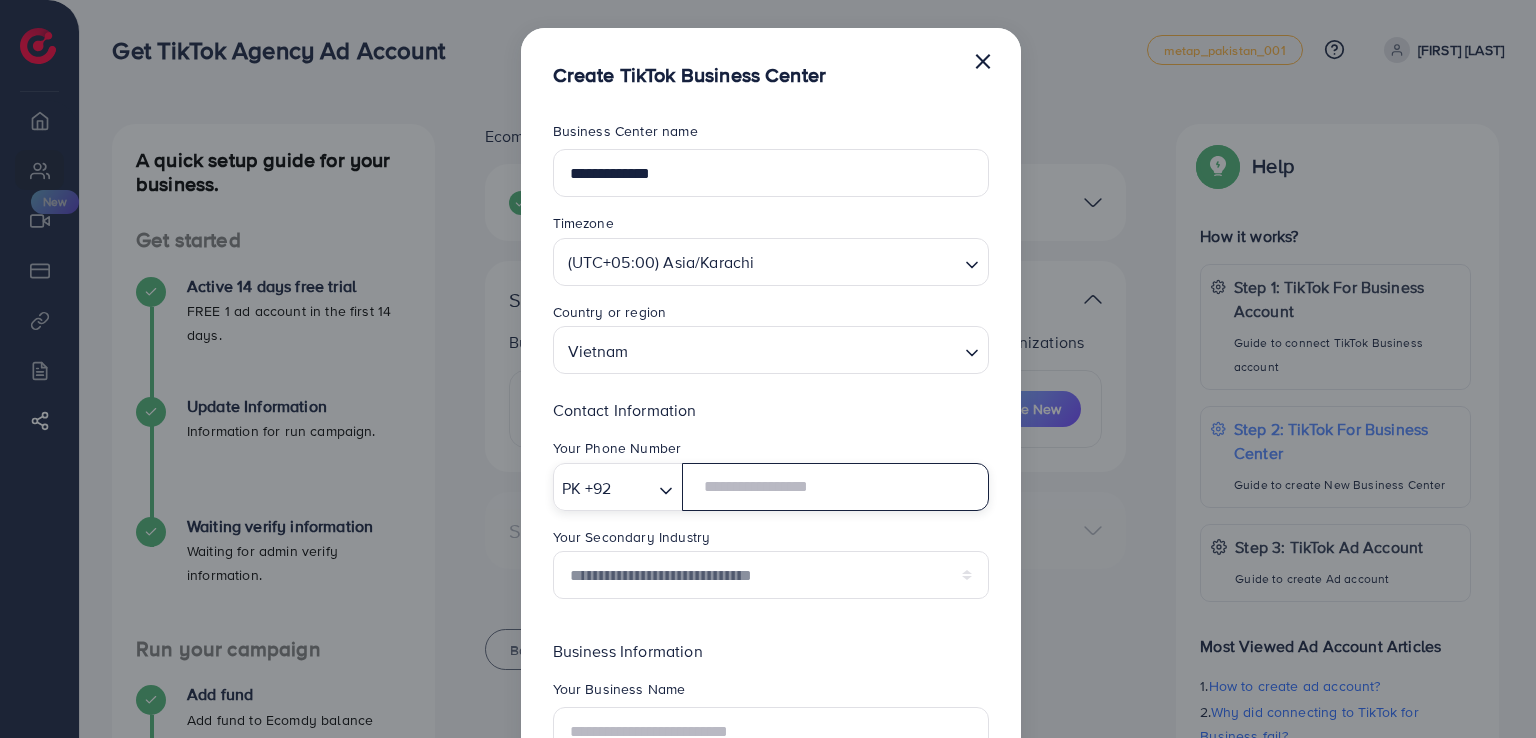 click at bounding box center [835, 487] 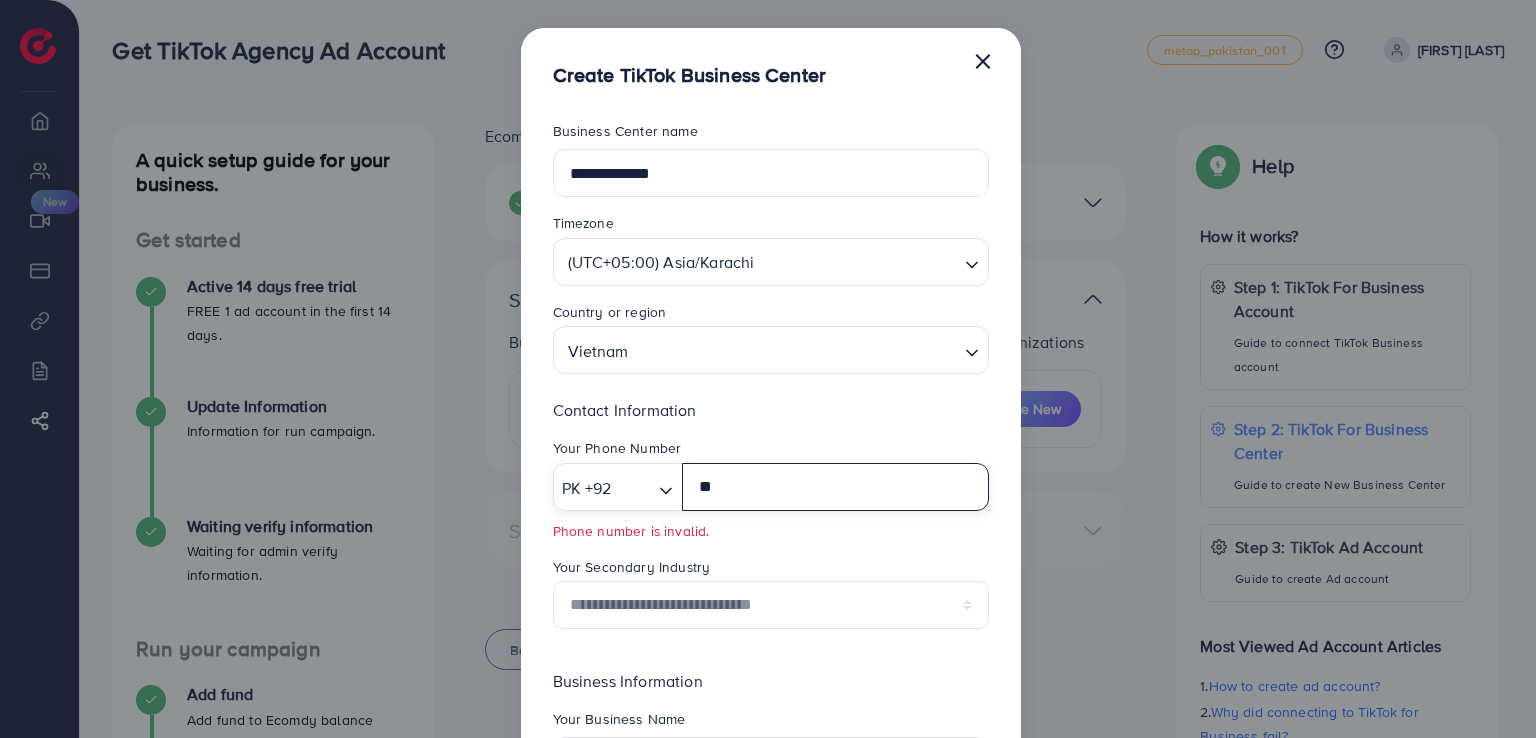 type on "**" 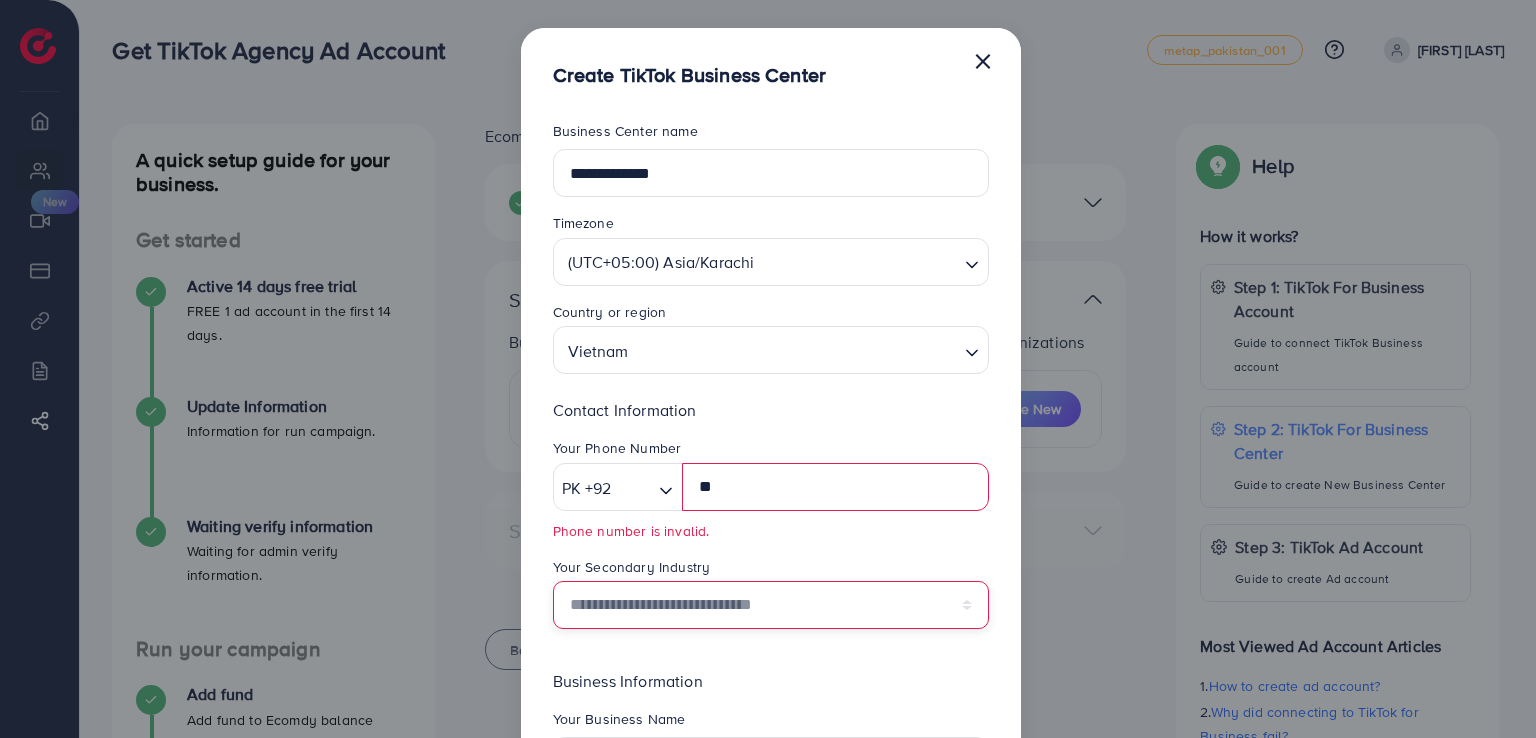 click on "**********" at bounding box center (771, 605) 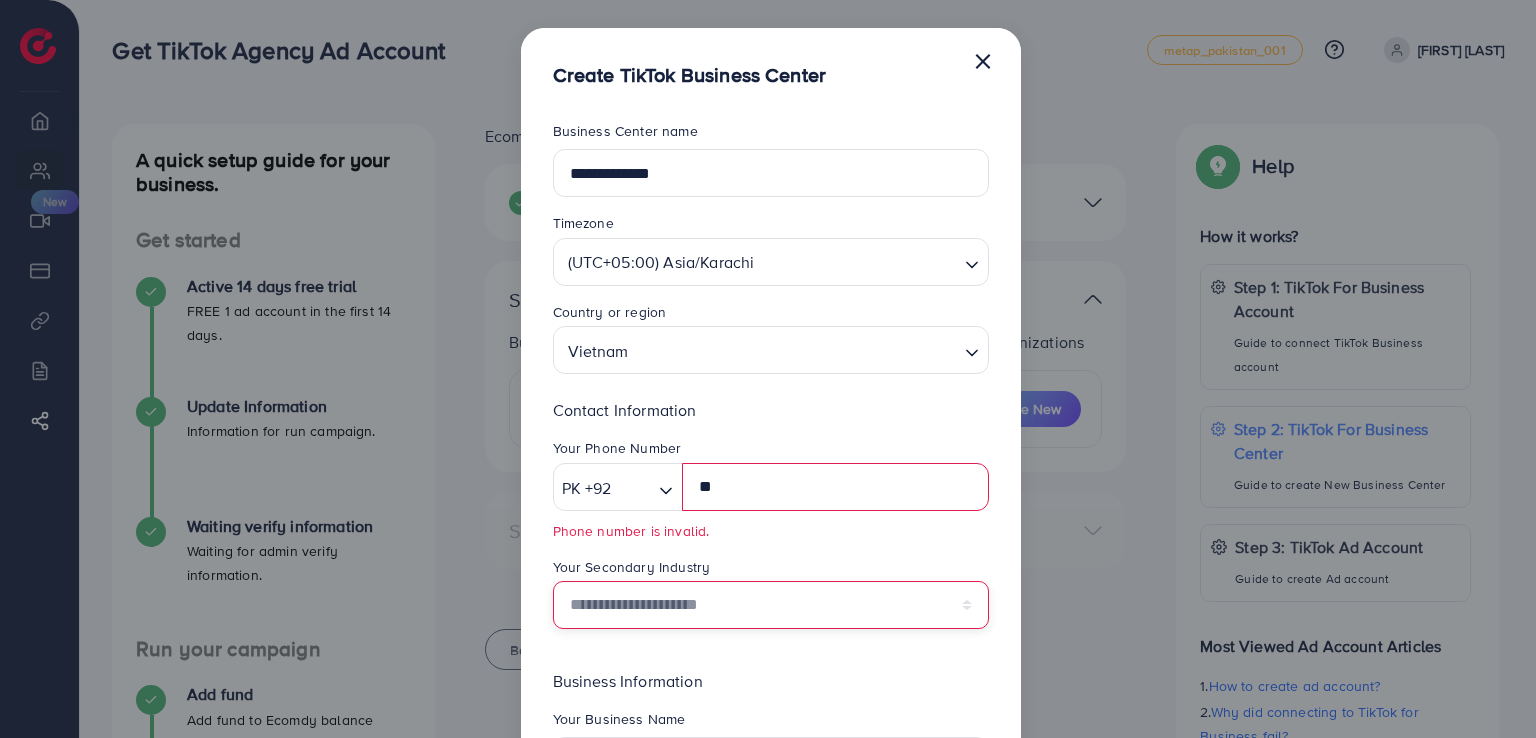 click on "**********" at bounding box center (771, 605) 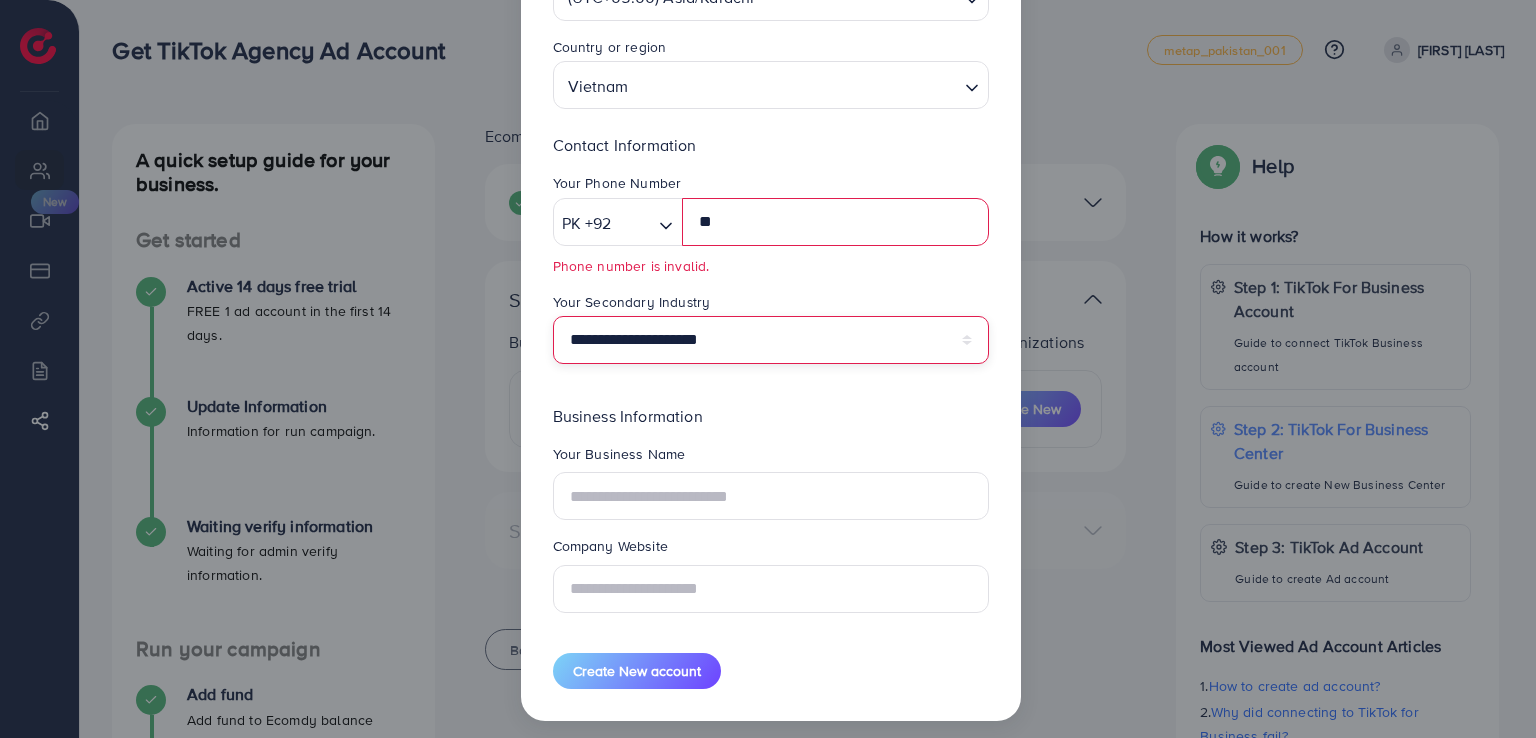 scroll, scrollTop: 276, scrollLeft: 0, axis: vertical 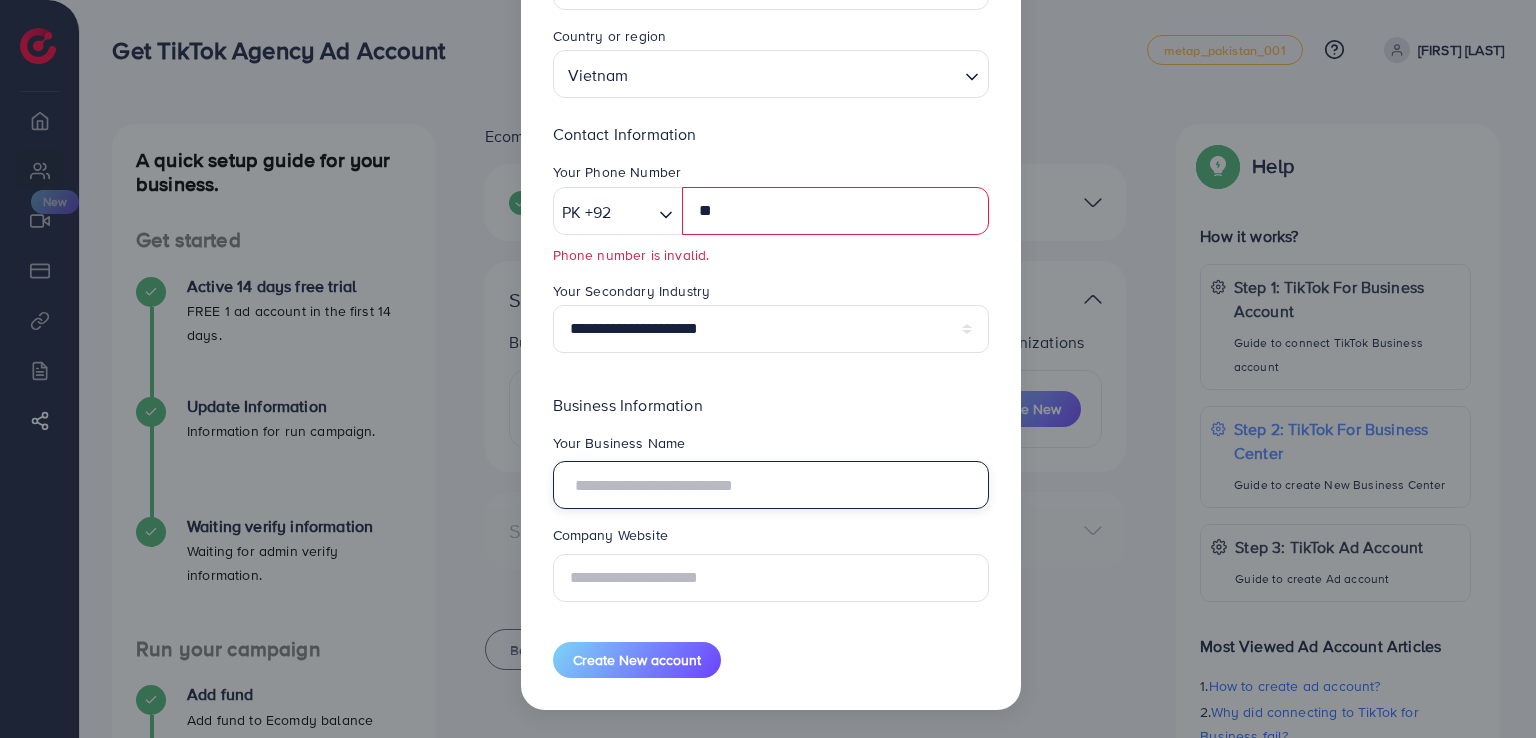 click at bounding box center (771, 485) 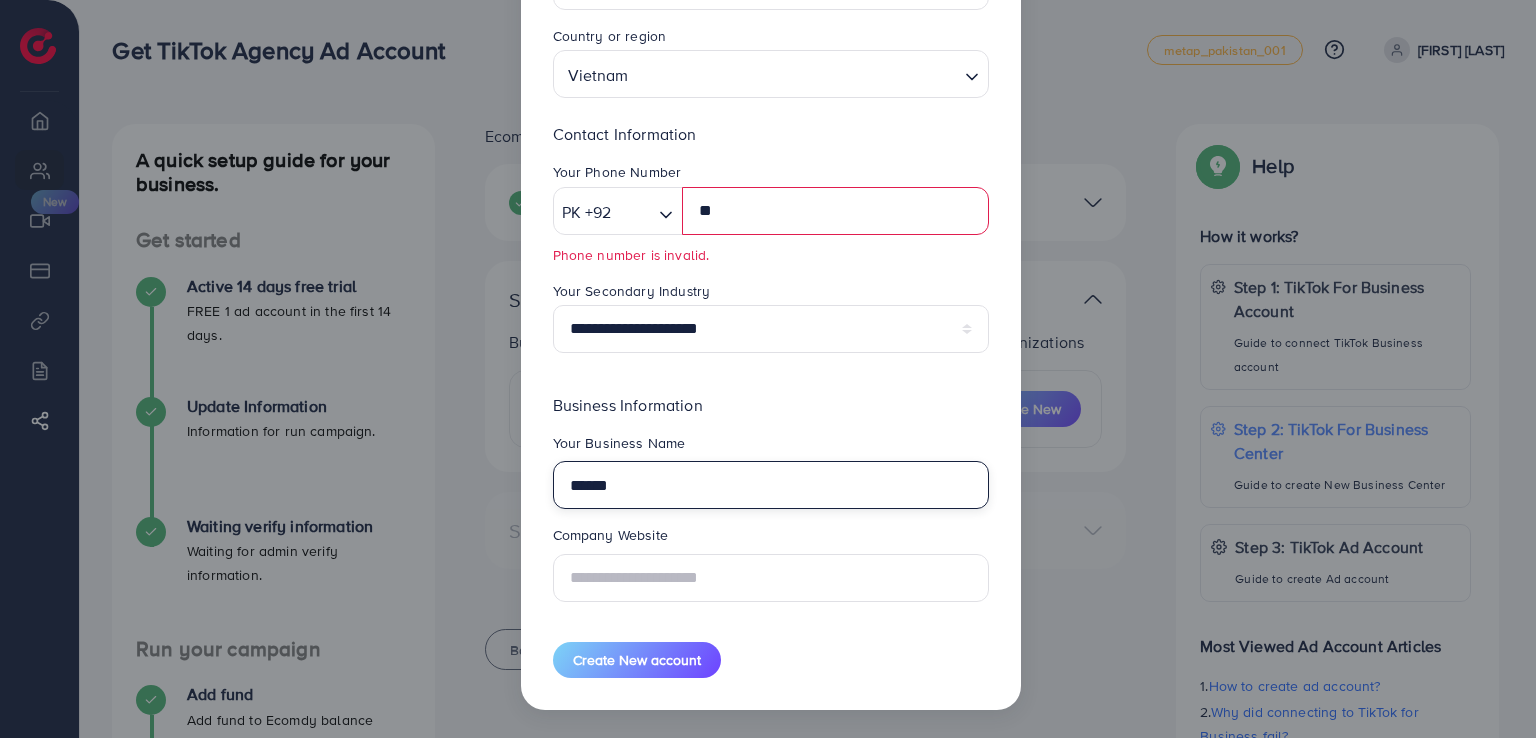 type on "******" 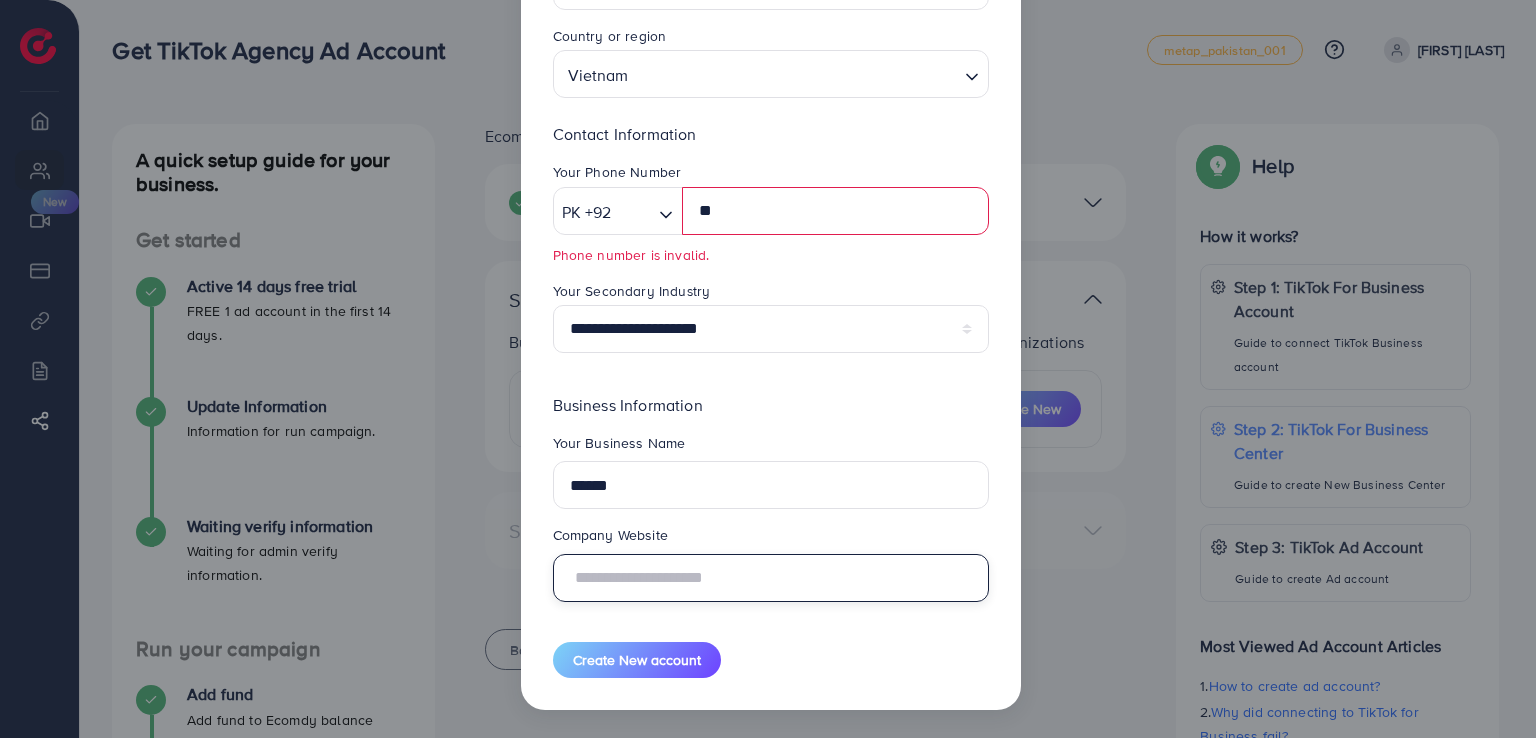 click at bounding box center [771, 578] 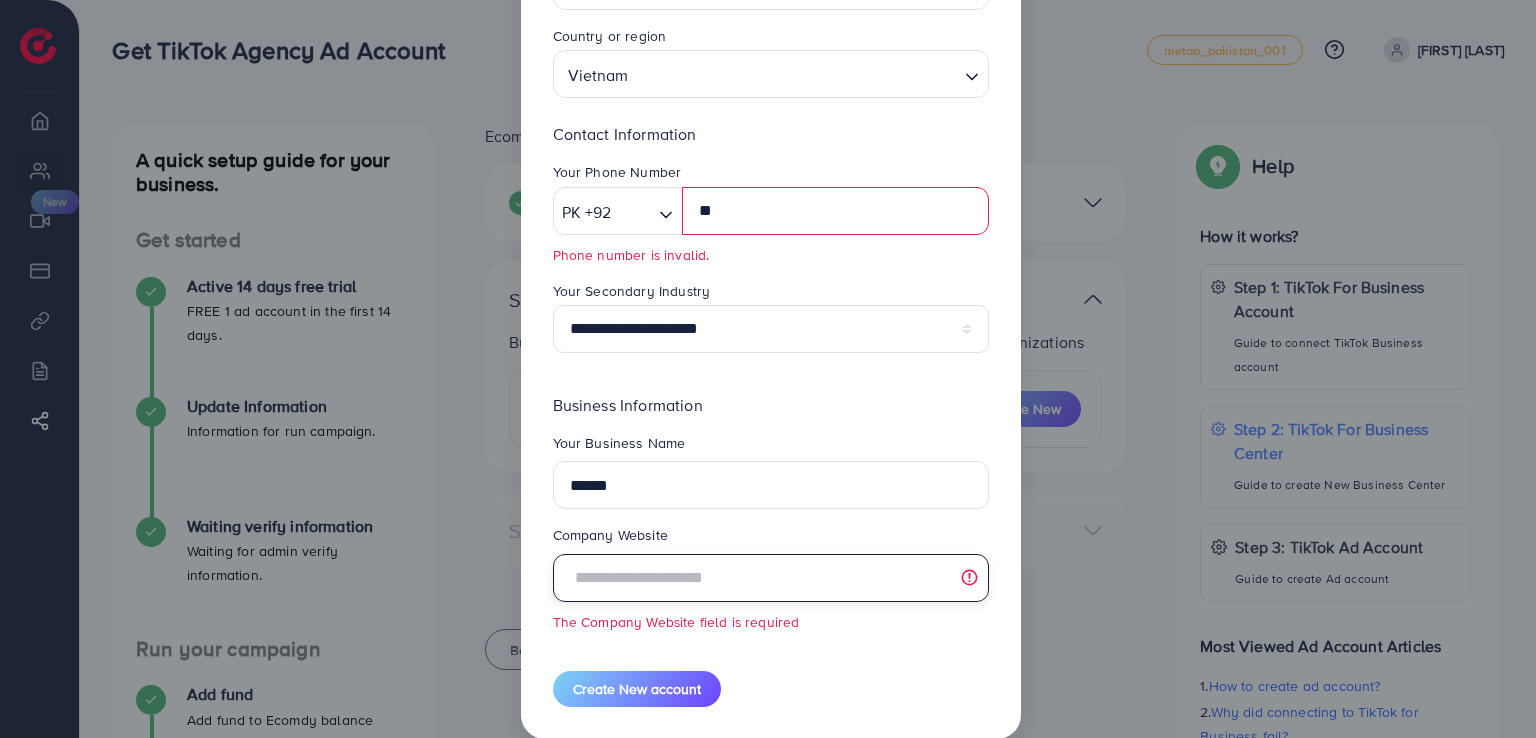 paste on "**********" 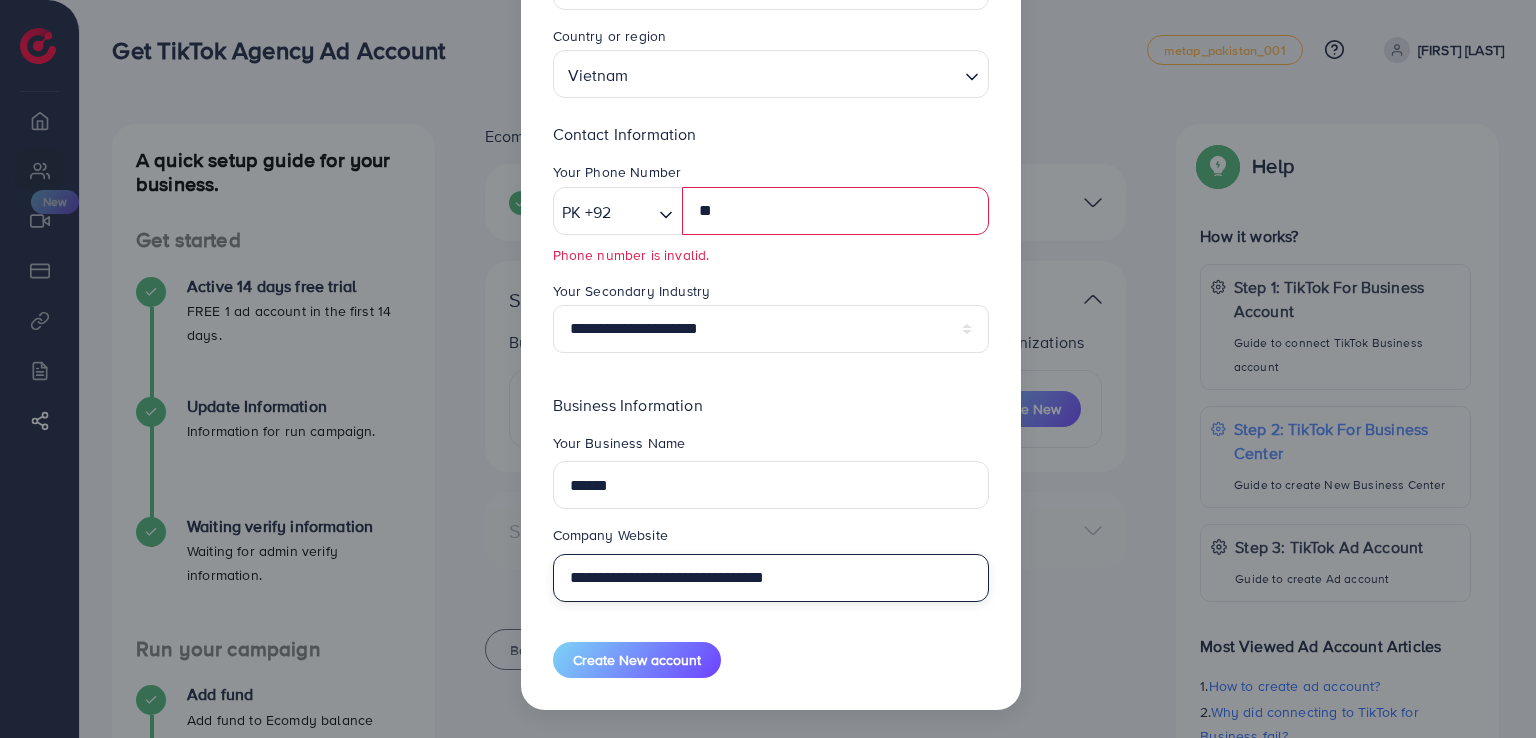 type on "**********" 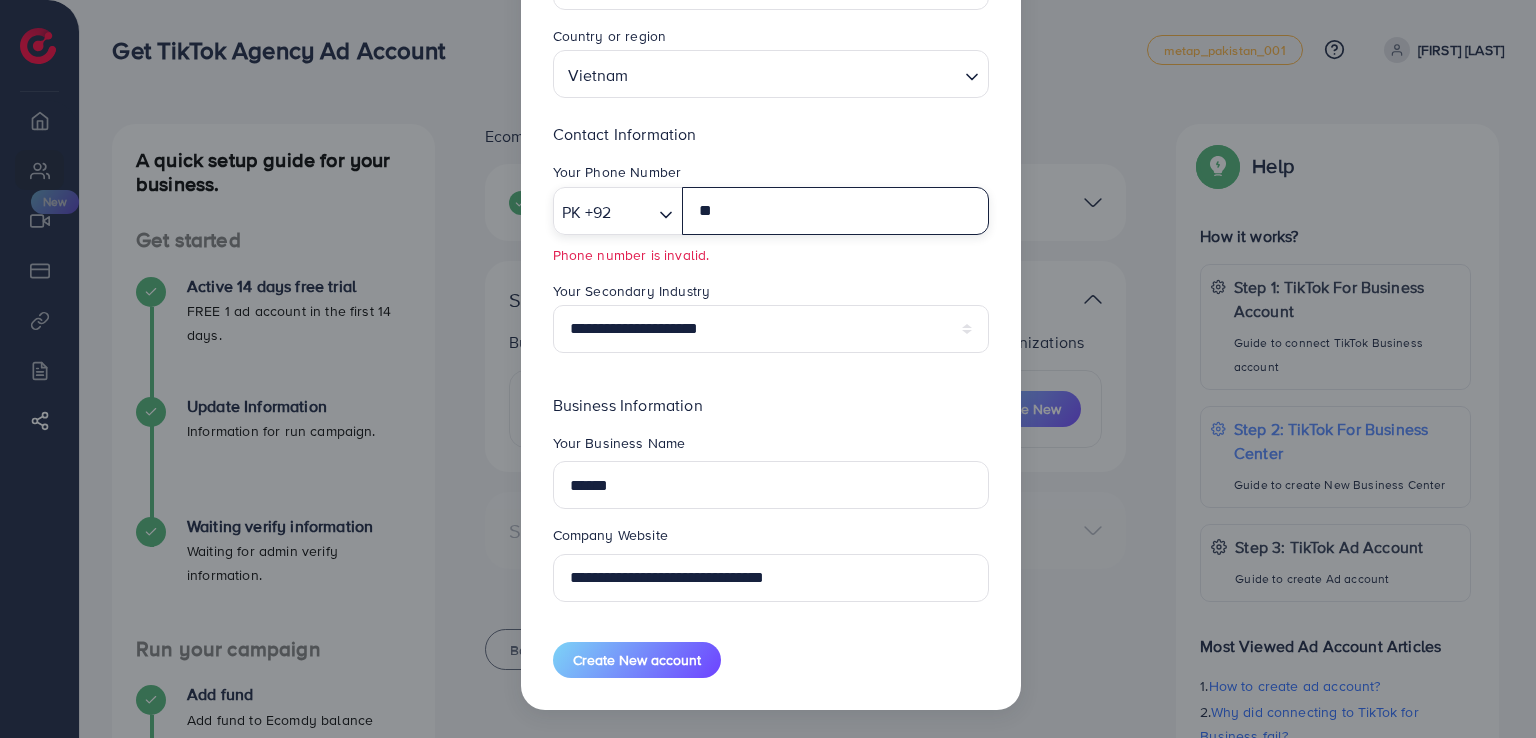 click on "**" at bounding box center (835, 211) 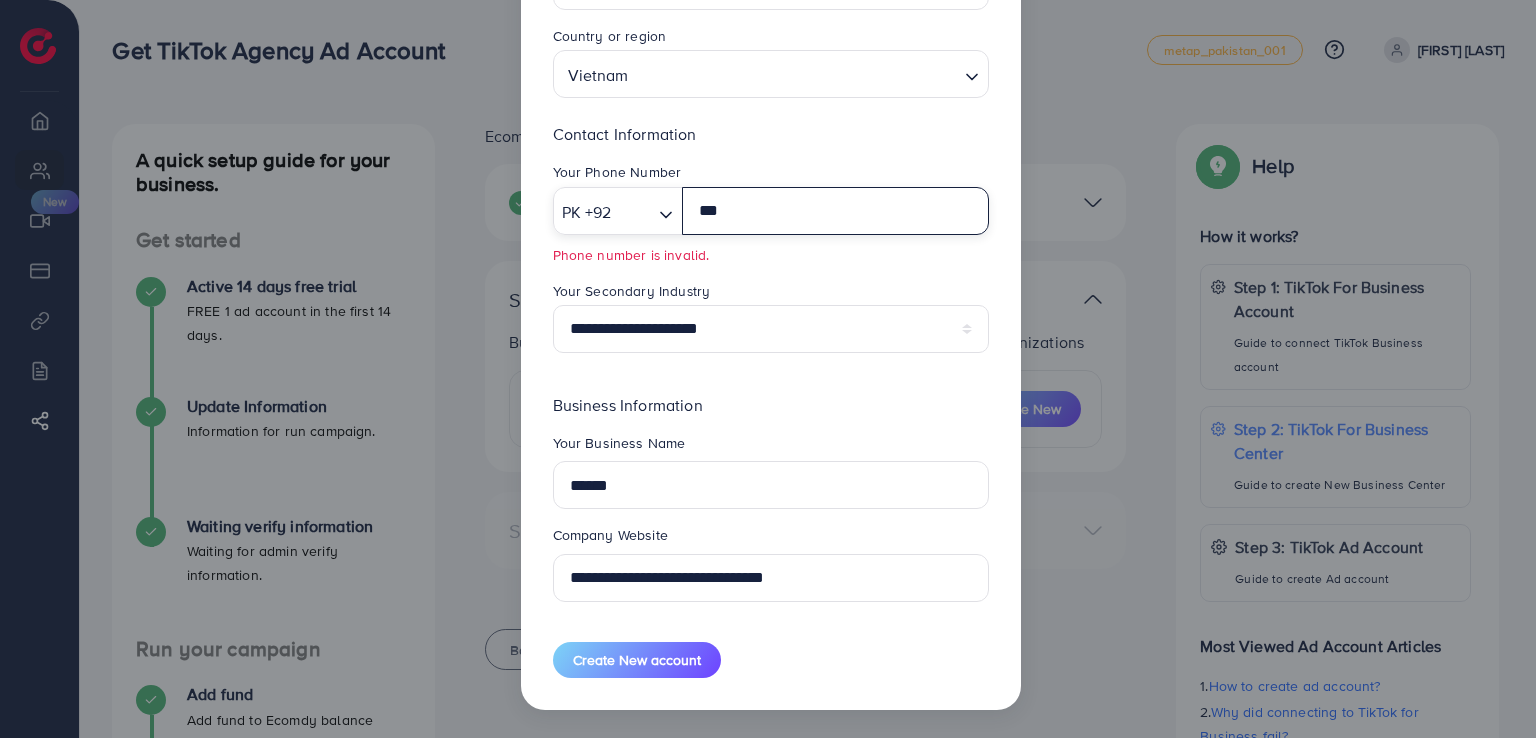 scroll, scrollTop: 246, scrollLeft: 0, axis: vertical 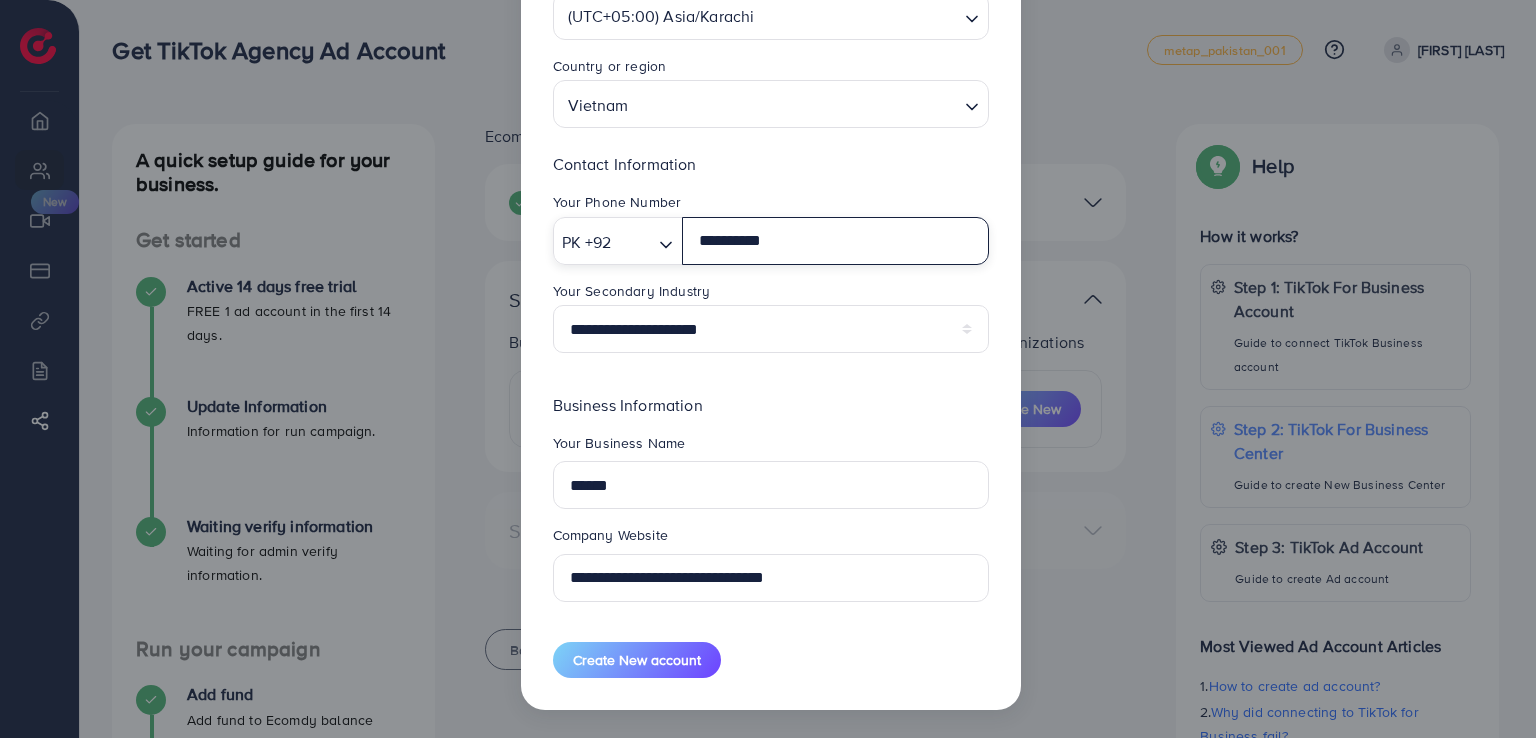 type on "**********" 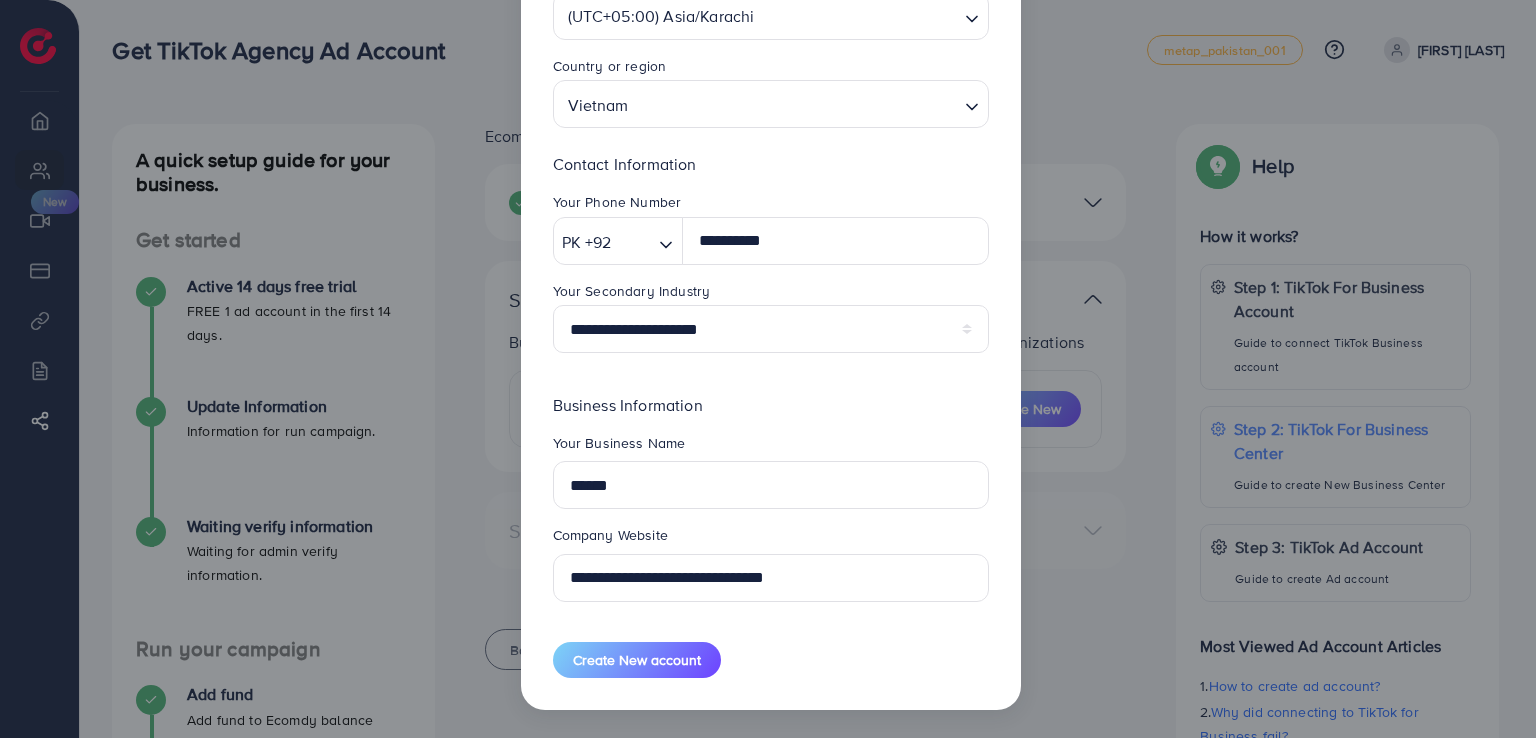 click on "Contact Information" at bounding box center (771, 164) 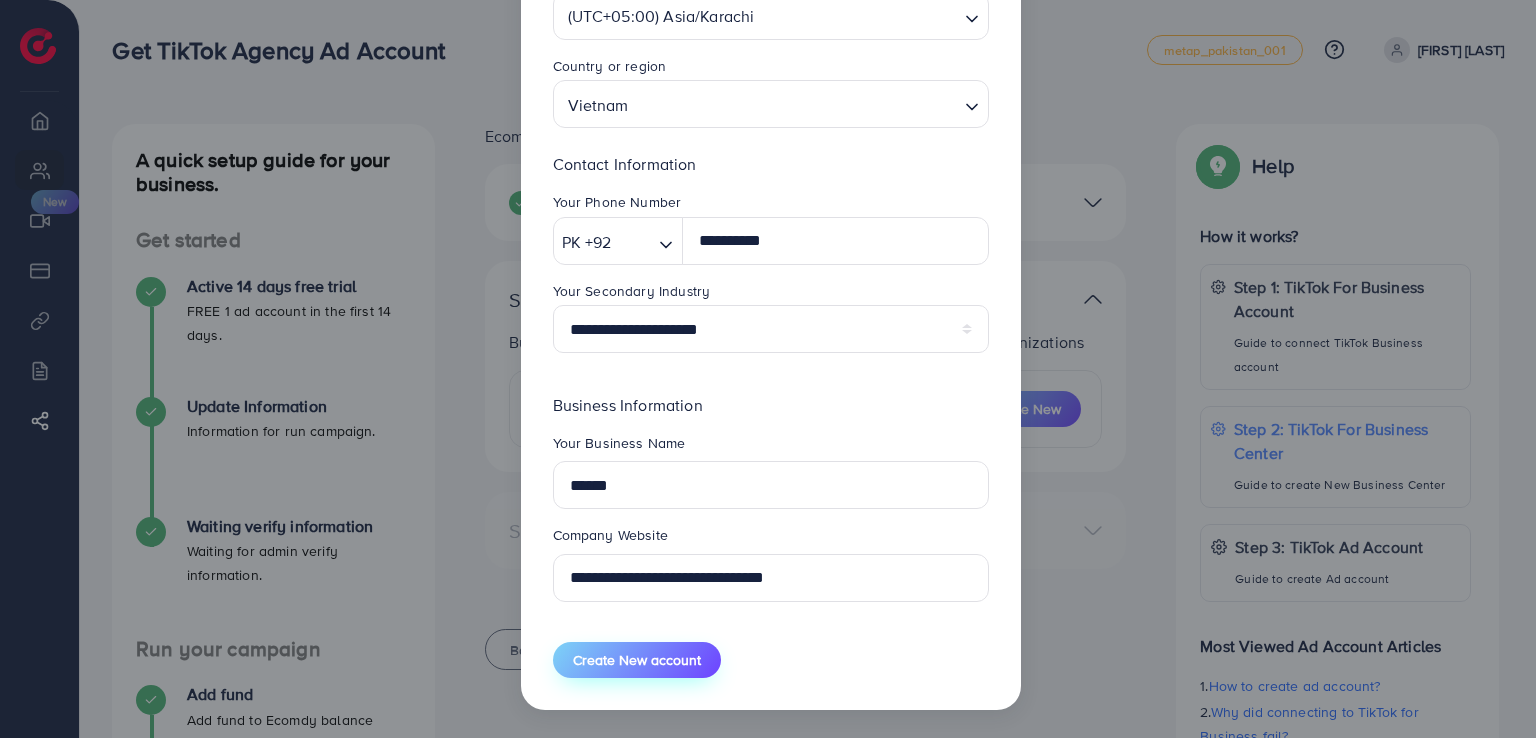 click on "Create New account" at bounding box center [637, 660] 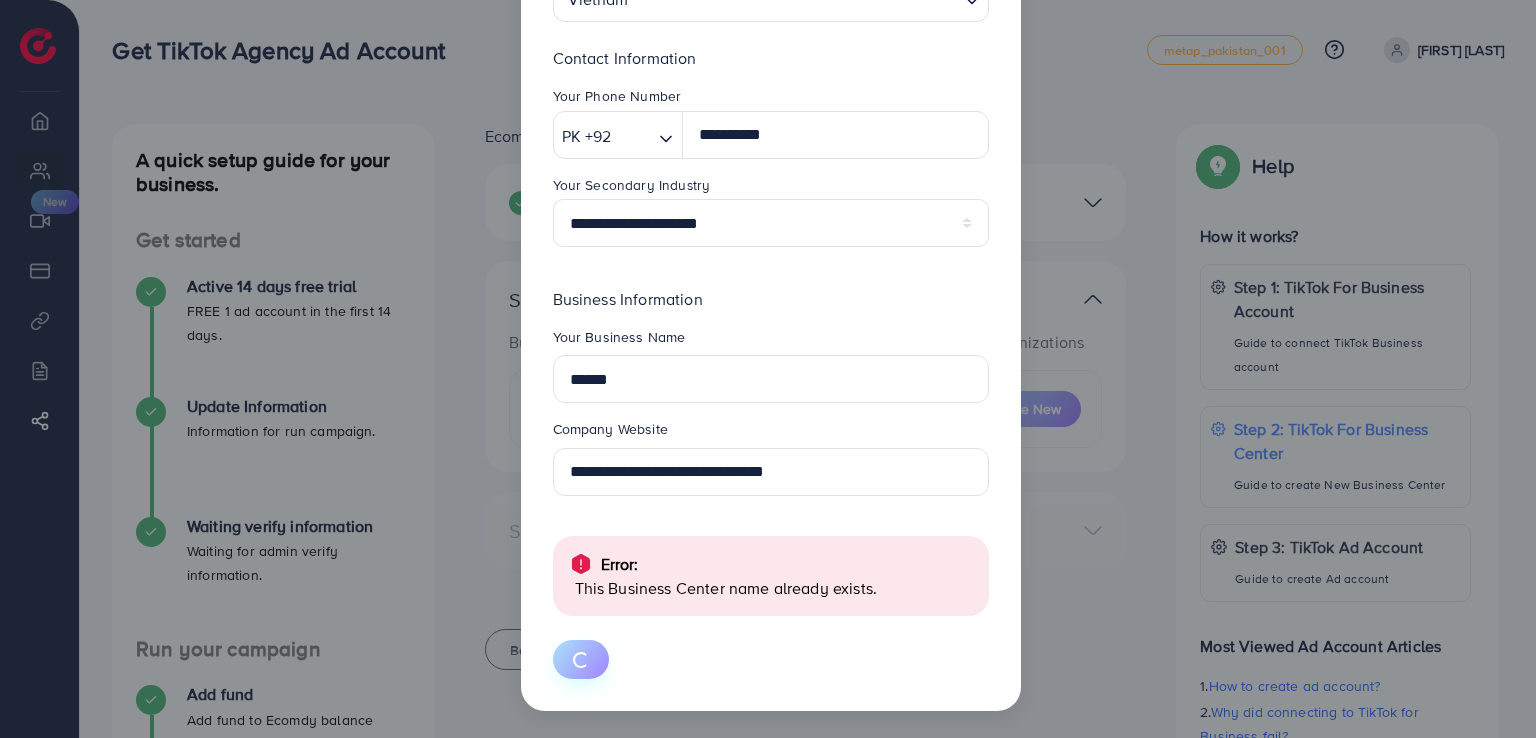 scroll, scrollTop: 350, scrollLeft: 0, axis: vertical 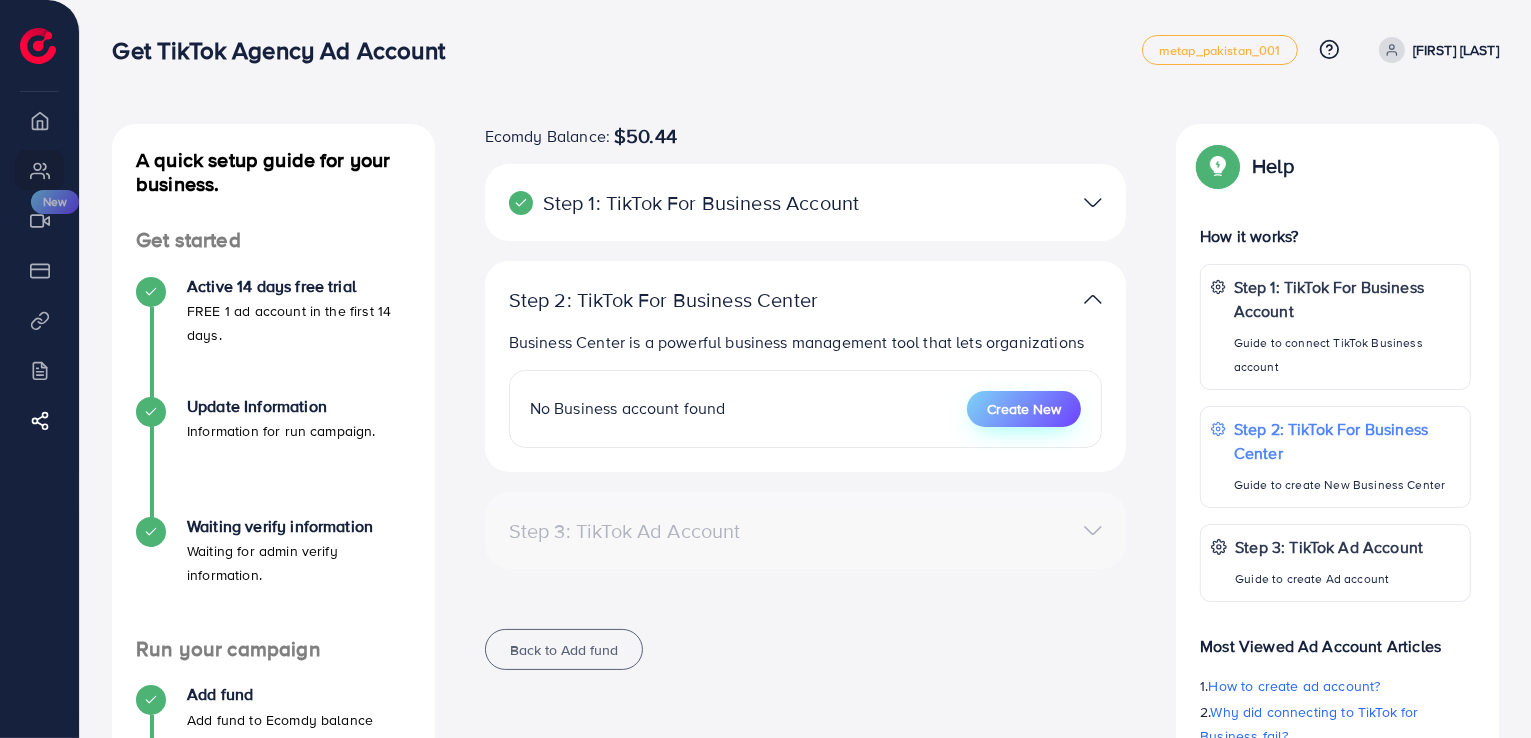 click on "Create New" at bounding box center (1024, 409) 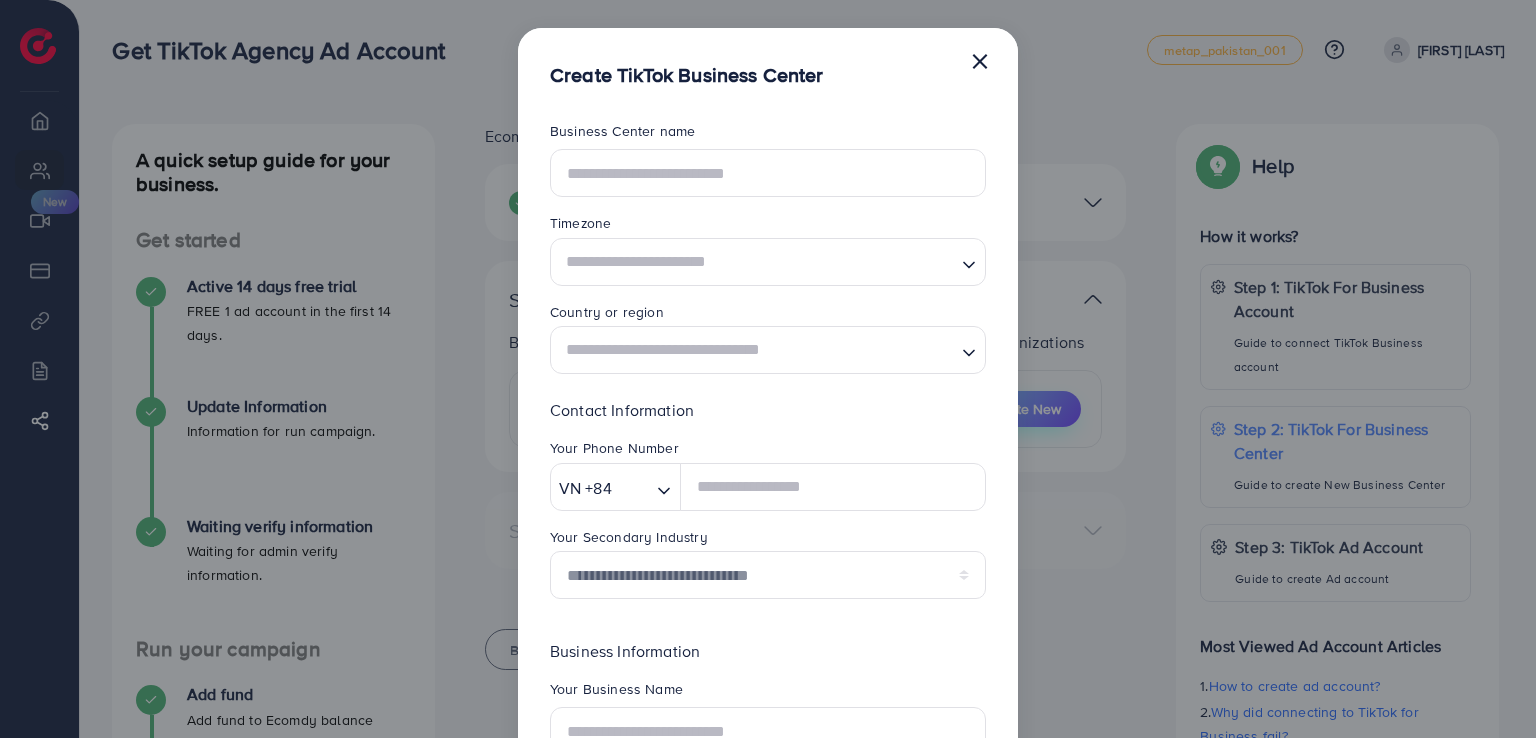 scroll, scrollTop: 0, scrollLeft: 0, axis: both 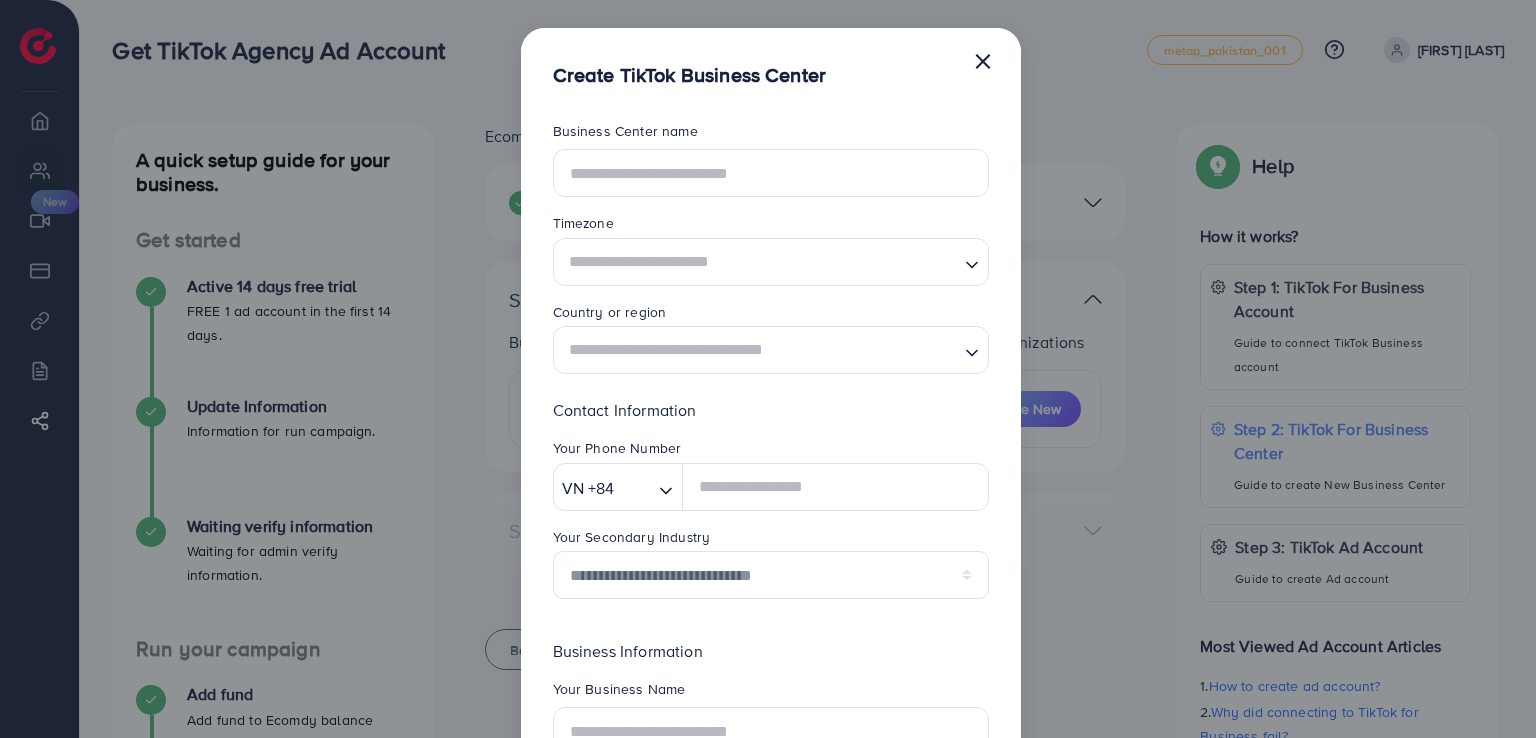 click on "**********" at bounding box center (768, 369) 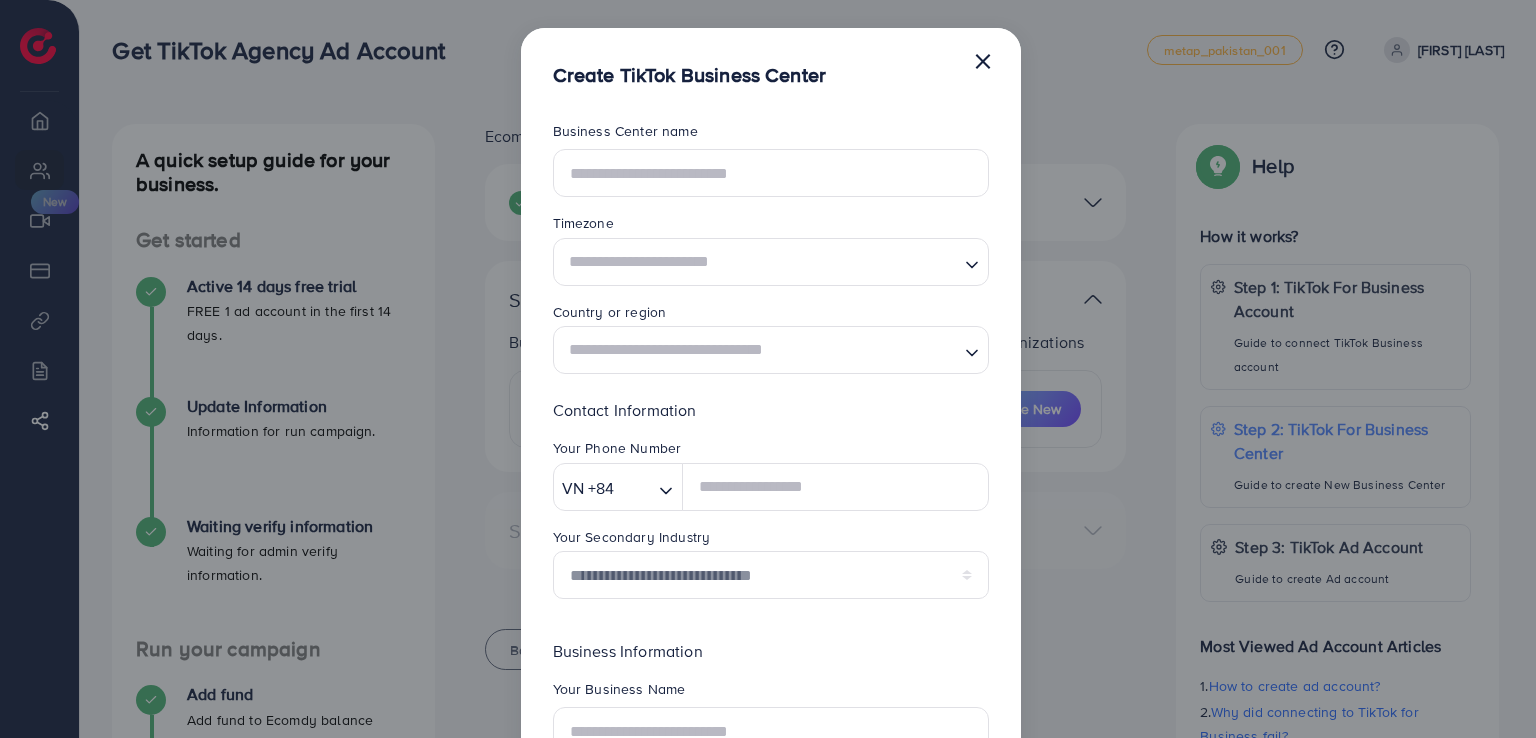 click on "×" at bounding box center (983, 60) 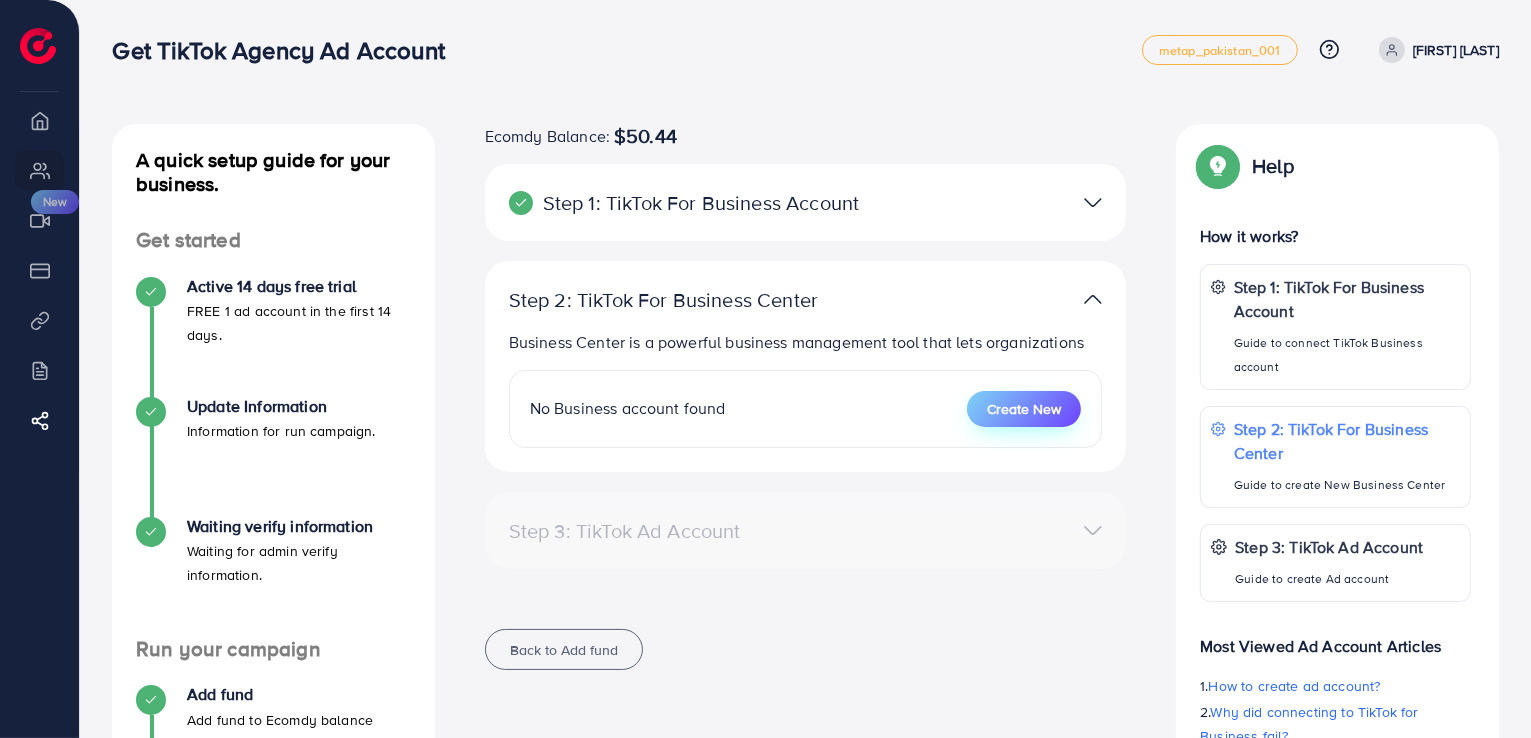 click on "Create New" at bounding box center (1024, 409) 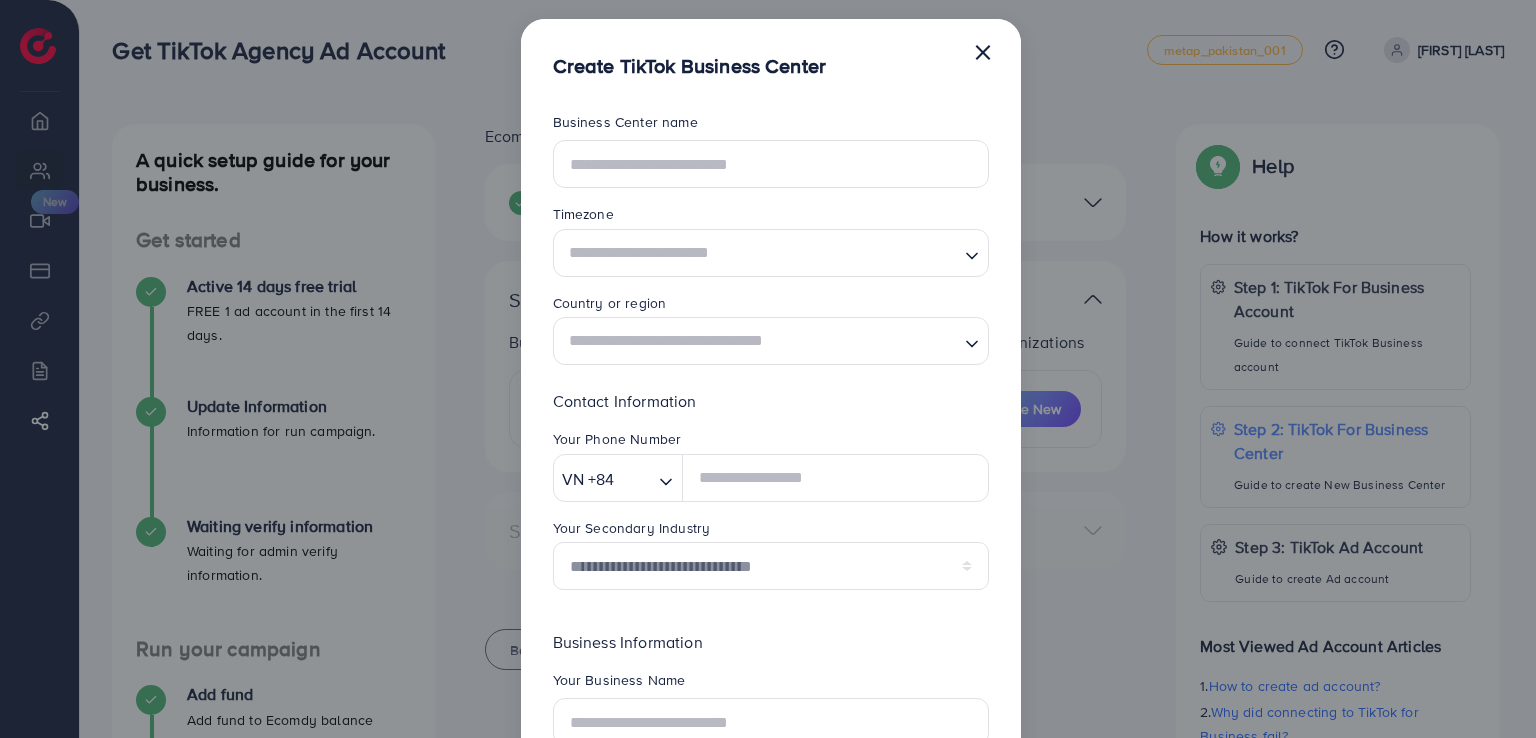 scroll, scrollTop: 0, scrollLeft: 0, axis: both 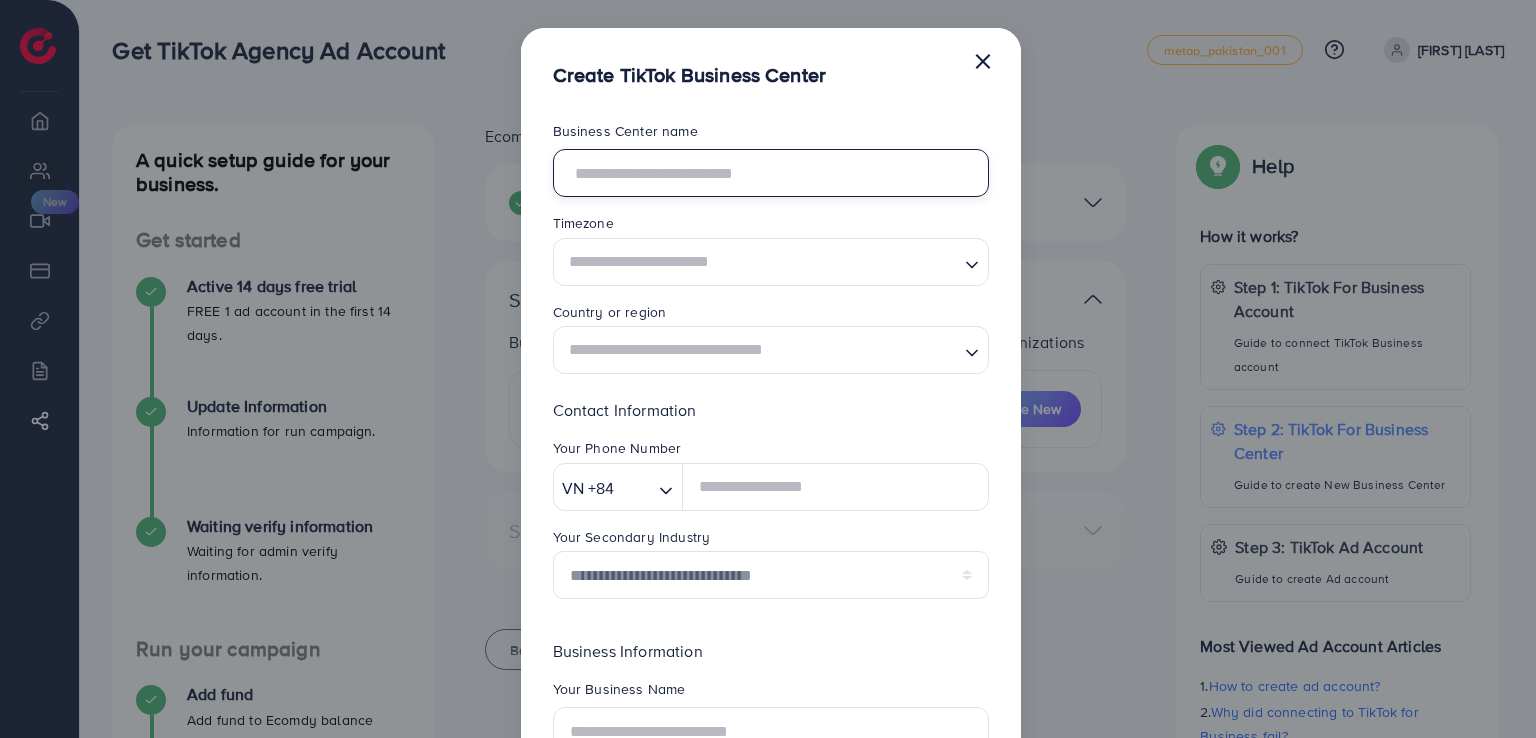 click at bounding box center [771, 173] 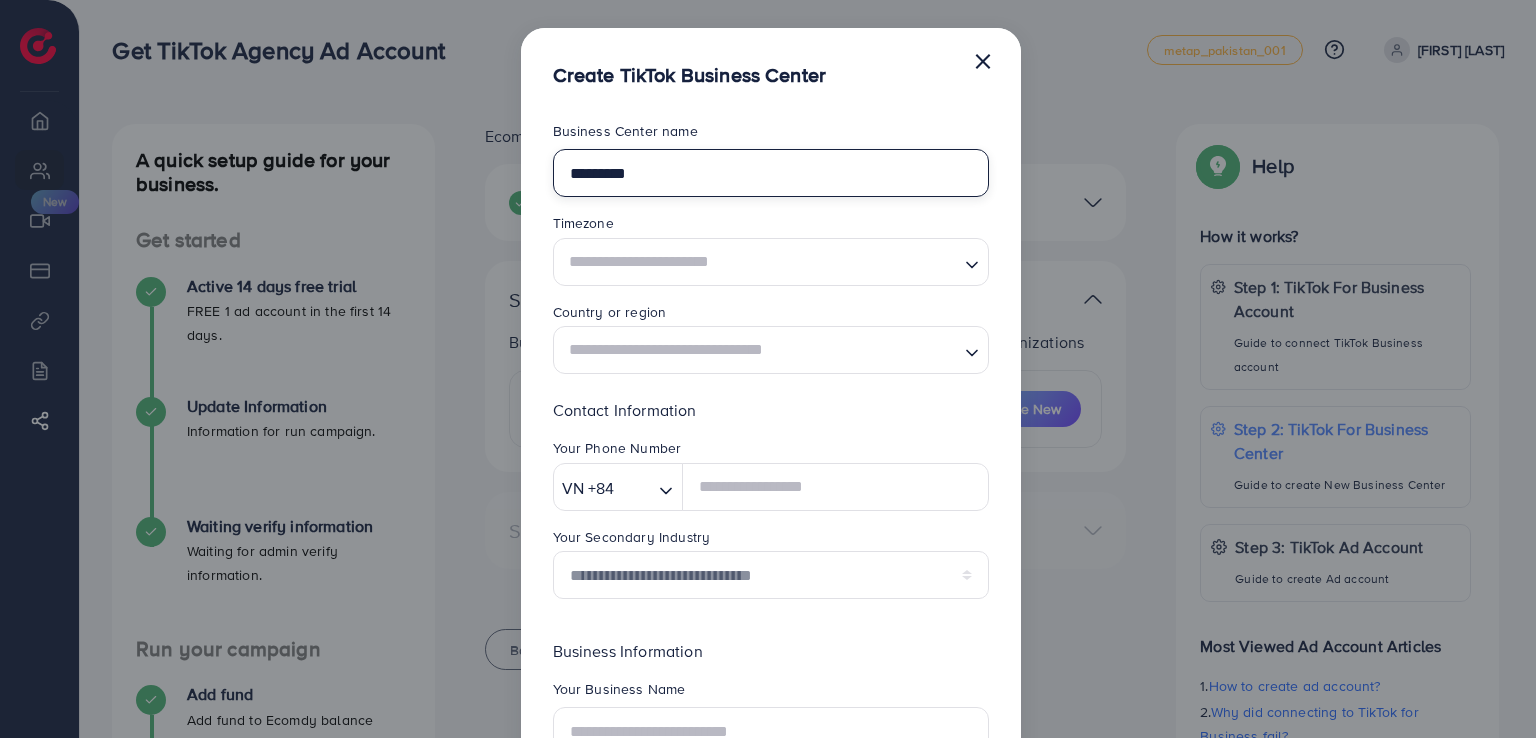 type on "*********" 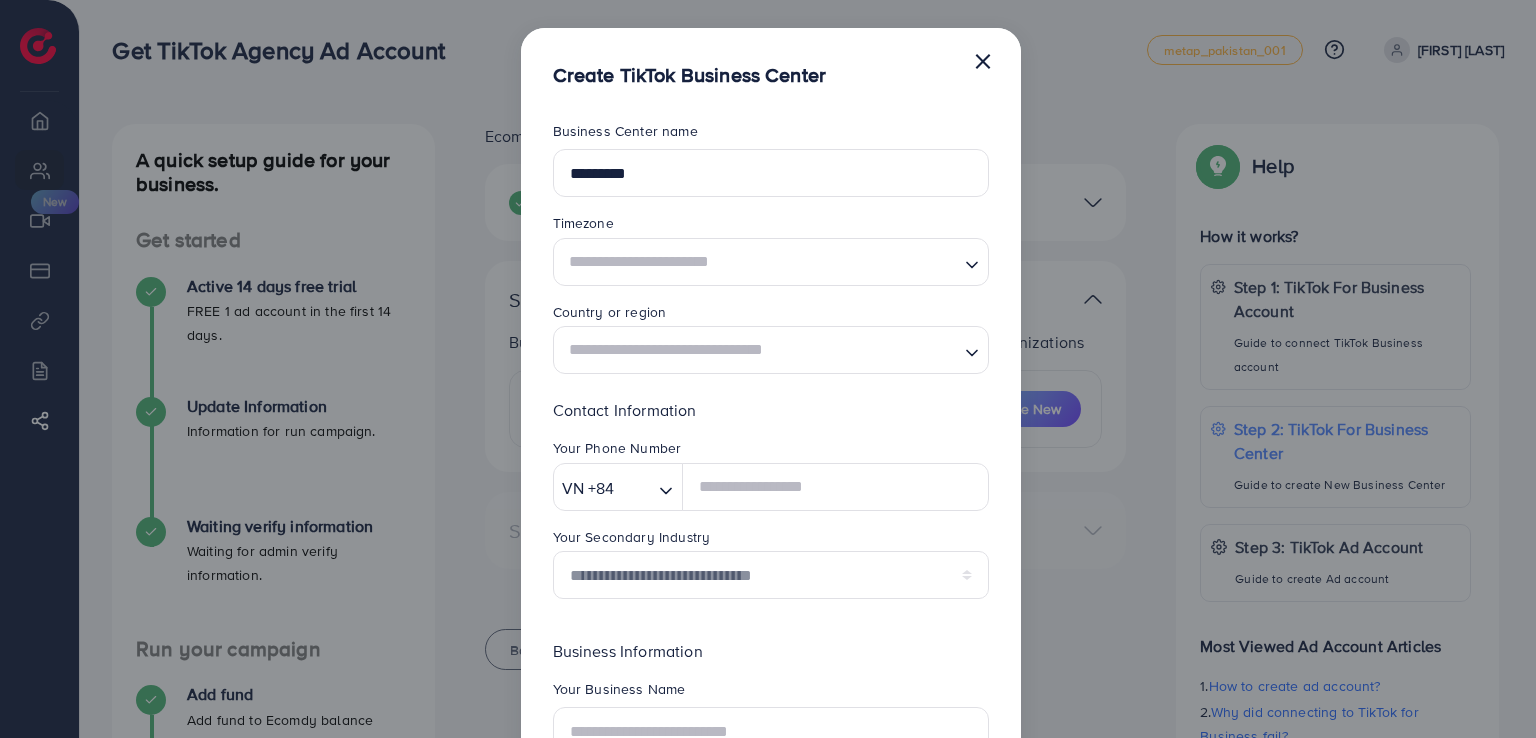 click at bounding box center [759, 261] 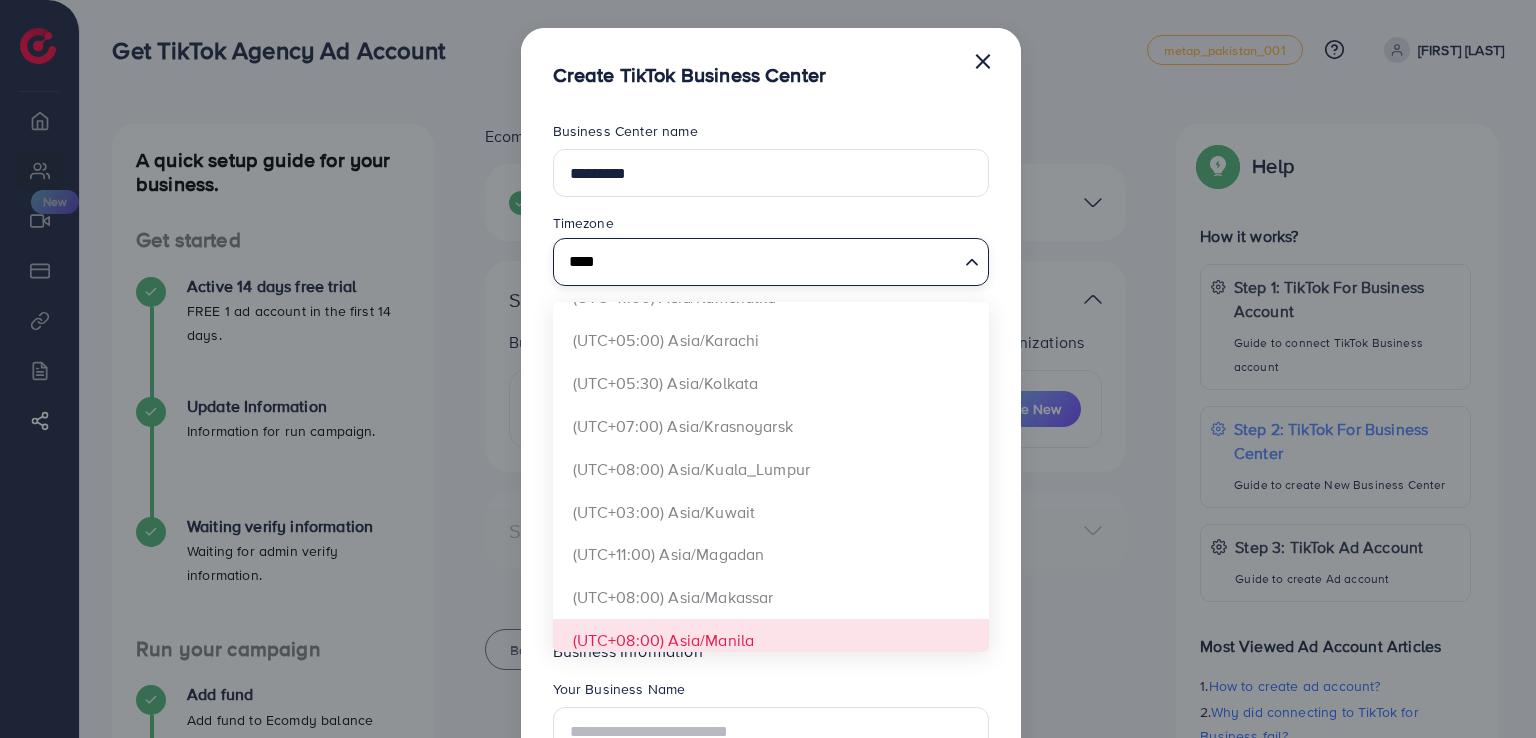 scroll, scrollTop: 635, scrollLeft: 0, axis: vertical 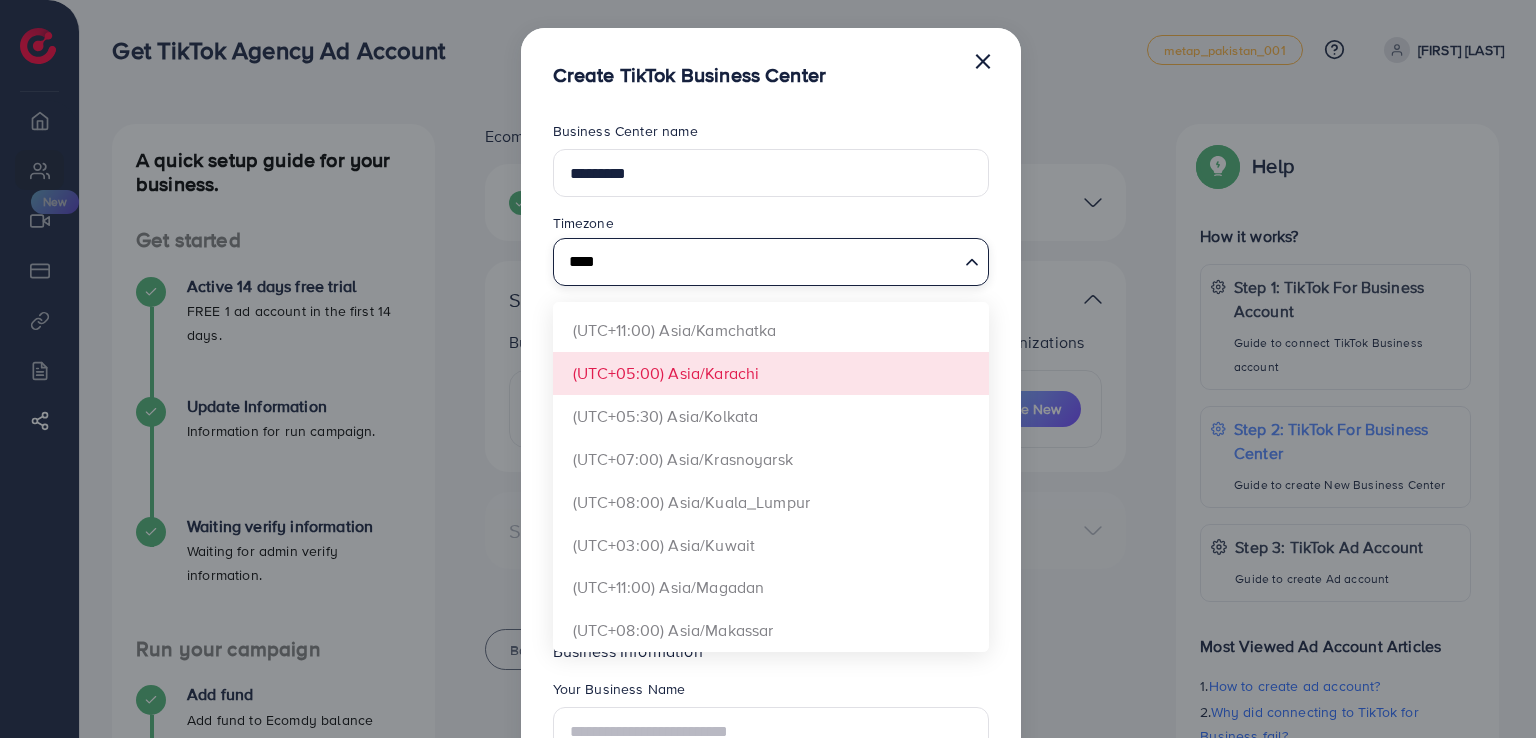 type on "****" 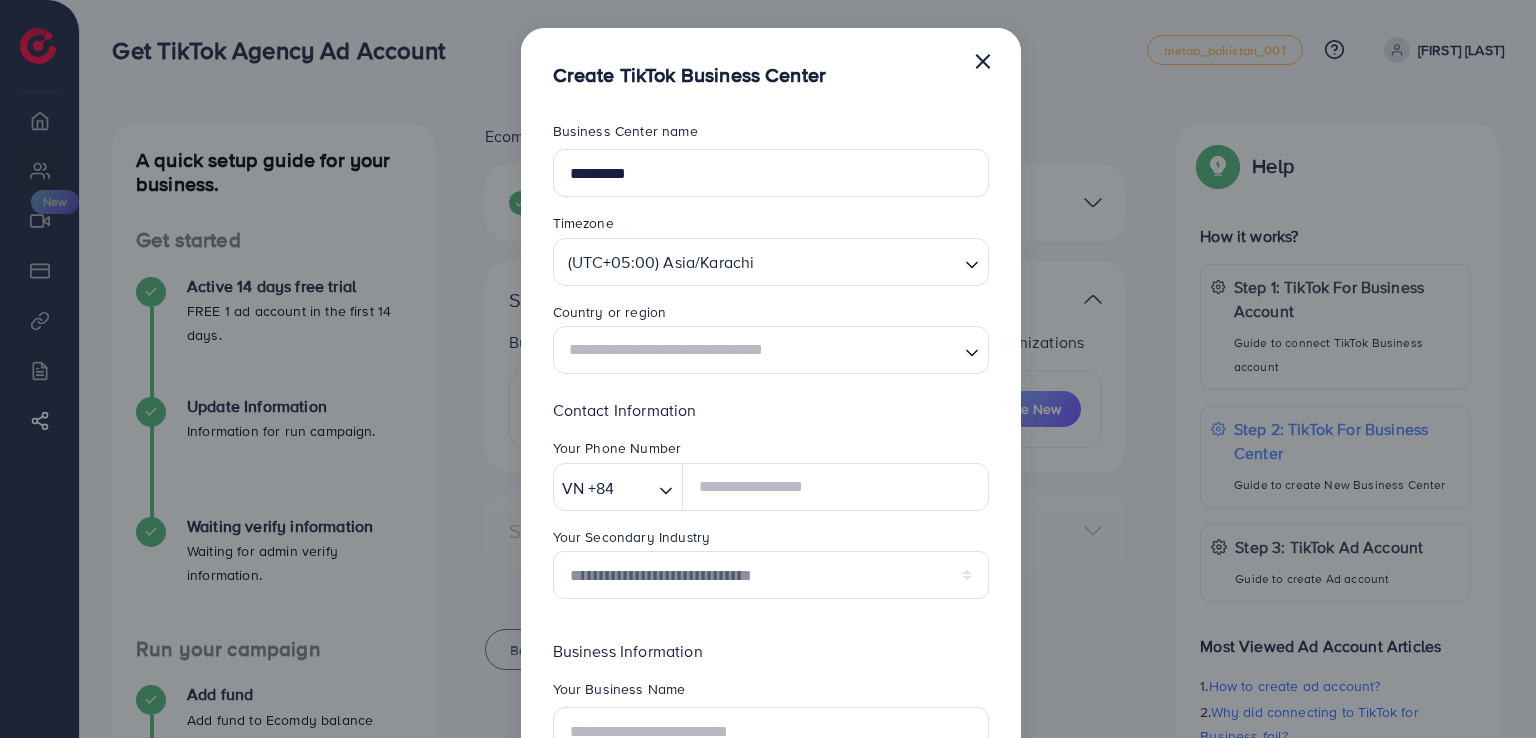 scroll, scrollTop: 0, scrollLeft: 0, axis: both 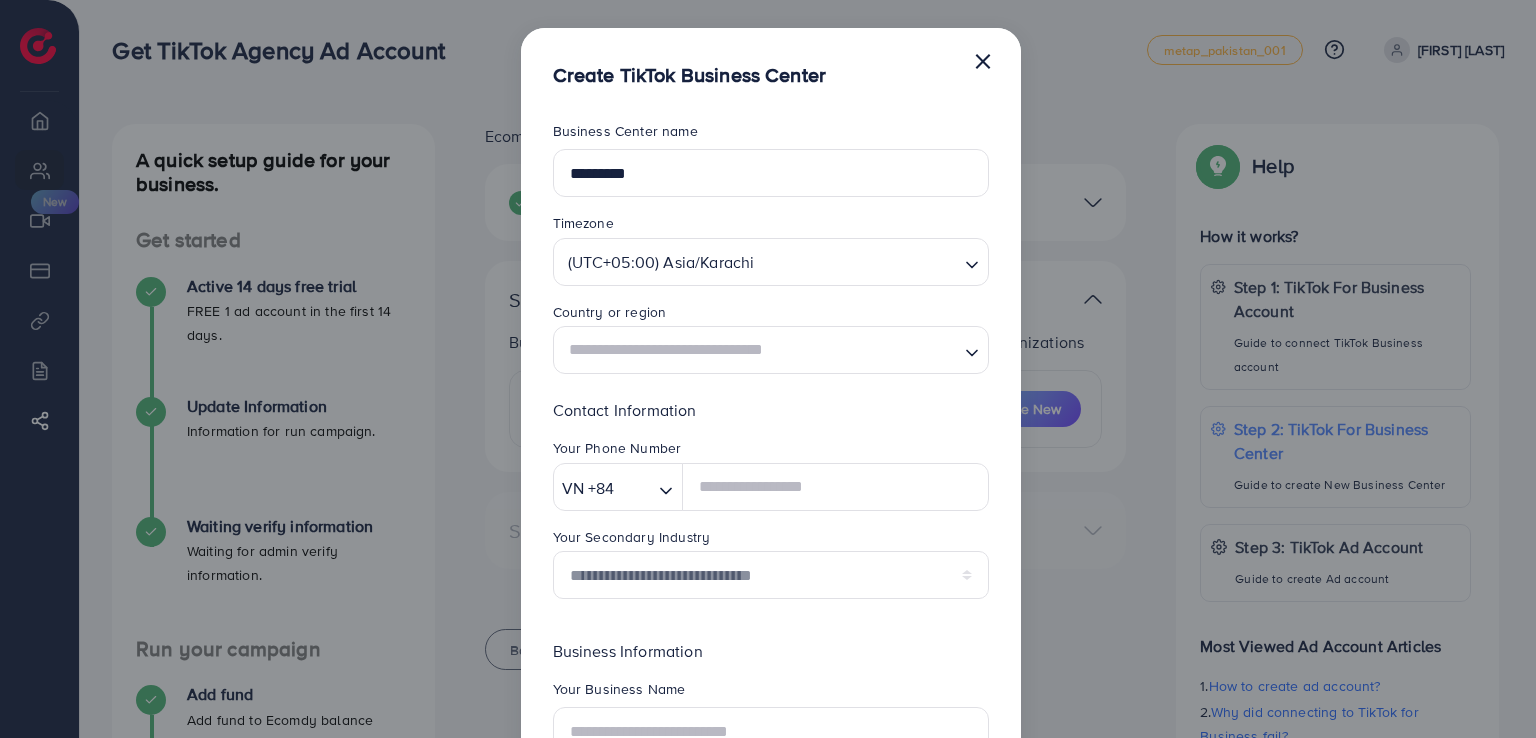 click on "Business Center name ********* Timezone
(UTC+05:00) Asia/Karachi
Loading...
(UTC+02:00) Asia/Amman
(UTC+03:00) Asia/Baghdad
(UTC+03:00) Asia/Bahrain
(UTC+07:00) Asia/Bangkok
(UTC+02:00) Asia/Beirut
(UTC+05:30) Asia/Colombo
(UTC+06:00) Asia/Dhaka
(UTC+04:00) Asia/Dubai
(UTC+02:00) Asia/Gaza
(UTC+07:00) Asia/Ho_Chi_Minh
(UTC+08:00) Asia/Hong_Kong
(UTC+08:00) Asia/Irkutsk
(UTC+07:00) Asia/Jakarta
(UTC+09:00) Asia/Jayapura
(UTC+02:00) Asia/Jerusalem
(UTC+11:00) Asia/Kamchatka
(UTC+05:00) Asia/Karachi
(UTC+05:30) Asia/Kolkata
(UTC+07:00) Asia/Krasnoyarsk
(UTC+08:00) Asia/Kuala_Lumpur" at bounding box center (771, 522) 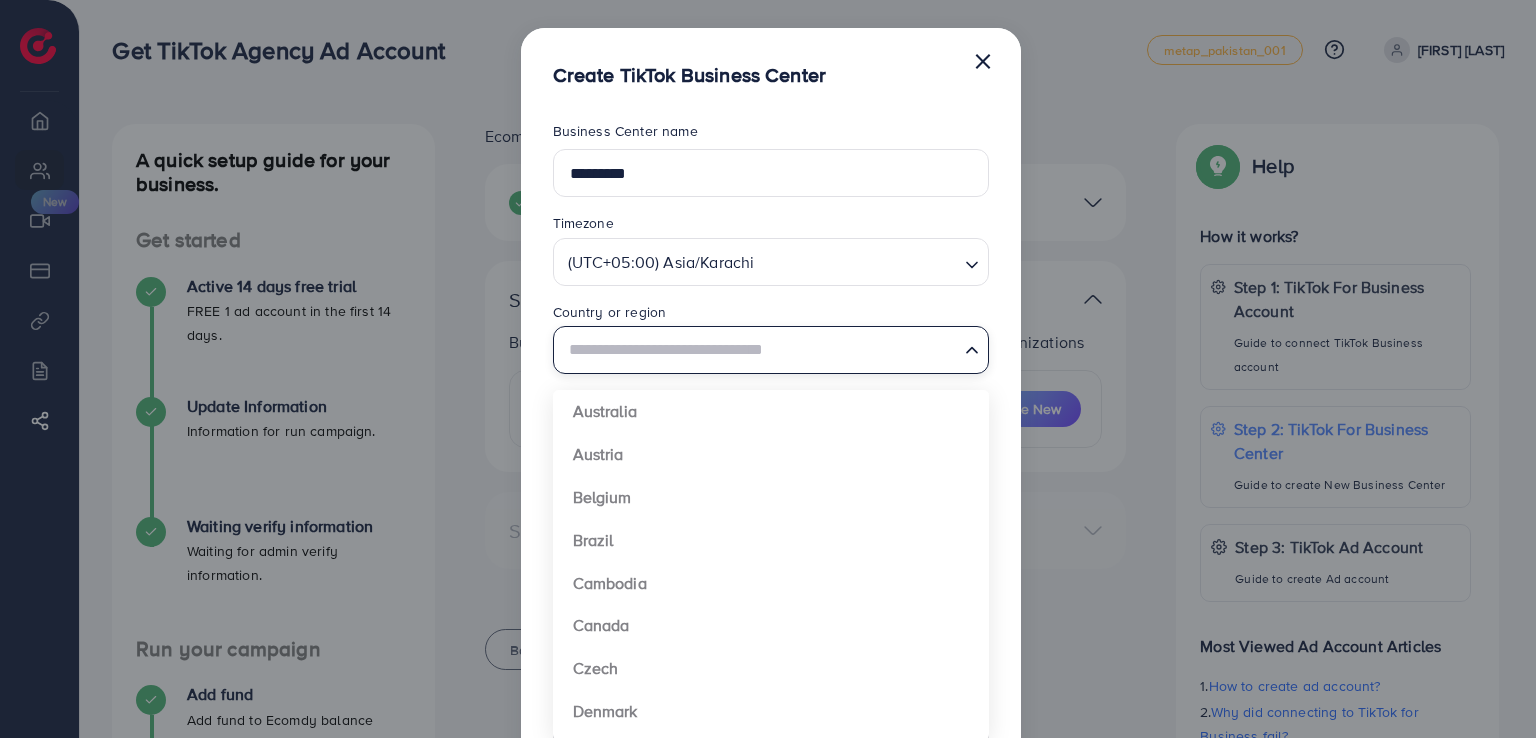 click at bounding box center [759, 350] 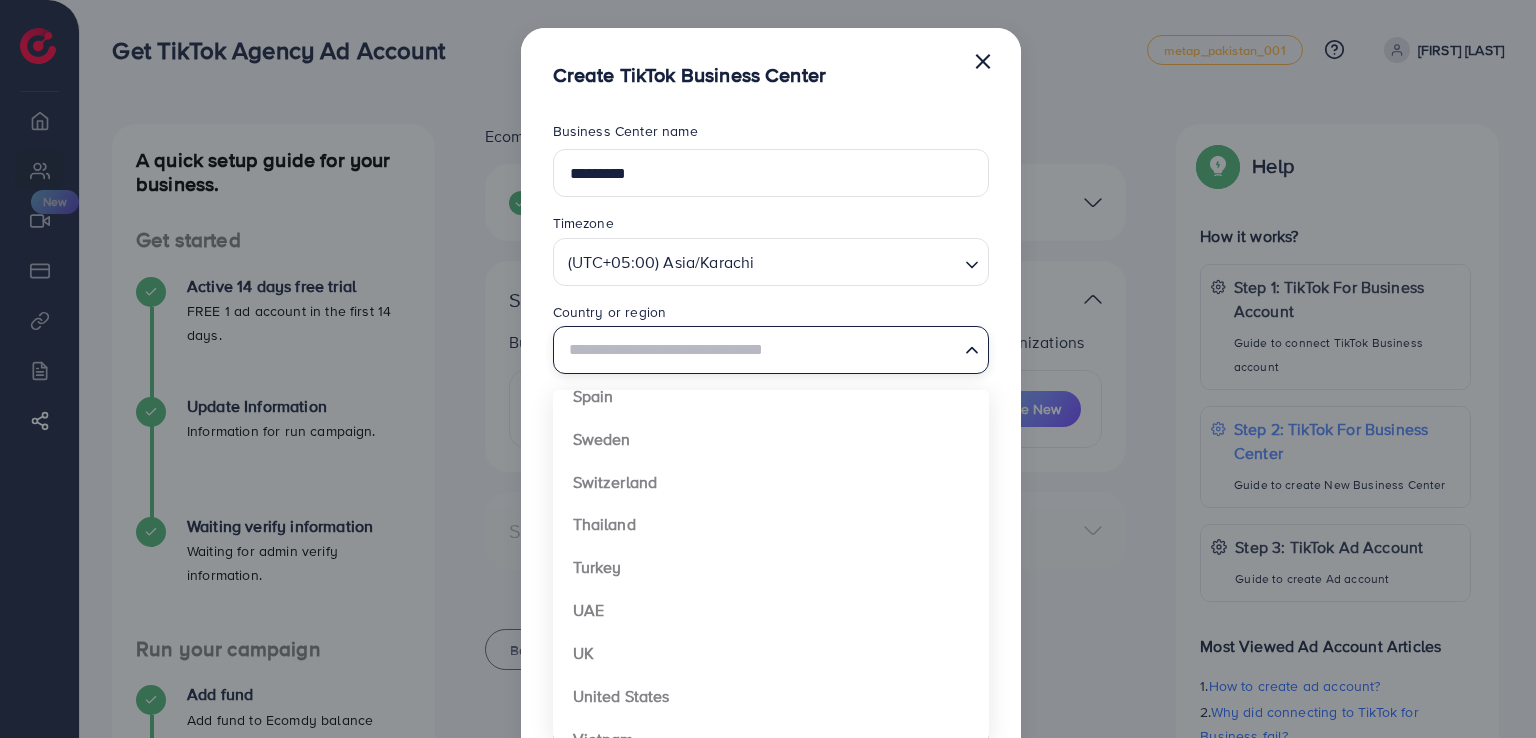 scroll, scrollTop: 1492, scrollLeft: 0, axis: vertical 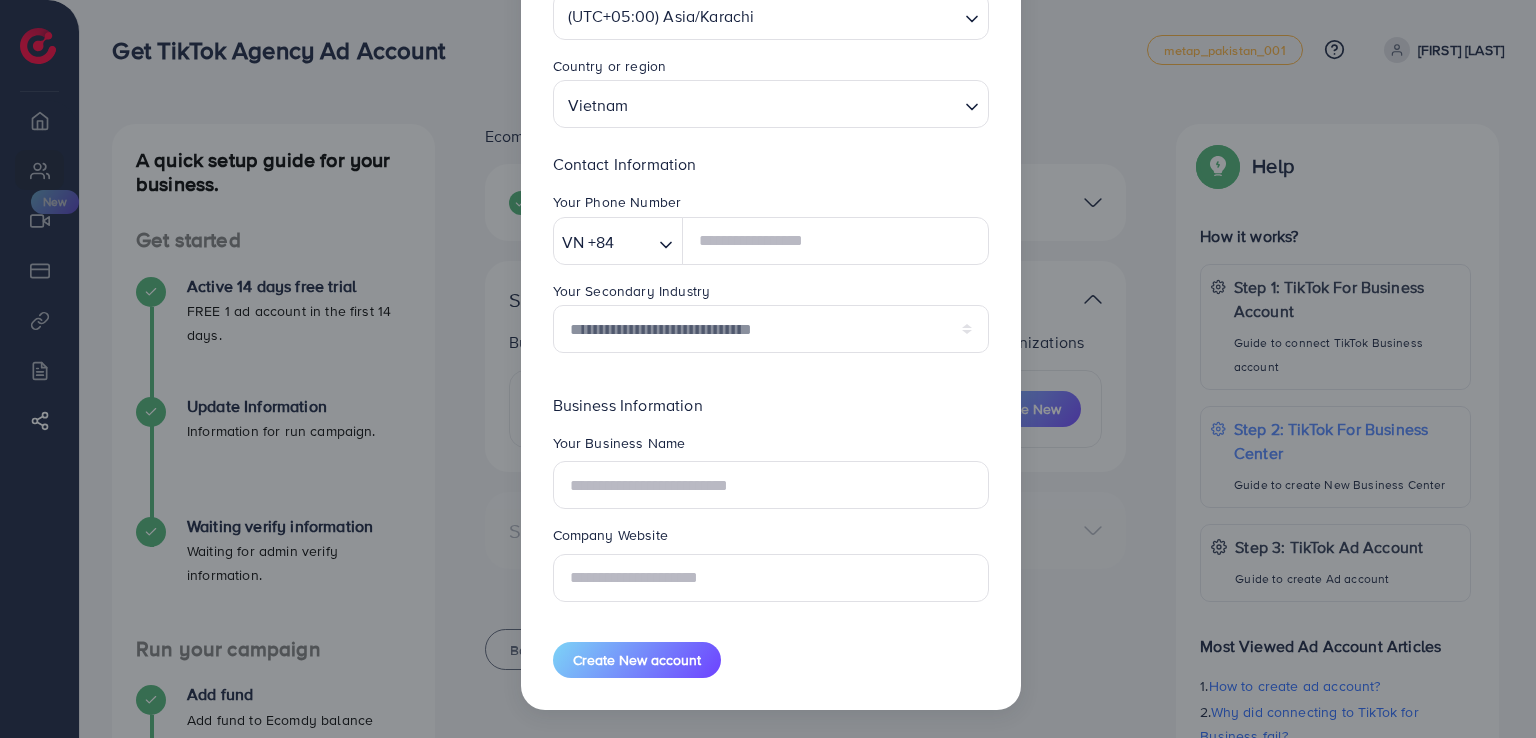 click on "**********" at bounding box center [771, 276] 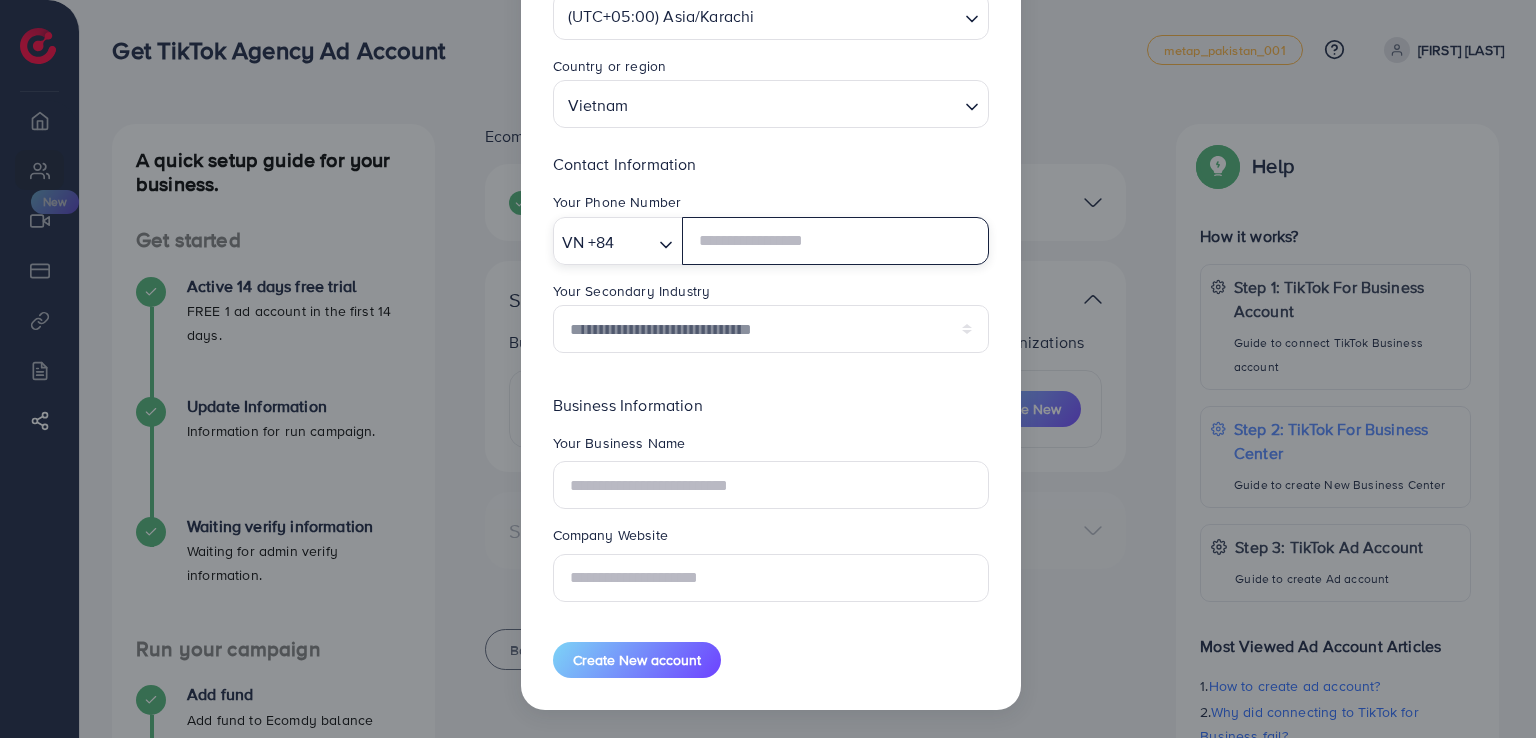 click 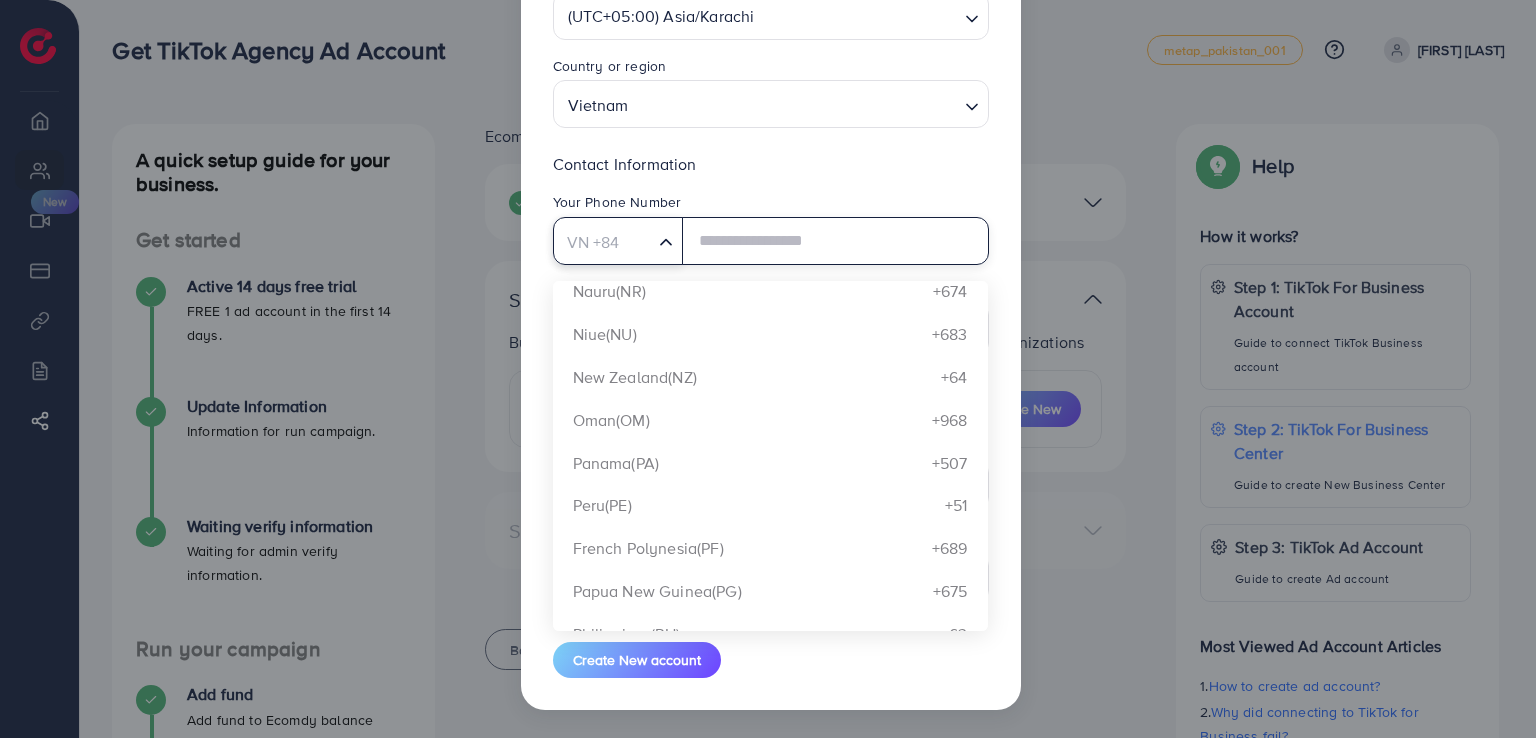 scroll, scrollTop: 6900, scrollLeft: 0, axis: vertical 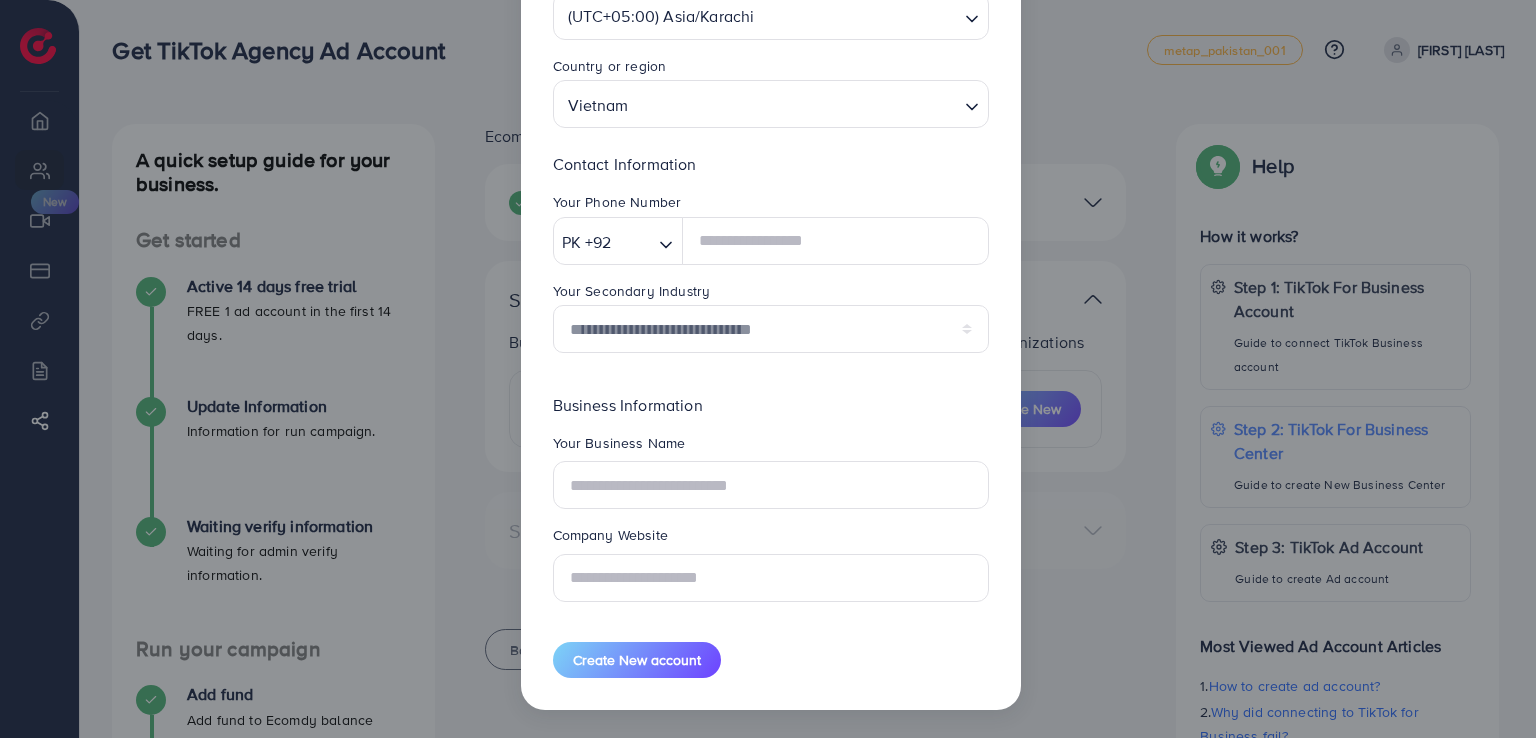click on "Business Center name ********* Timezone
(UTC+05:00) Asia/Karachi
Loading...     Country or region
Vietnam
Loading...      Contact Information  Your Phone Number   PK +92           Loading...     Antigua and Barbuda(AC) +247 Andorra(AD) +376 United Arab Emirates(AE) +971 Afghanistan(AF) +93 Antigua and Barbuda(AG) +1 Anguilla(AI) +1 Albania(AL) +355 Armenia(AM) +374 Angola(AO) +244 Argentina(AR) +54 American Samoa(AS) +1 Austria(AT) +43 Australia(AU) +61 Aruba(AW) +297 Åland Islands(AX) +358 Azerbaijan(AZ) +994 Bosnia and Herzegovina(BA) +387 Barbados(BB) +1 Bangladesh(BD) +880 Belgium(BE) +32 Burkina Faso(BF) +226 Bulgaria(BG) +359 Bahrain(BH) +973 Burundi(BI) +257 Benin(BJ) +229 Saint Barthélemy(BL) +590 Bermuda(BM) +1 Brunei Darussalam(BN) +673 Bolivia, Plurinational State of(BO) +591 Bonaire, Sint Eustatius and Saba(BQ) +599 Brazil(BR) +55 Bahamas(BS) +1 Bhutan(BT) +975 Botswana(BW) +267 Belarus(BY) +375 Belize(BZ) +501 Canada(CA) +1" at bounding box center [771, 276] 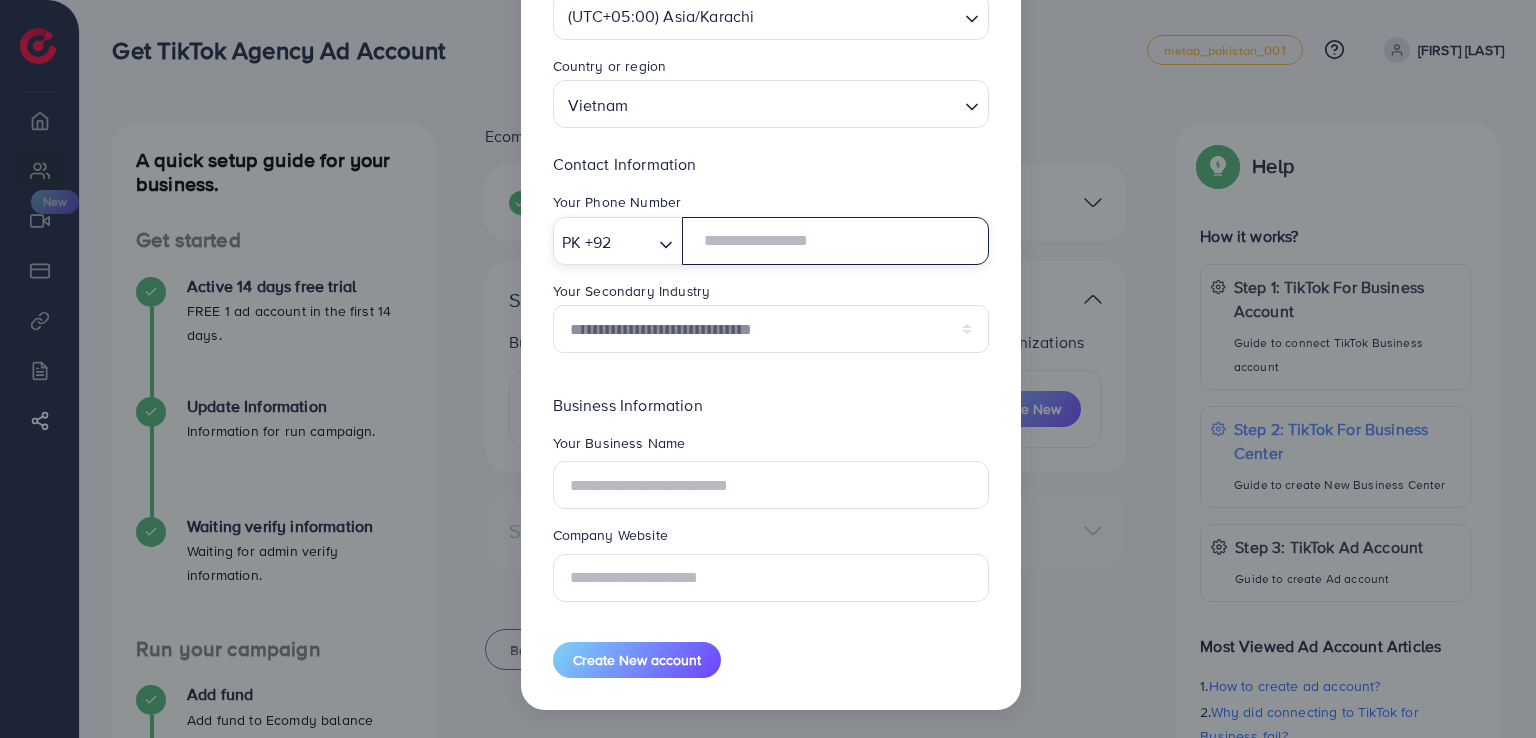 click at bounding box center [835, 241] 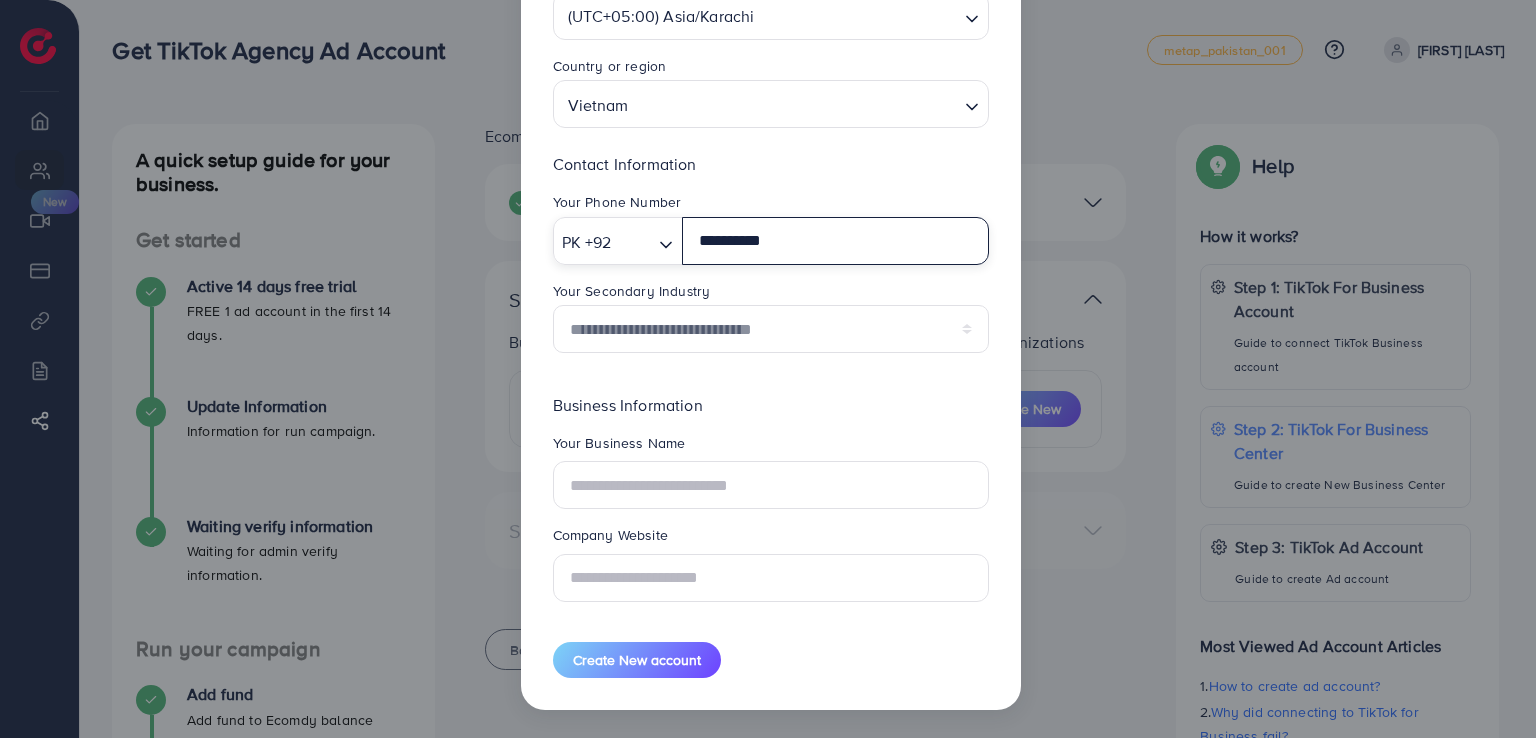 type on "**********" 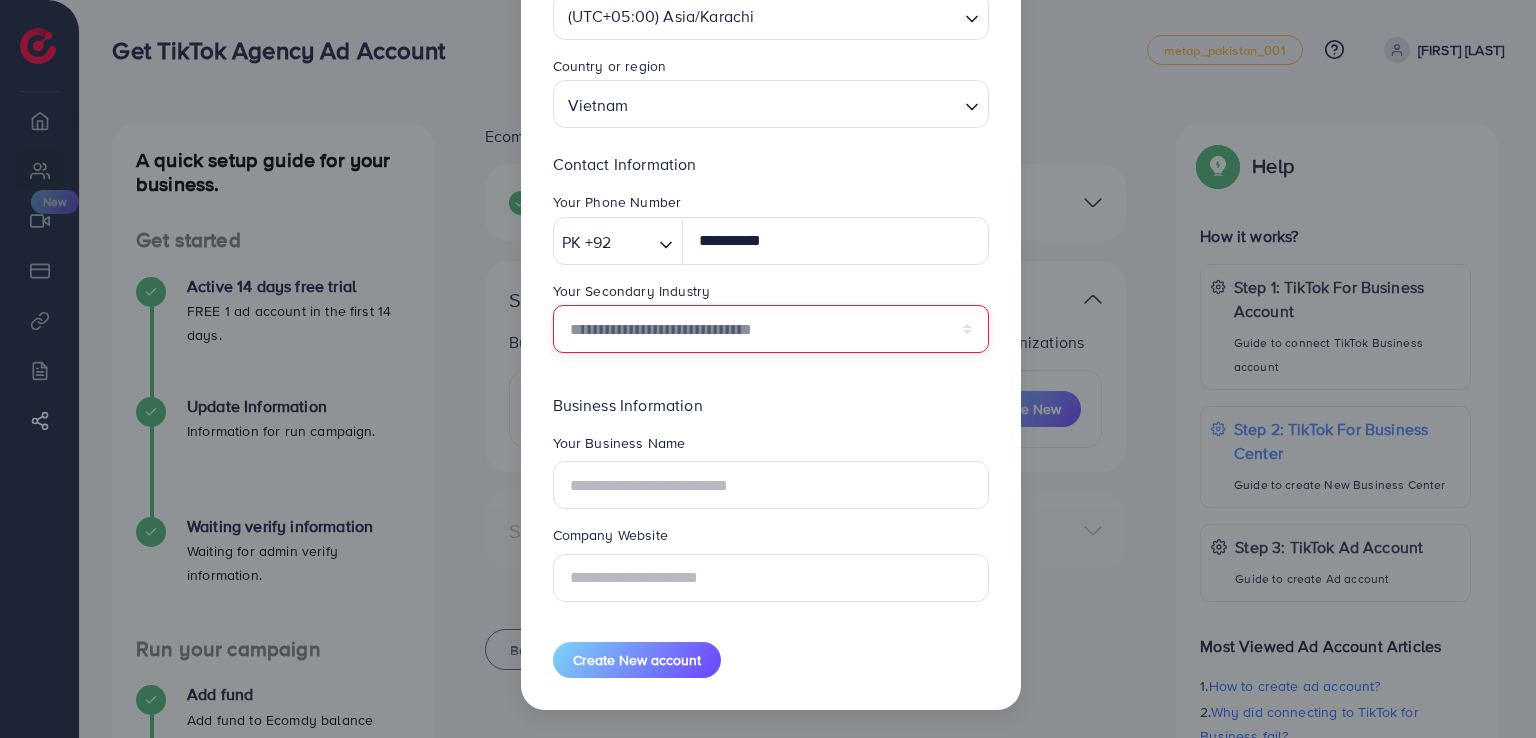 click on "**********" at bounding box center [771, 329] 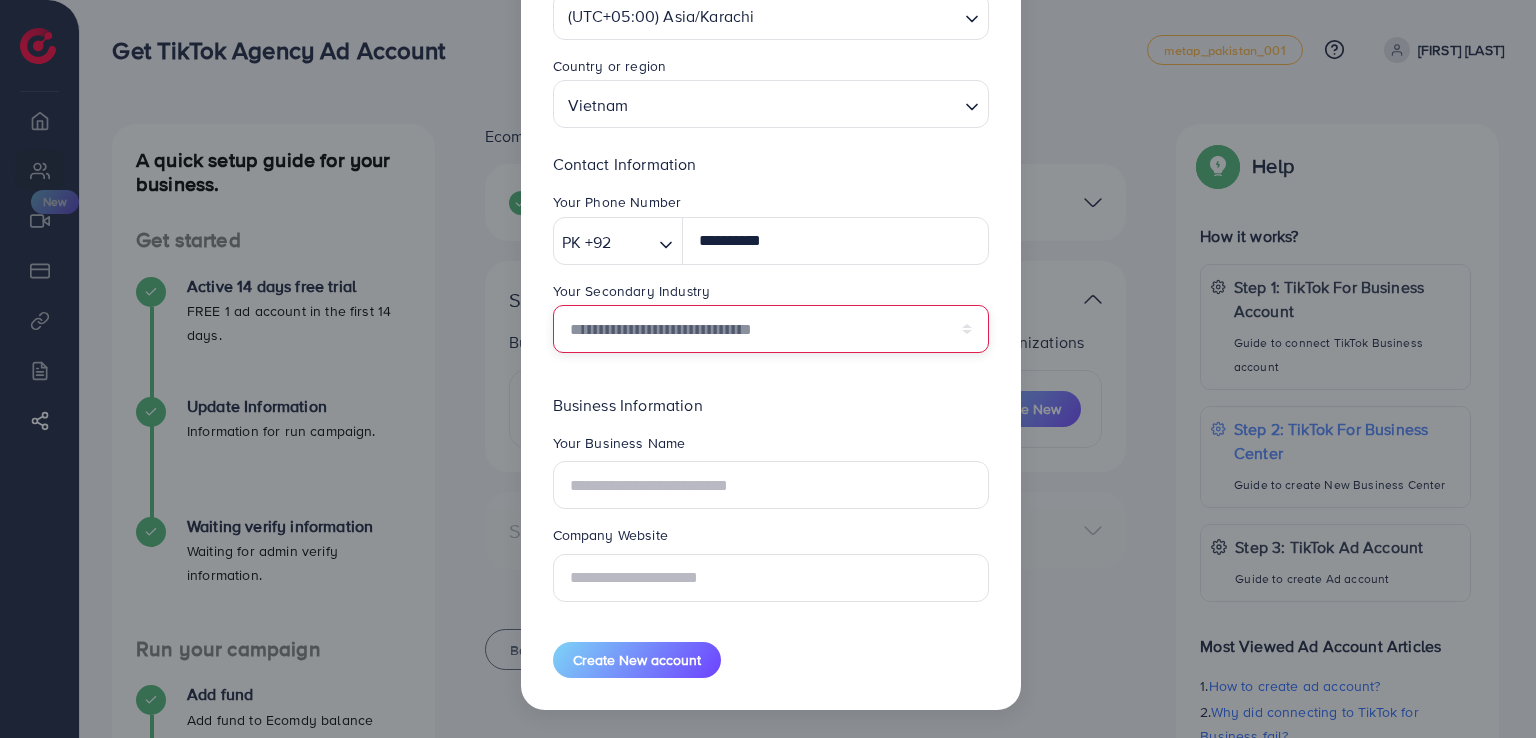 select on "******" 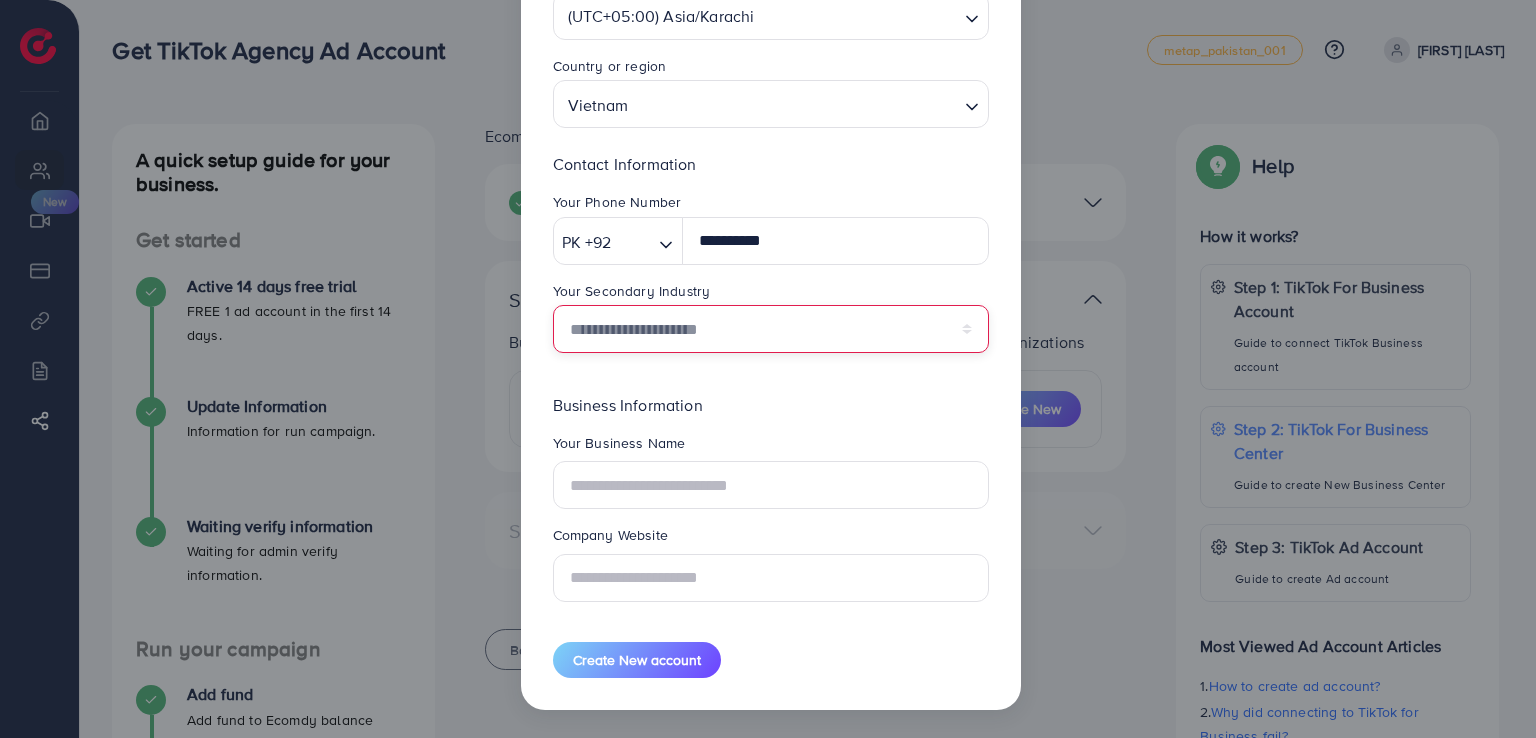 click on "**********" at bounding box center [771, 329] 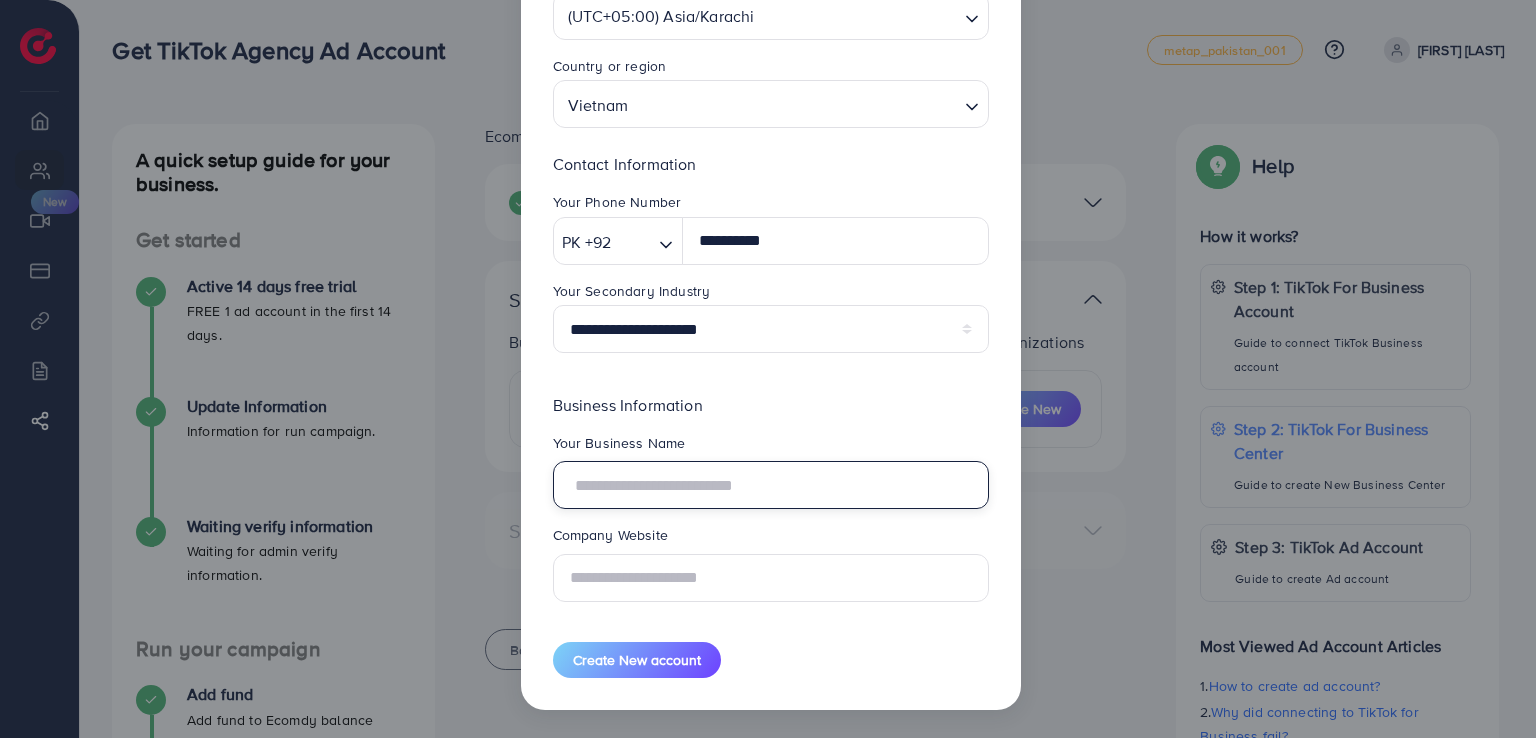 click at bounding box center [771, 485] 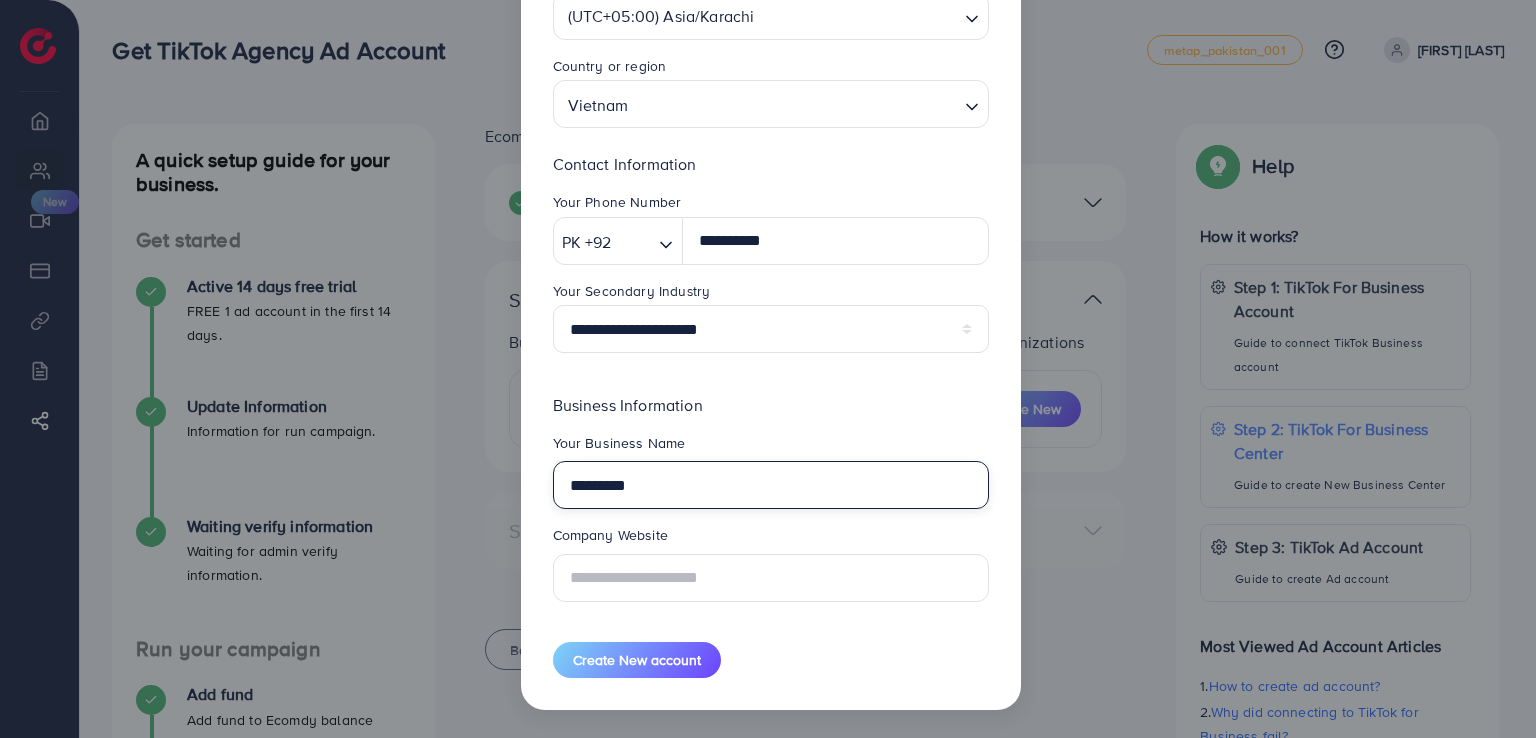 type on "*********" 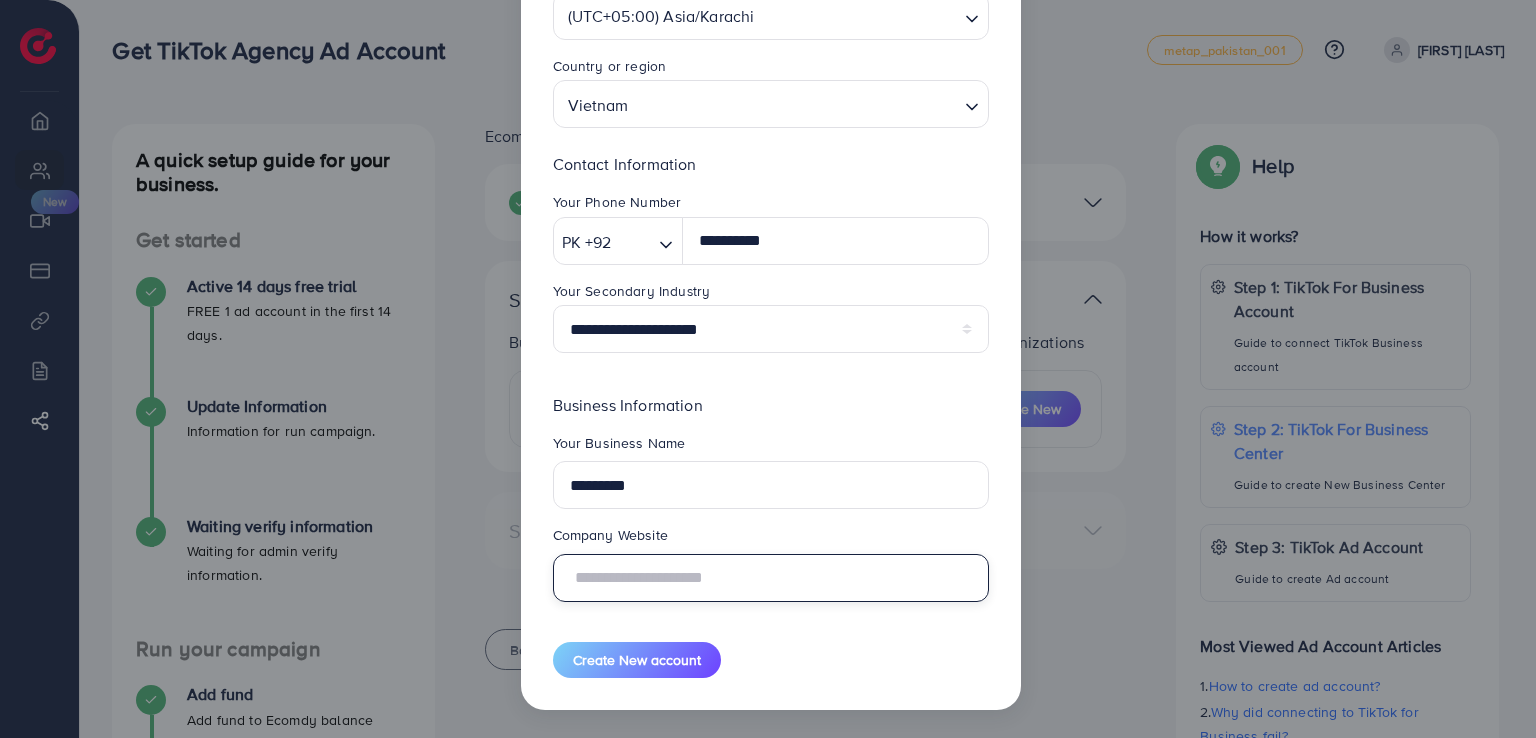 click at bounding box center [771, 578] 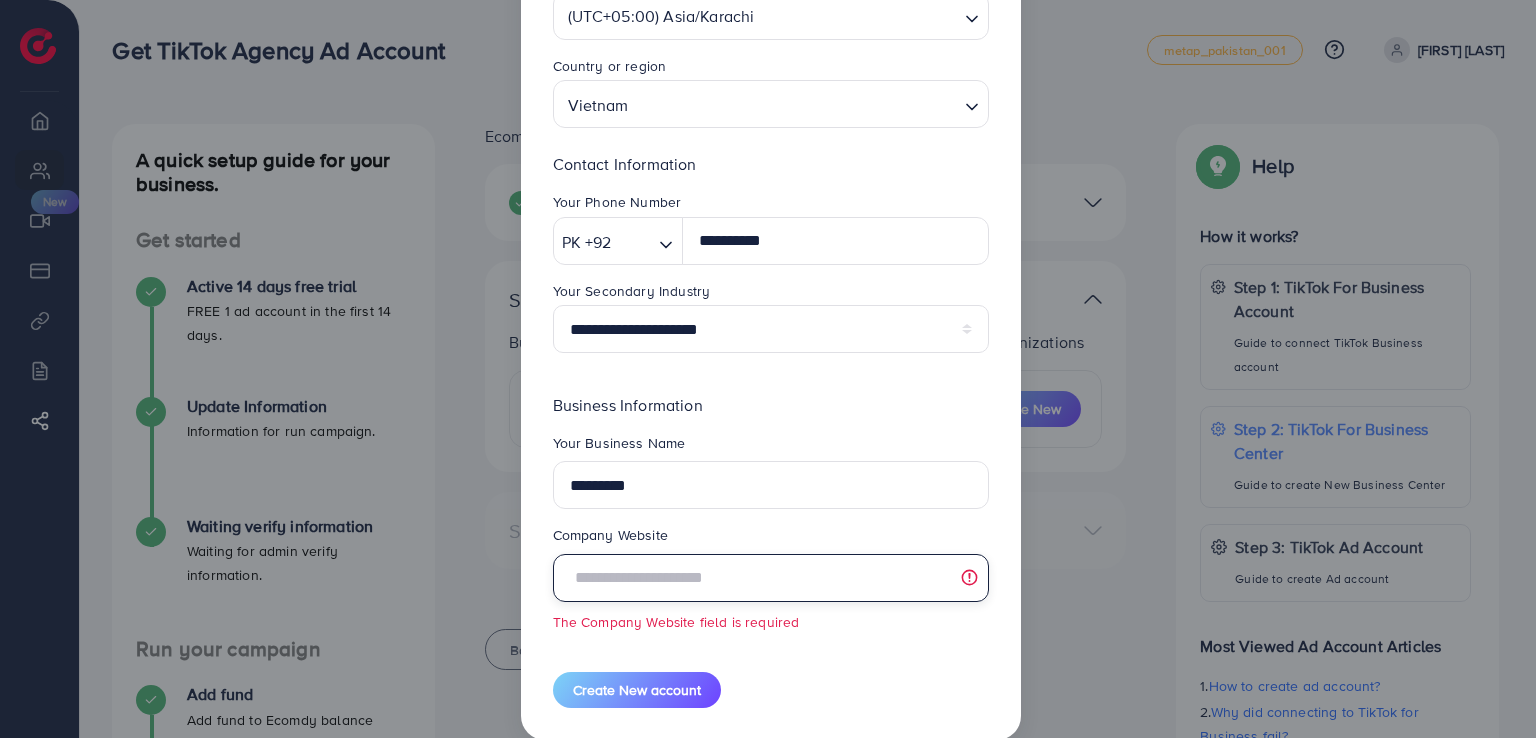 paste on "**********" 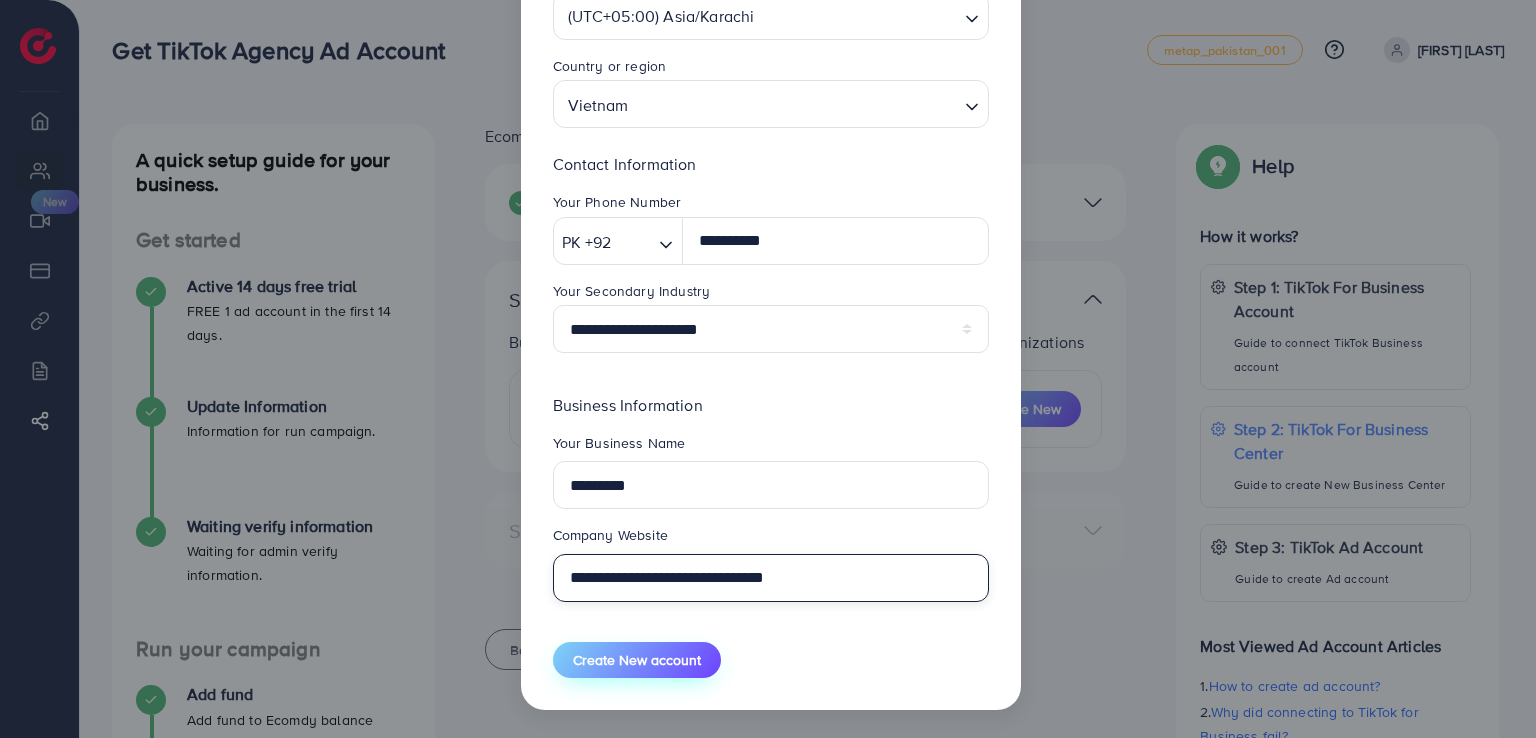 type on "**********" 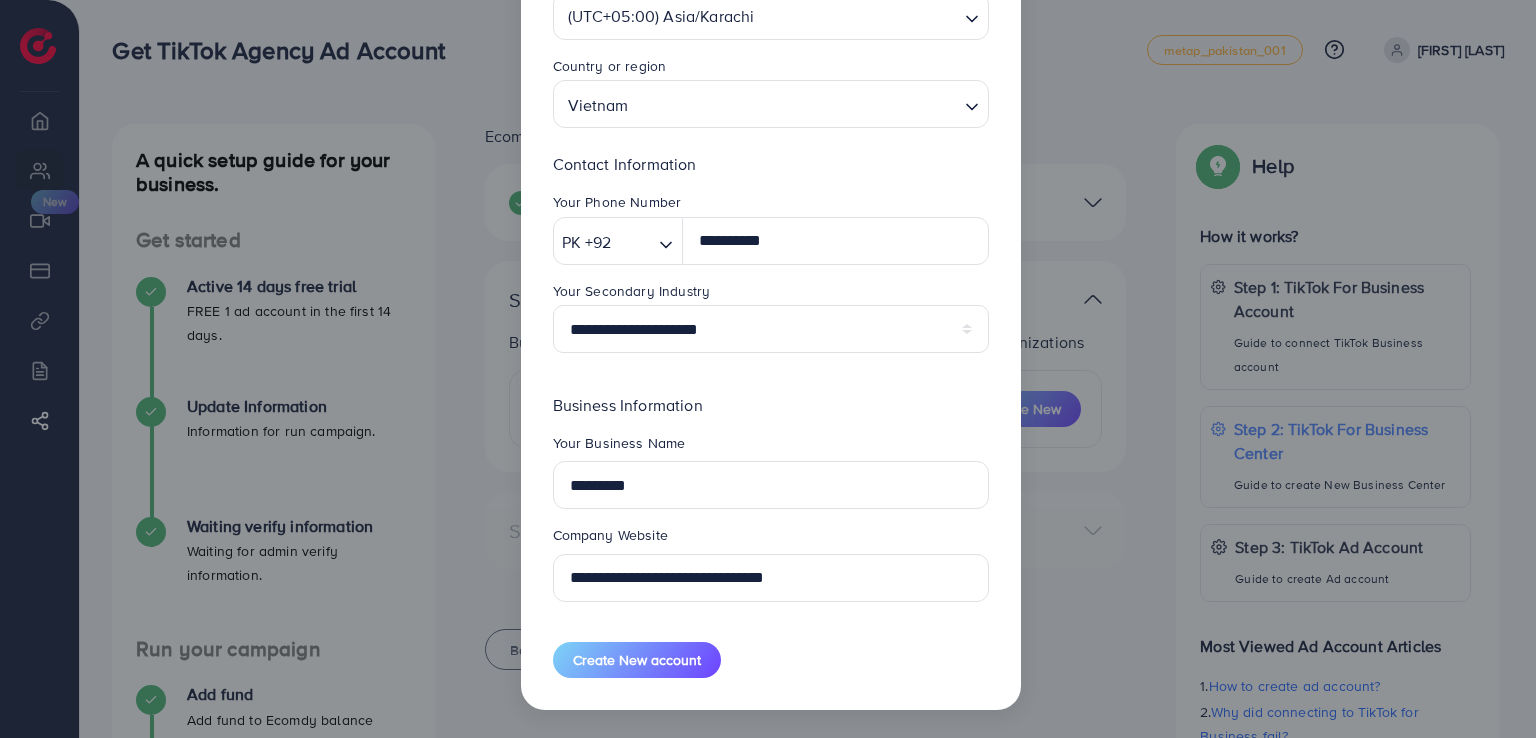 click on "Create New account" at bounding box center [637, 660] 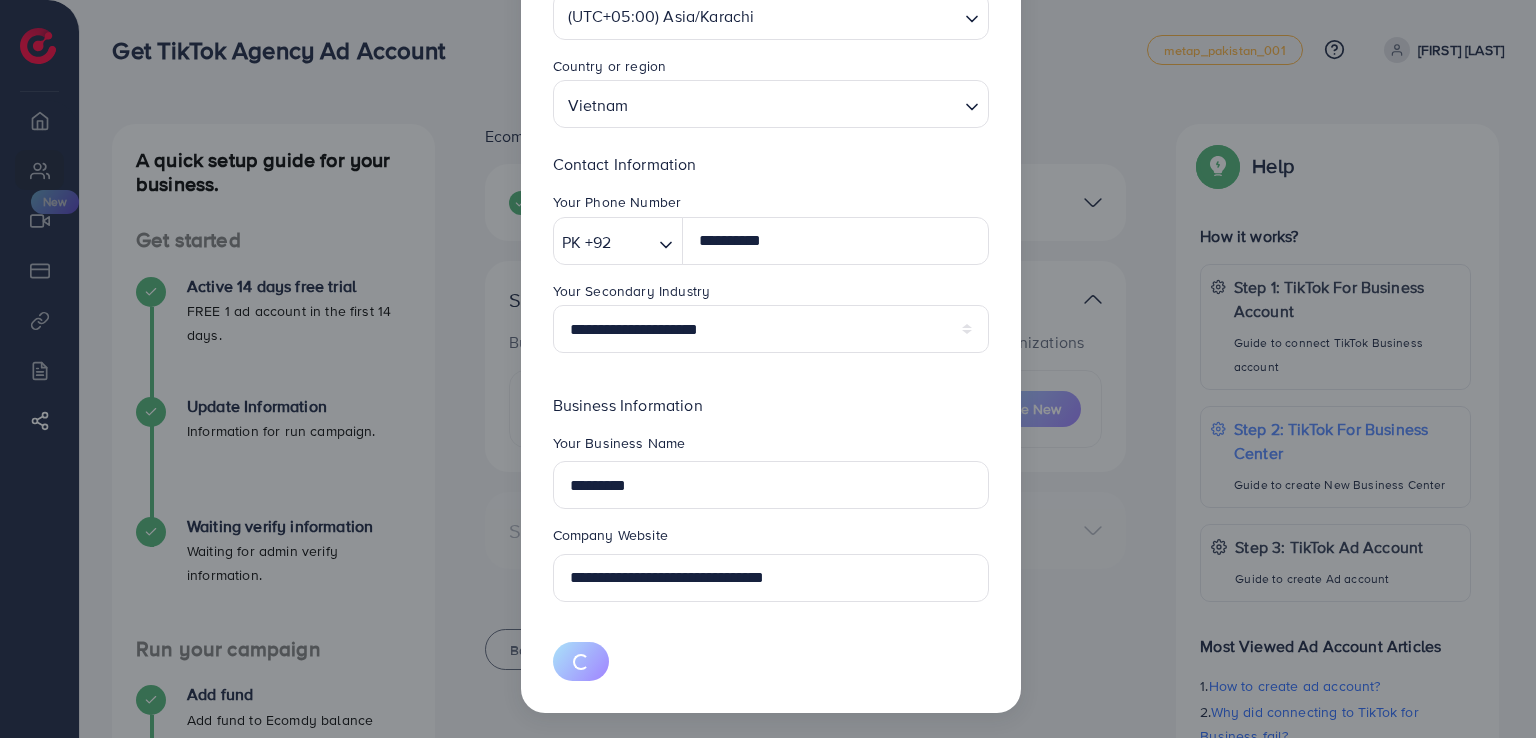 type 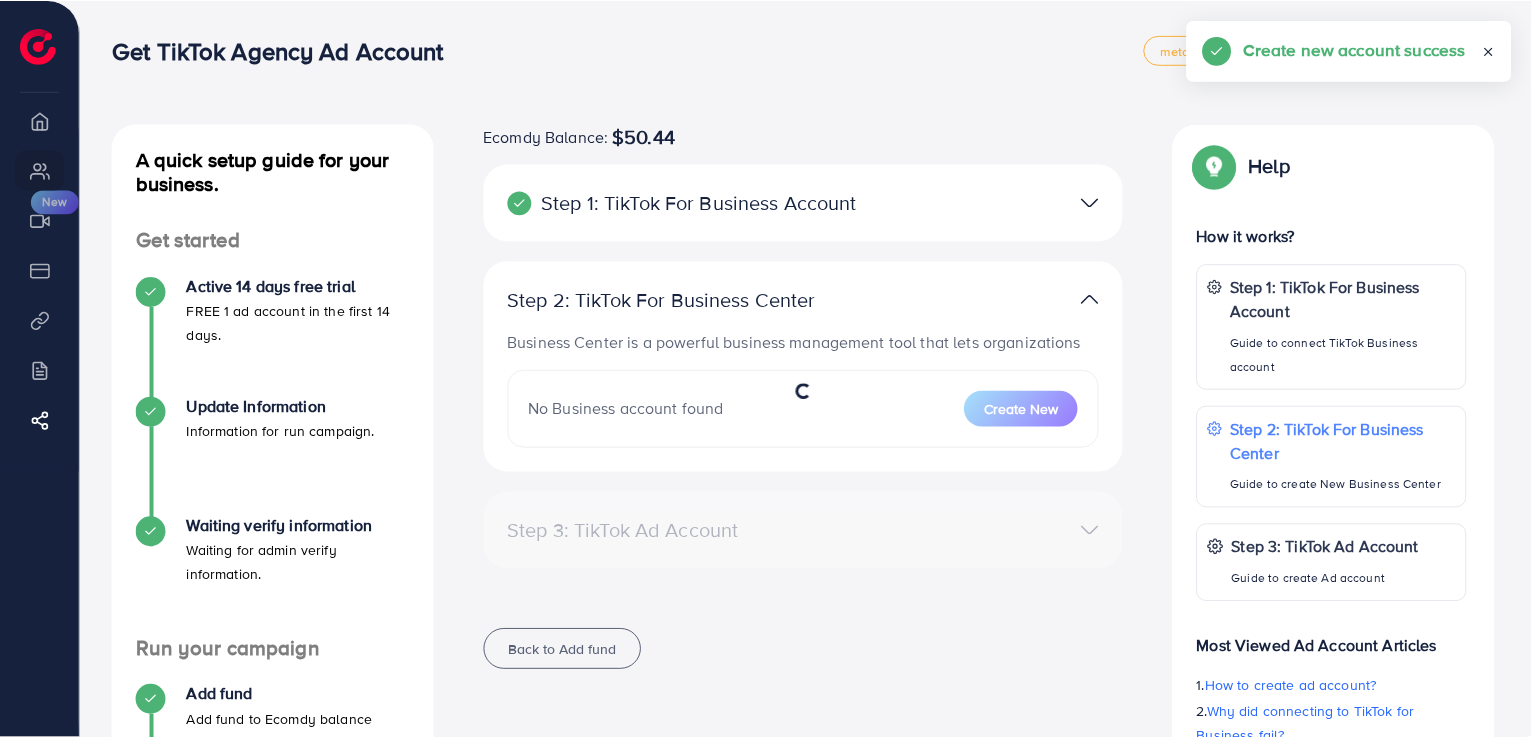 scroll, scrollTop: 100, scrollLeft: 0, axis: vertical 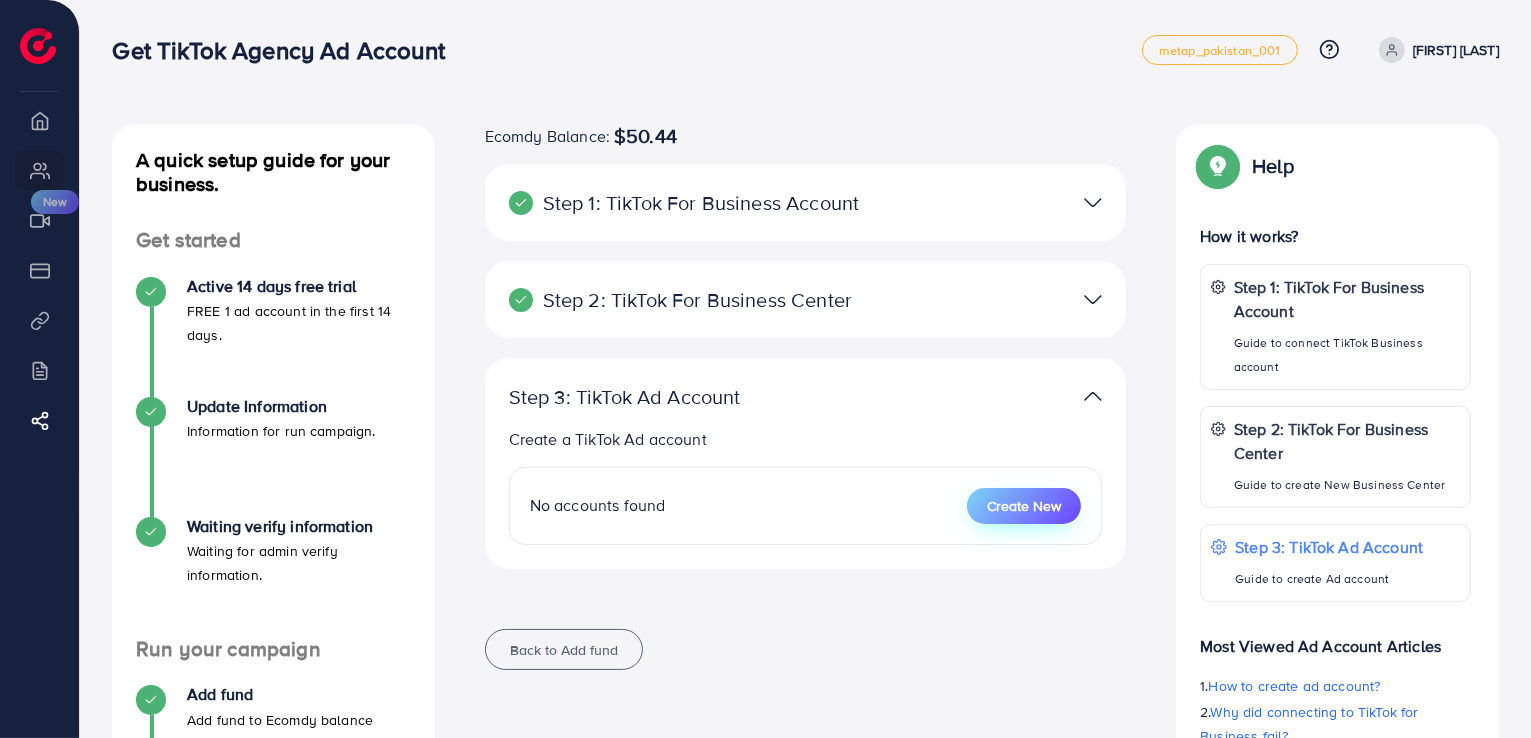click on "Create New" at bounding box center (1024, 506) 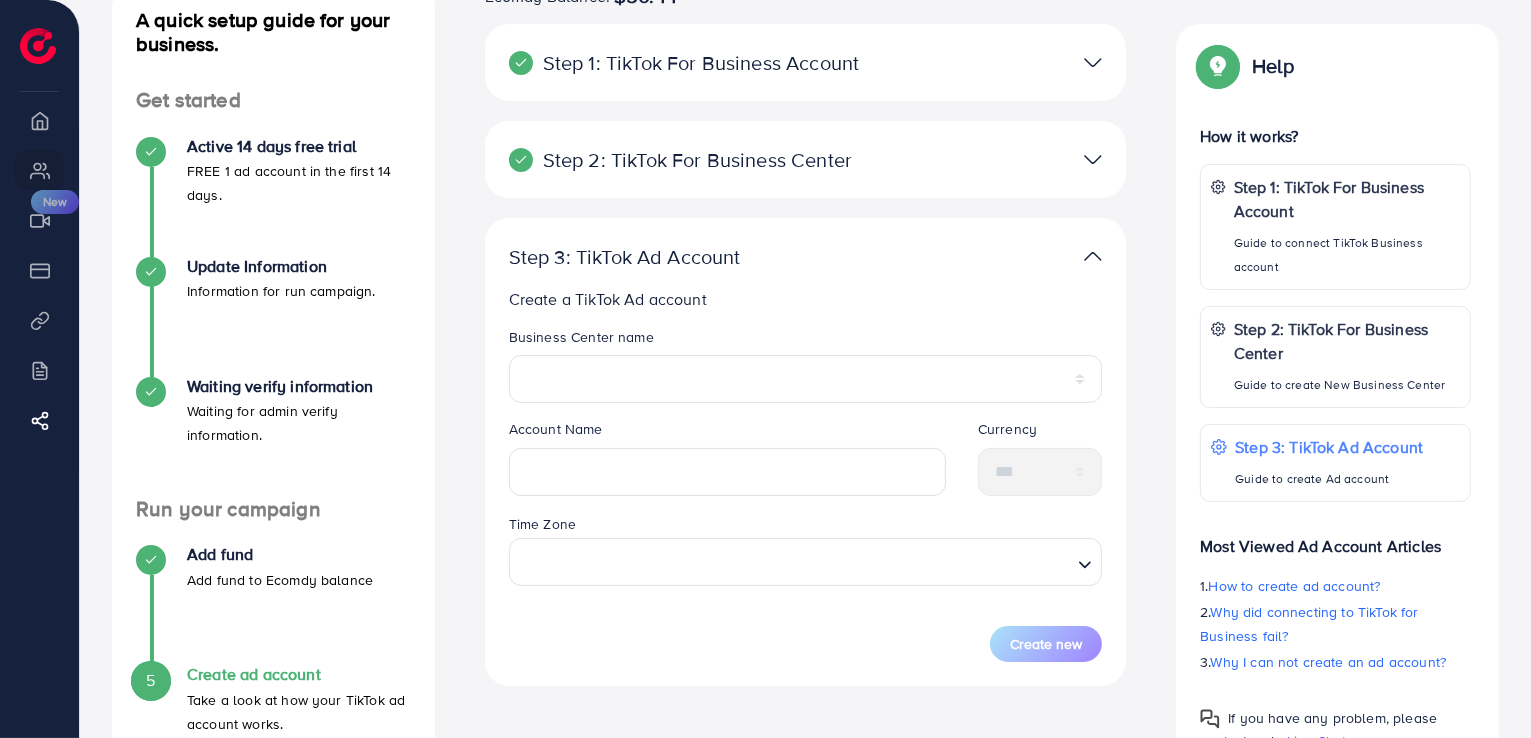 scroll, scrollTop: 200, scrollLeft: 0, axis: vertical 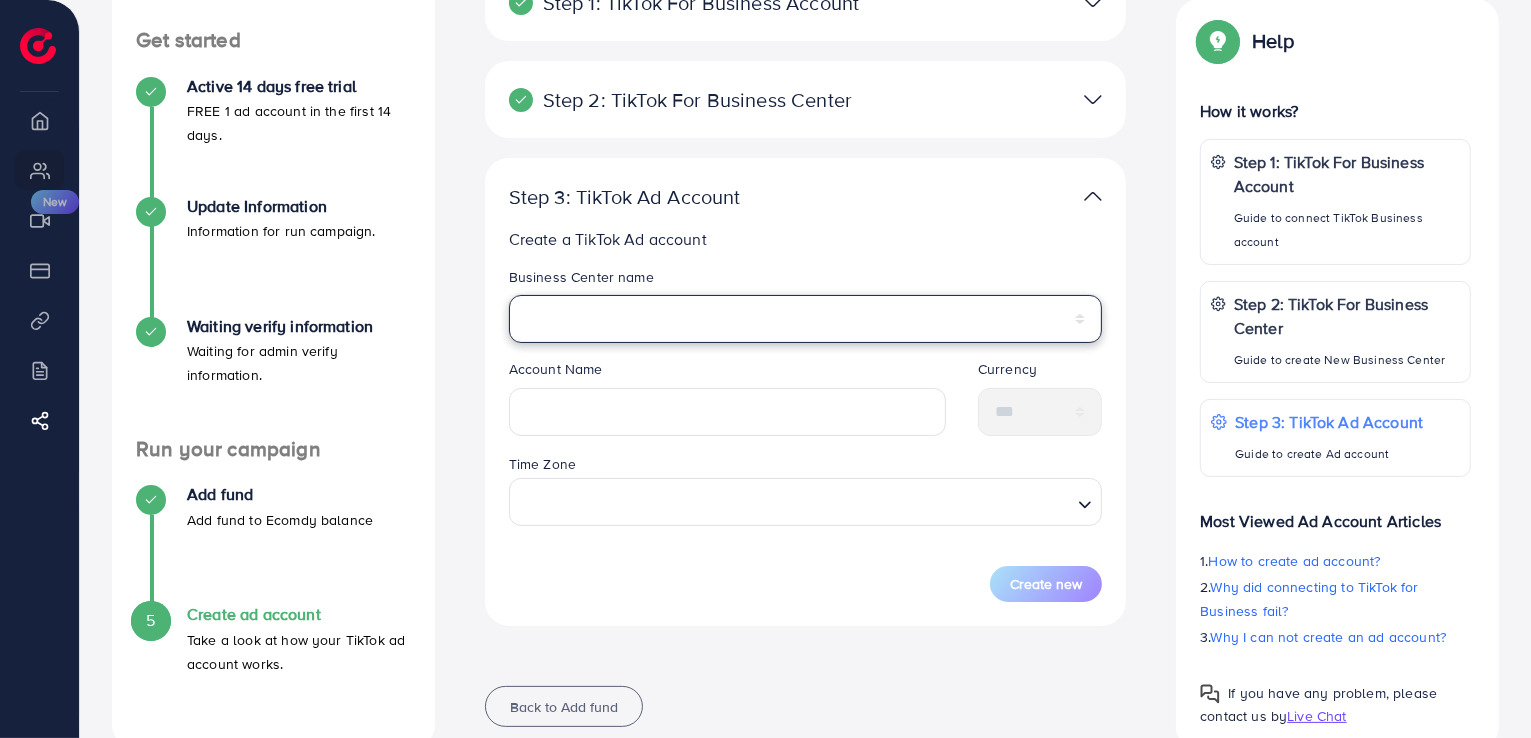 click on "*********" at bounding box center [806, 319] 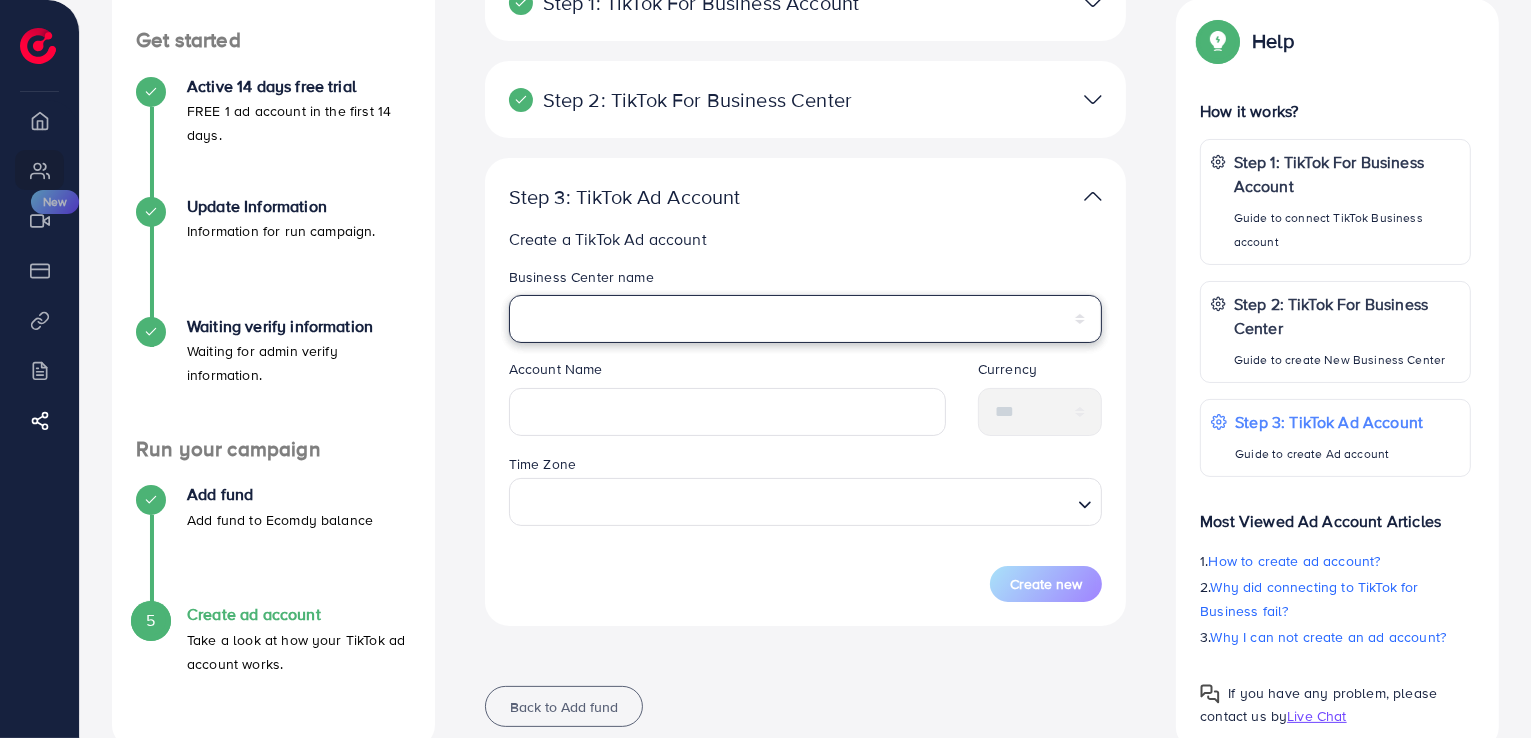 select on "**********" 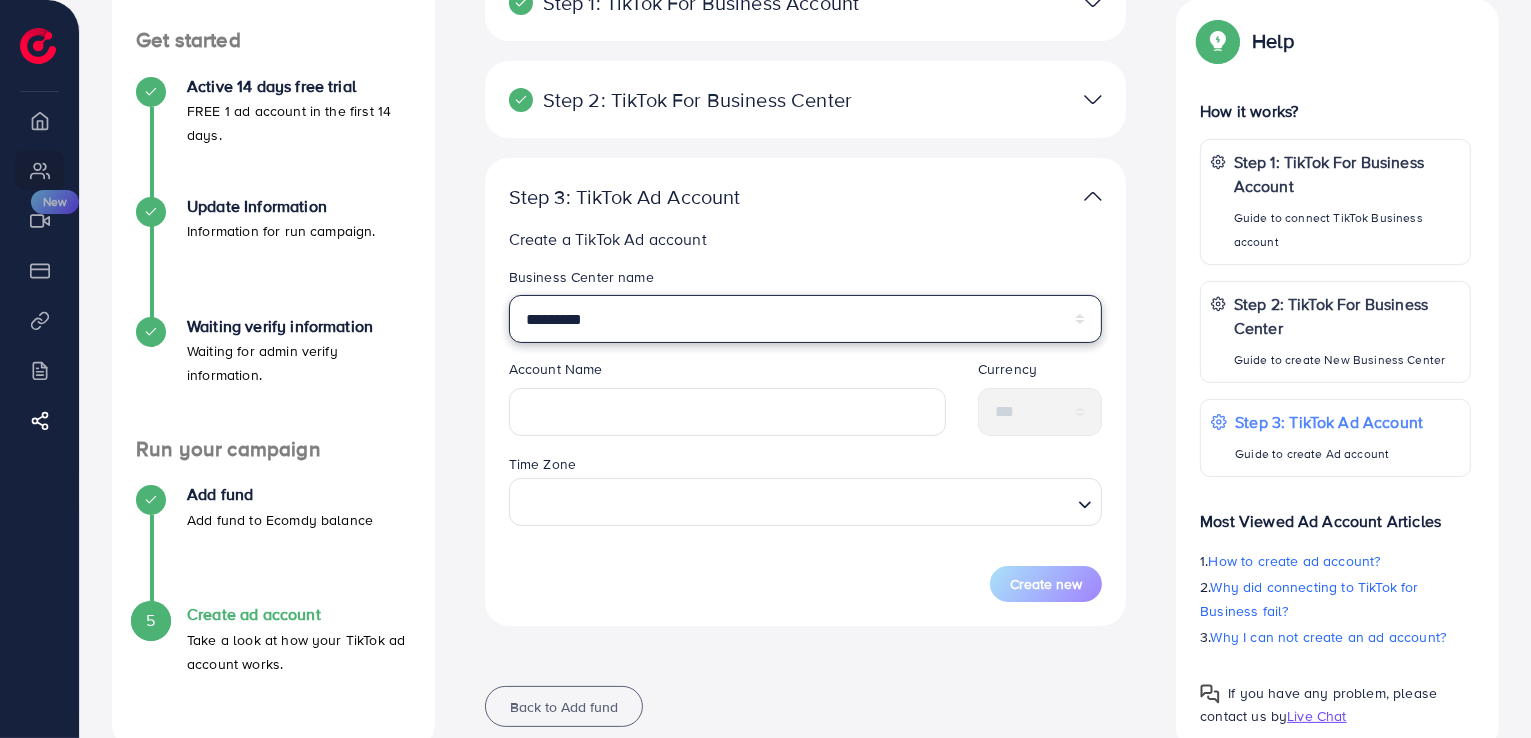 click on "*********" at bounding box center (806, 319) 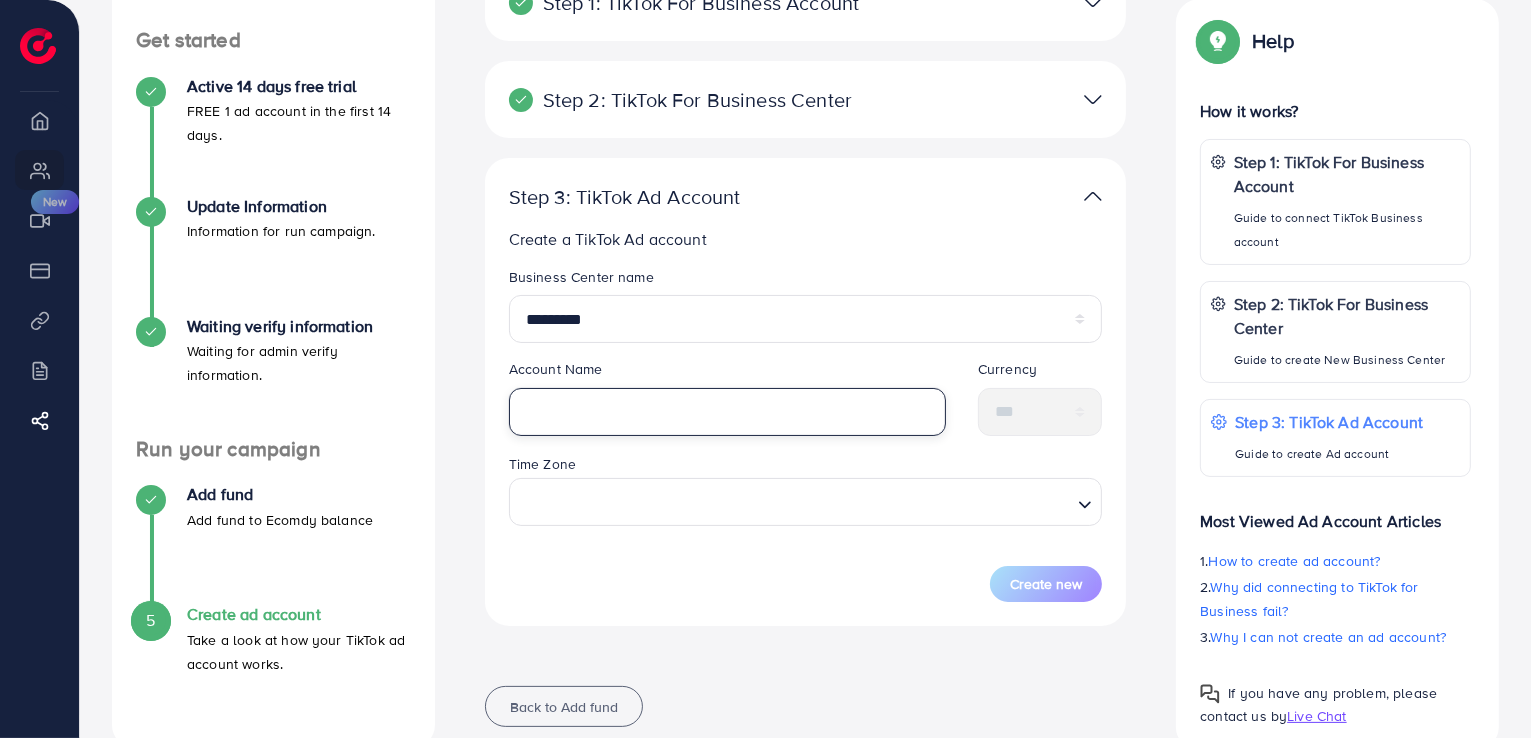 click at bounding box center (727, 412) 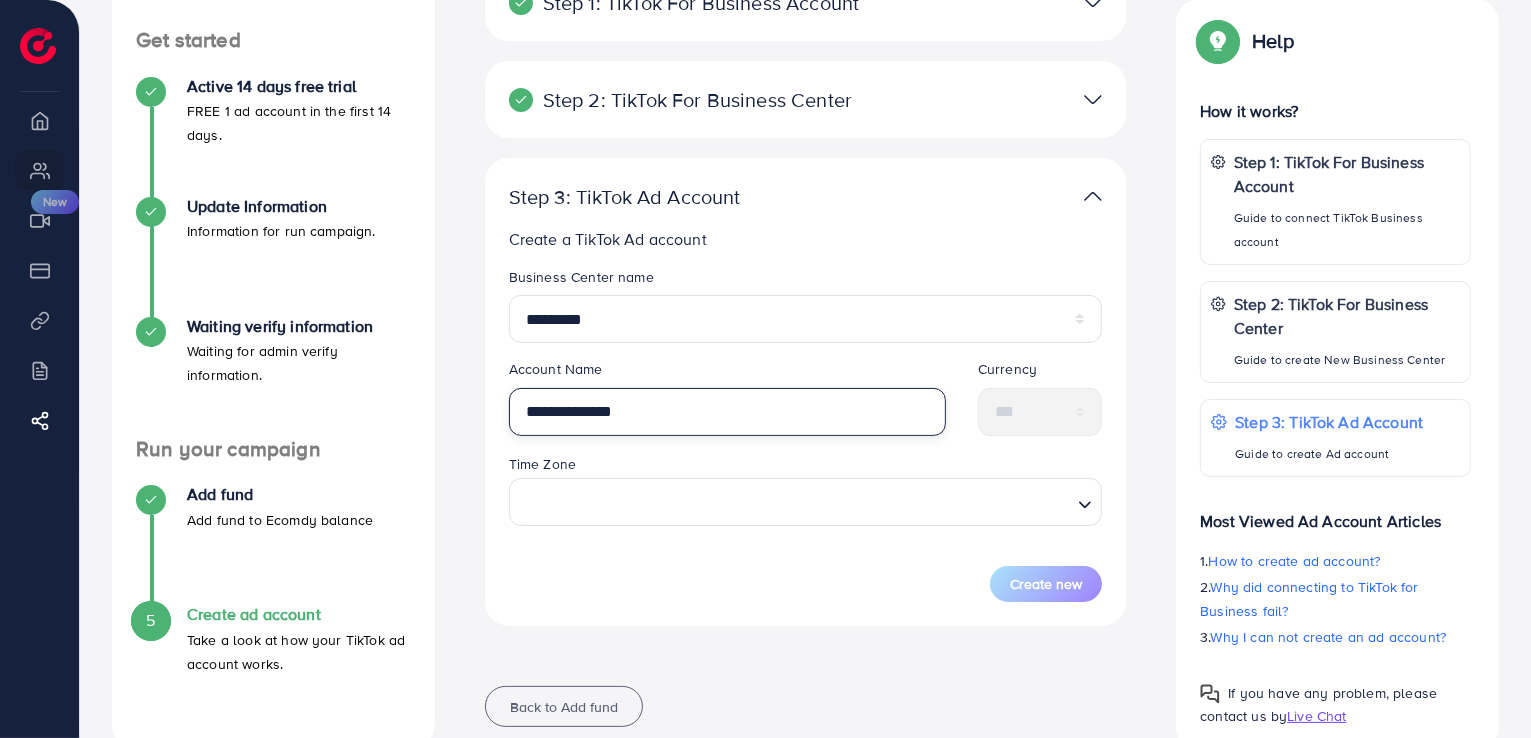 type on "**********" 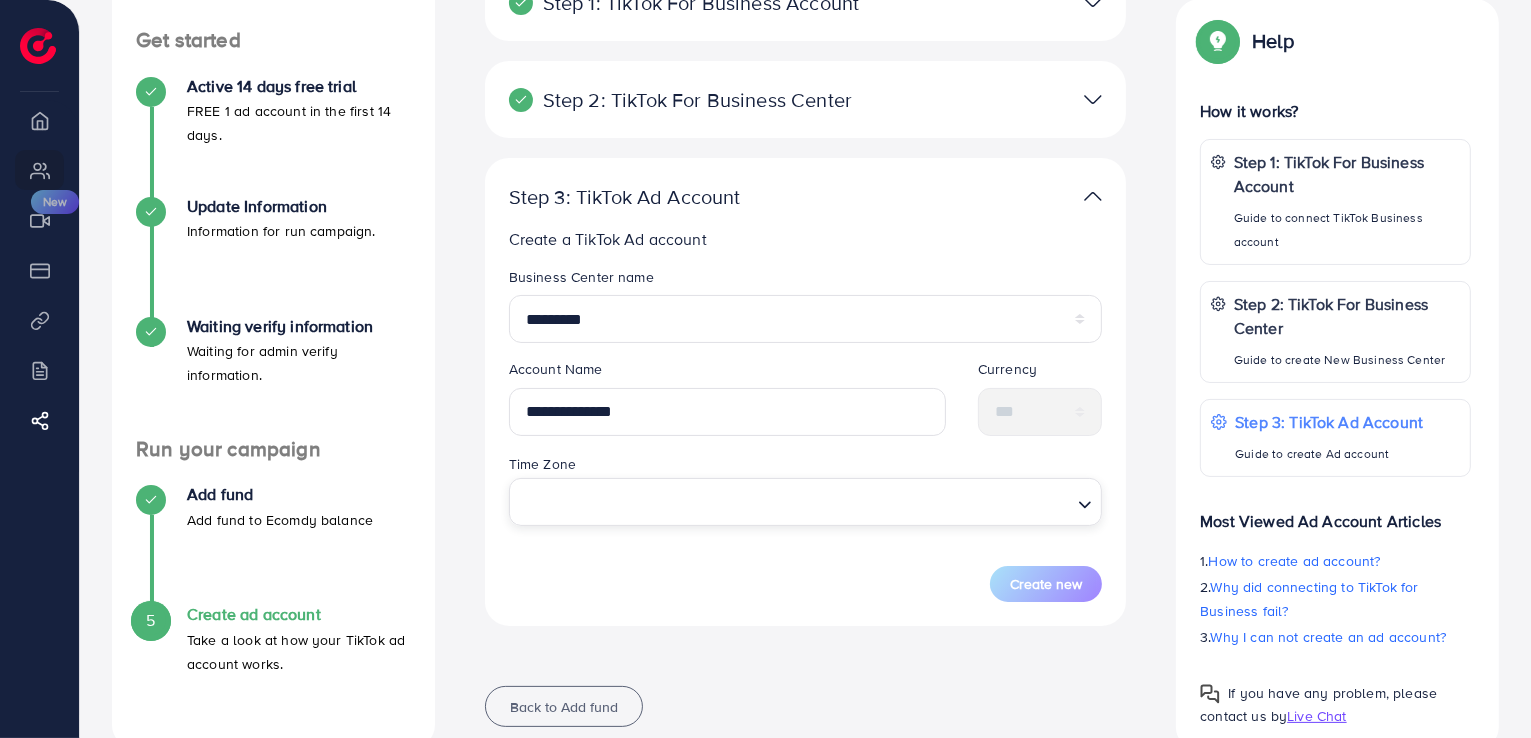 click at bounding box center (794, 502) 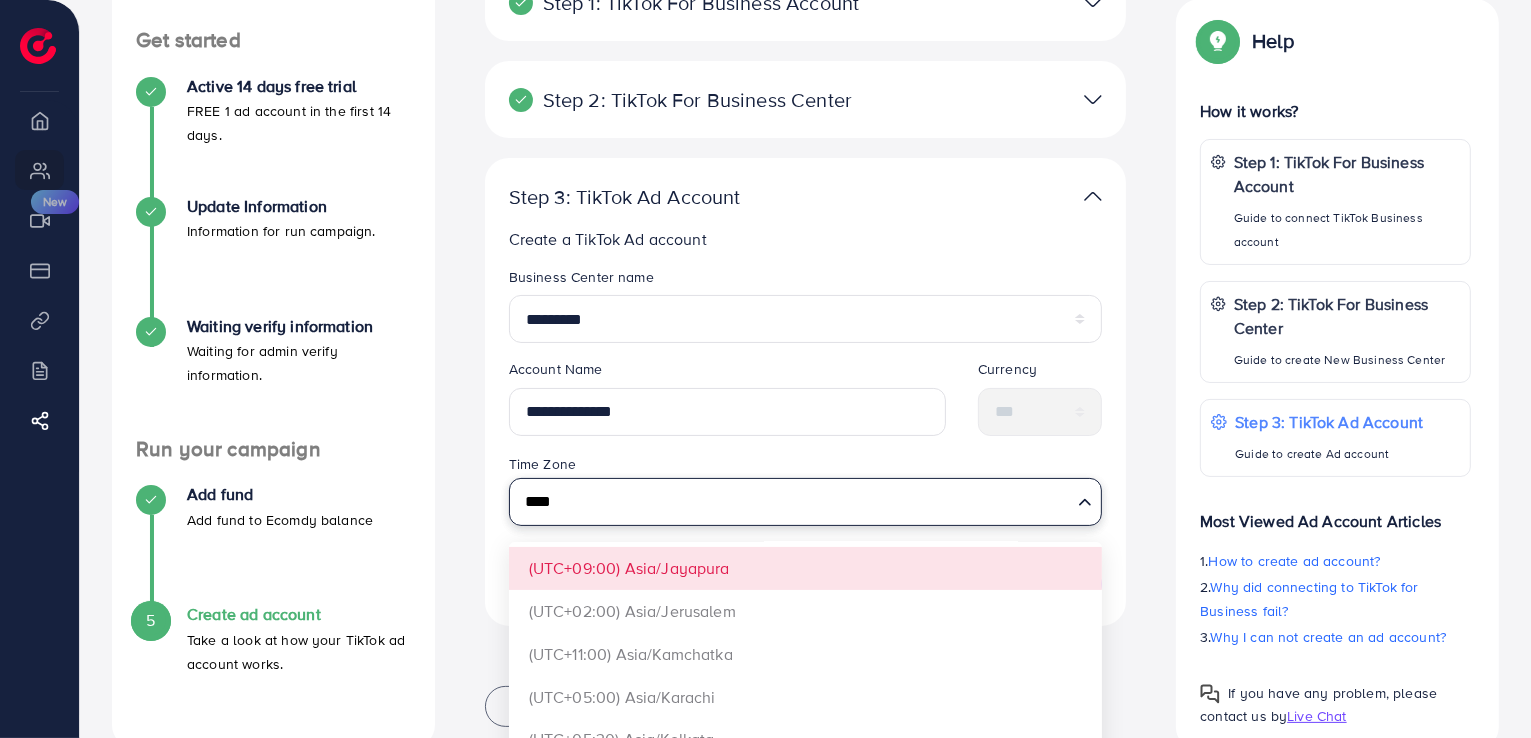 scroll, scrollTop: 600, scrollLeft: 0, axis: vertical 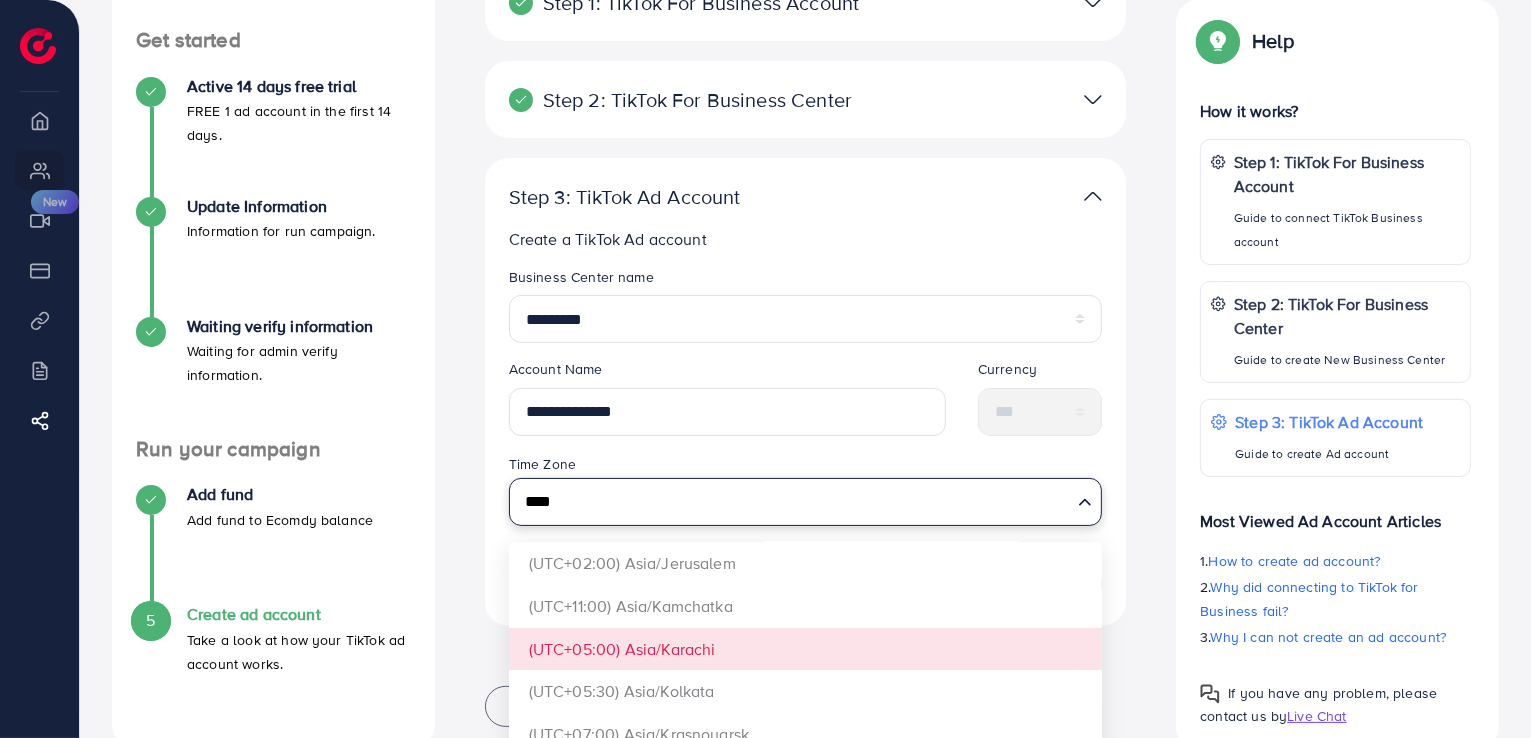 type on "****" 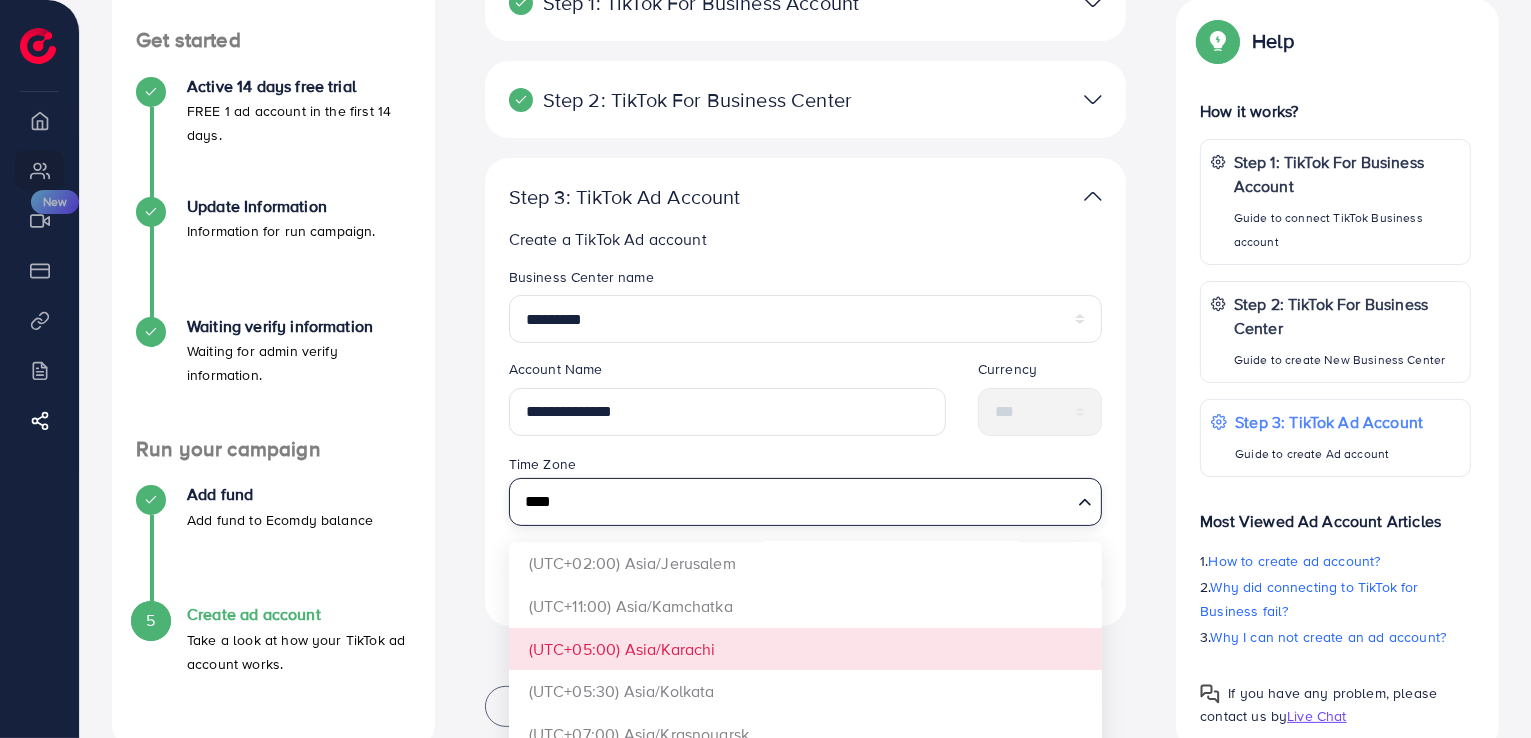 type 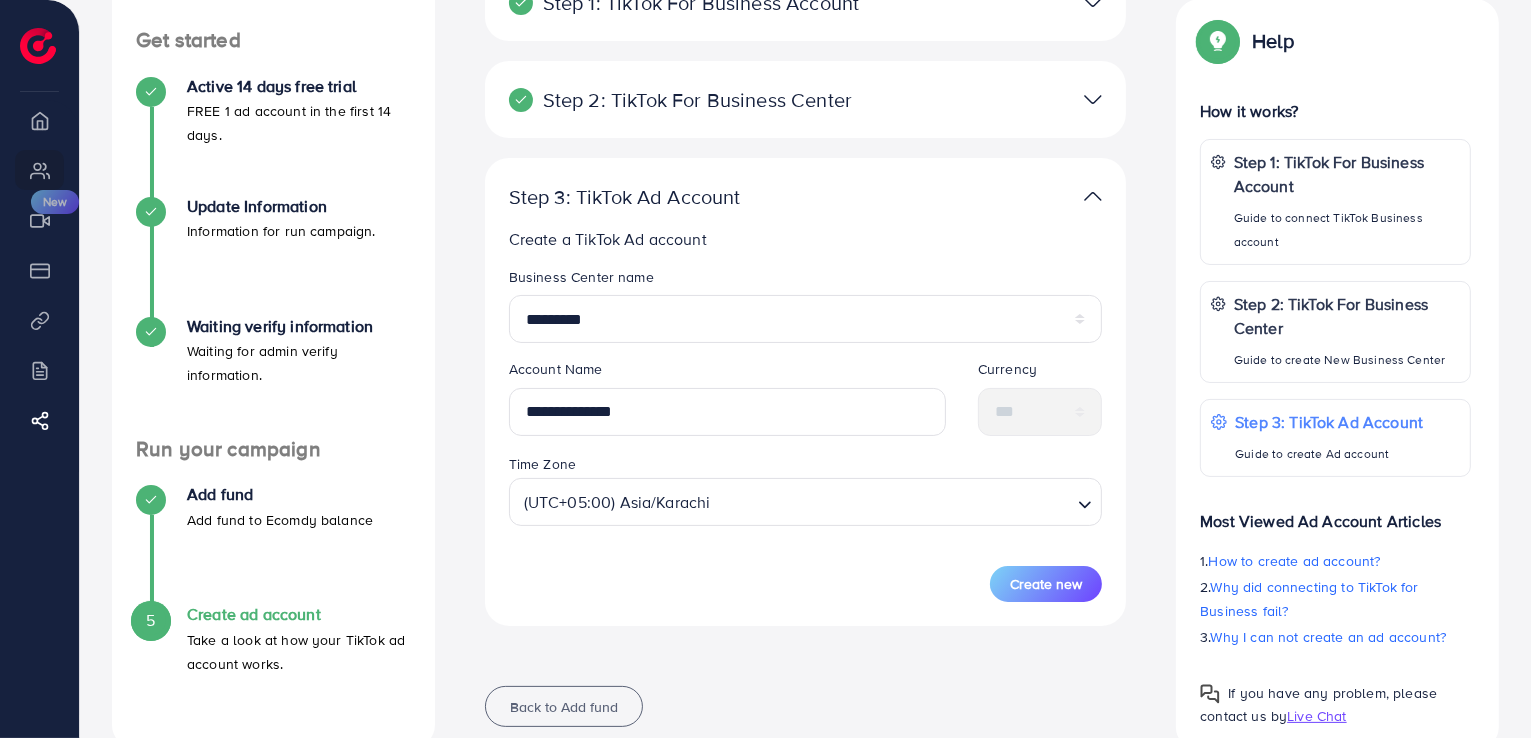scroll, scrollTop: 0, scrollLeft: 0, axis: both 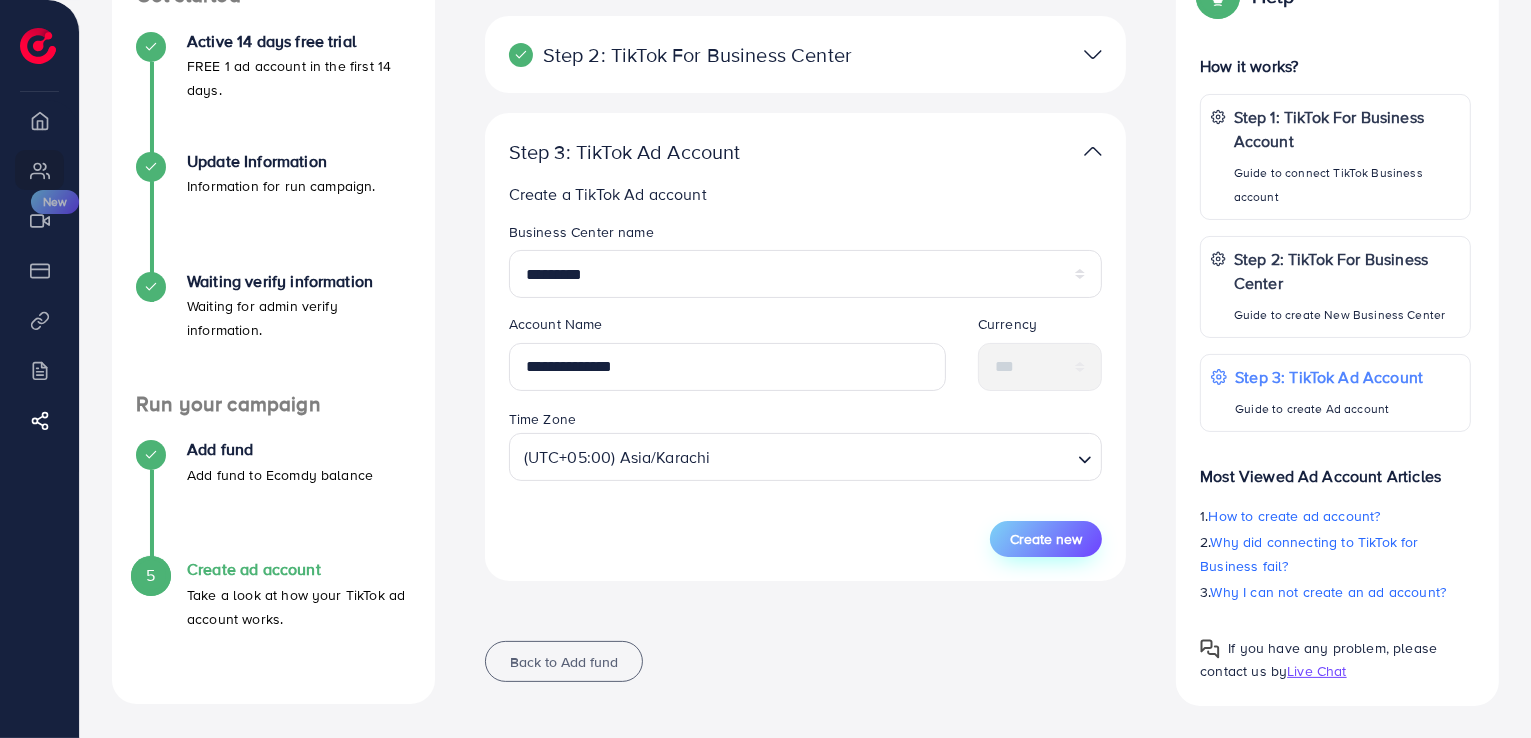 click on "Create new" at bounding box center (1046, 539) 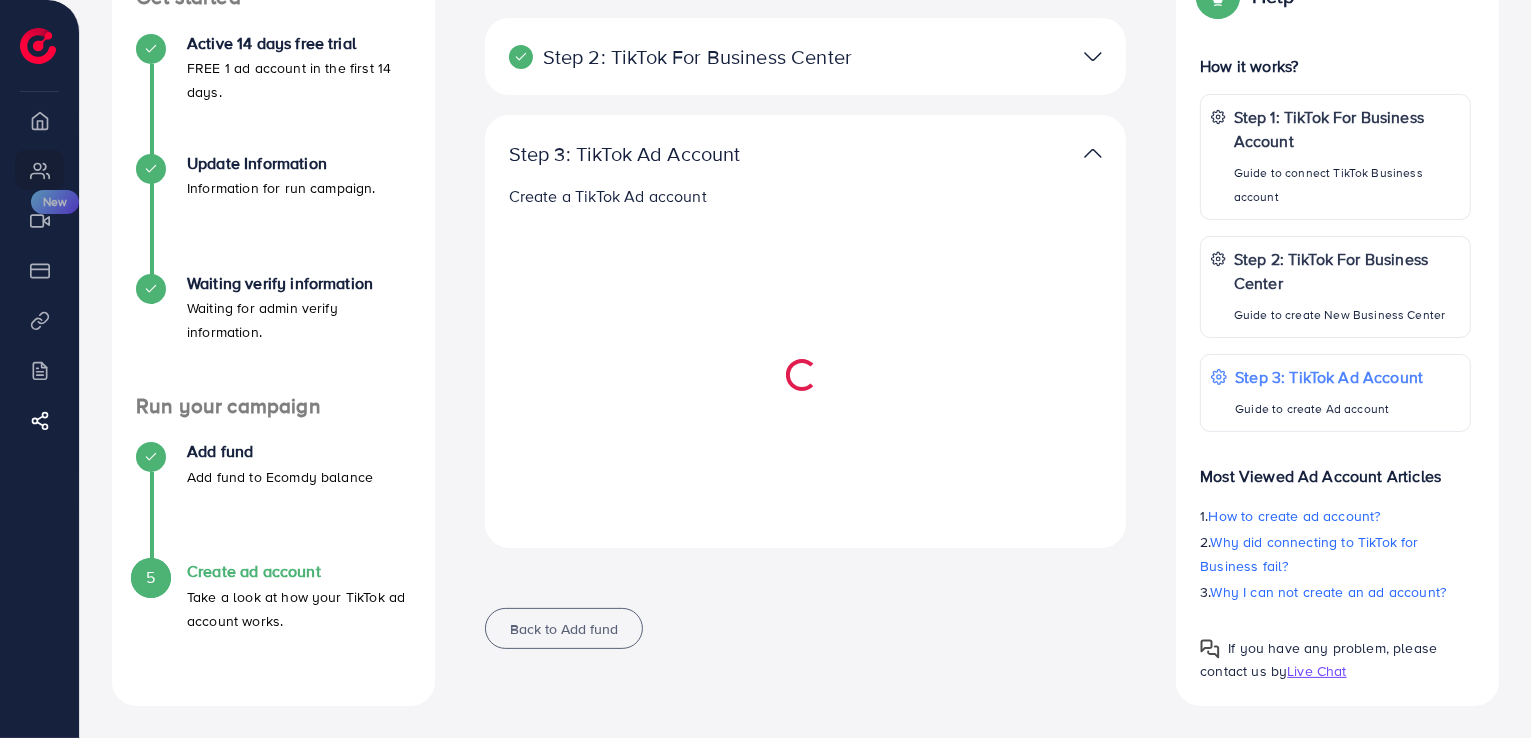 select 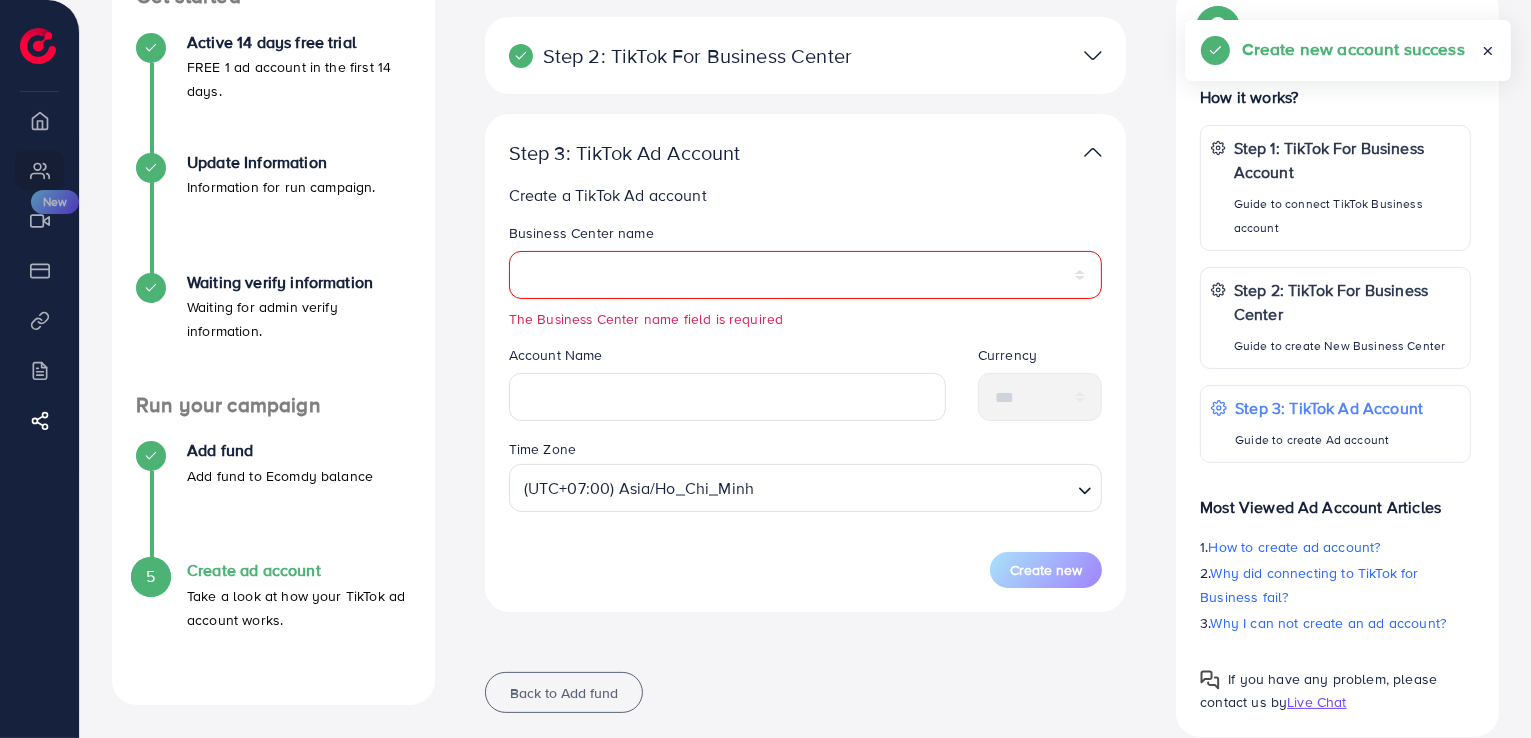 scroll, scrollTop: 246, scrollLeft: 0, axis: vertical 